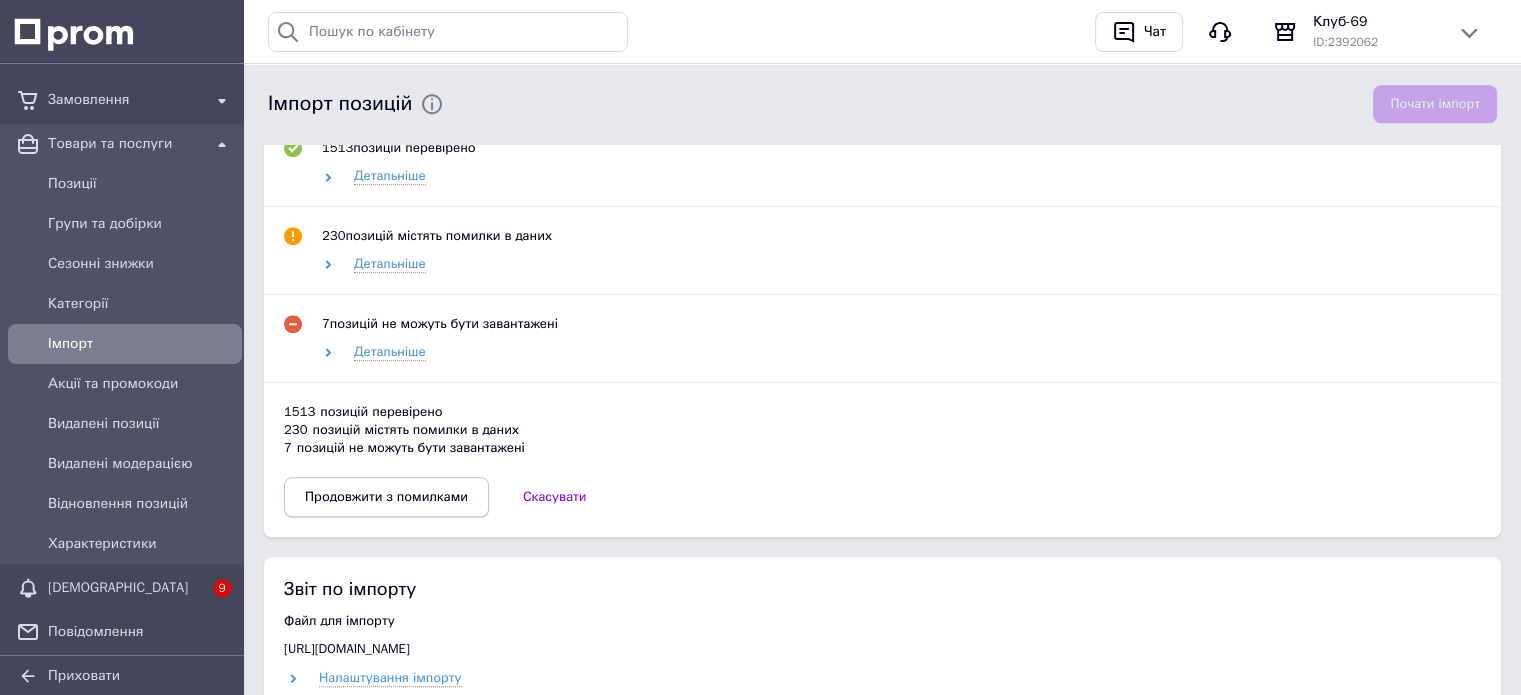 scroll, scrollTop: 1841, scrollLeft: 0, axis: vertical 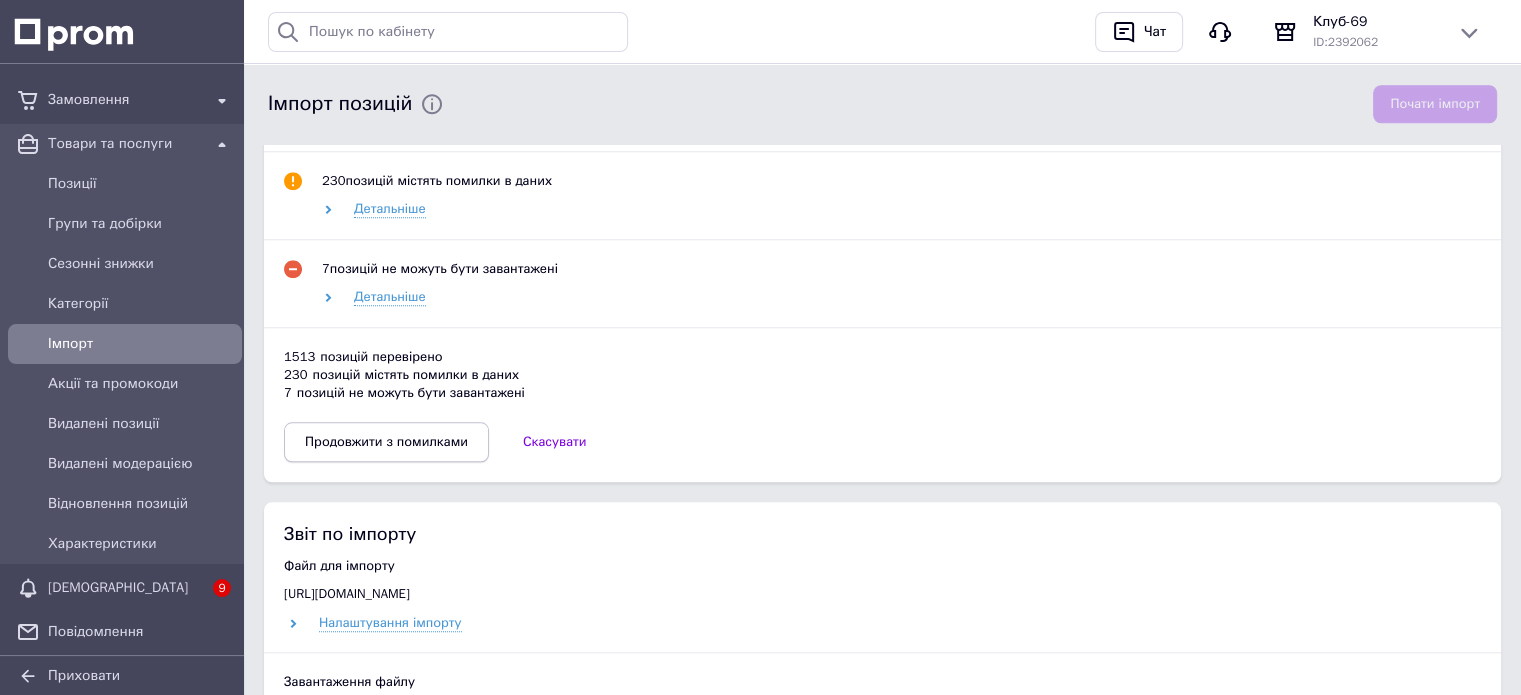 click on "Продовжити з помилками" at bounding box center (386, 442) 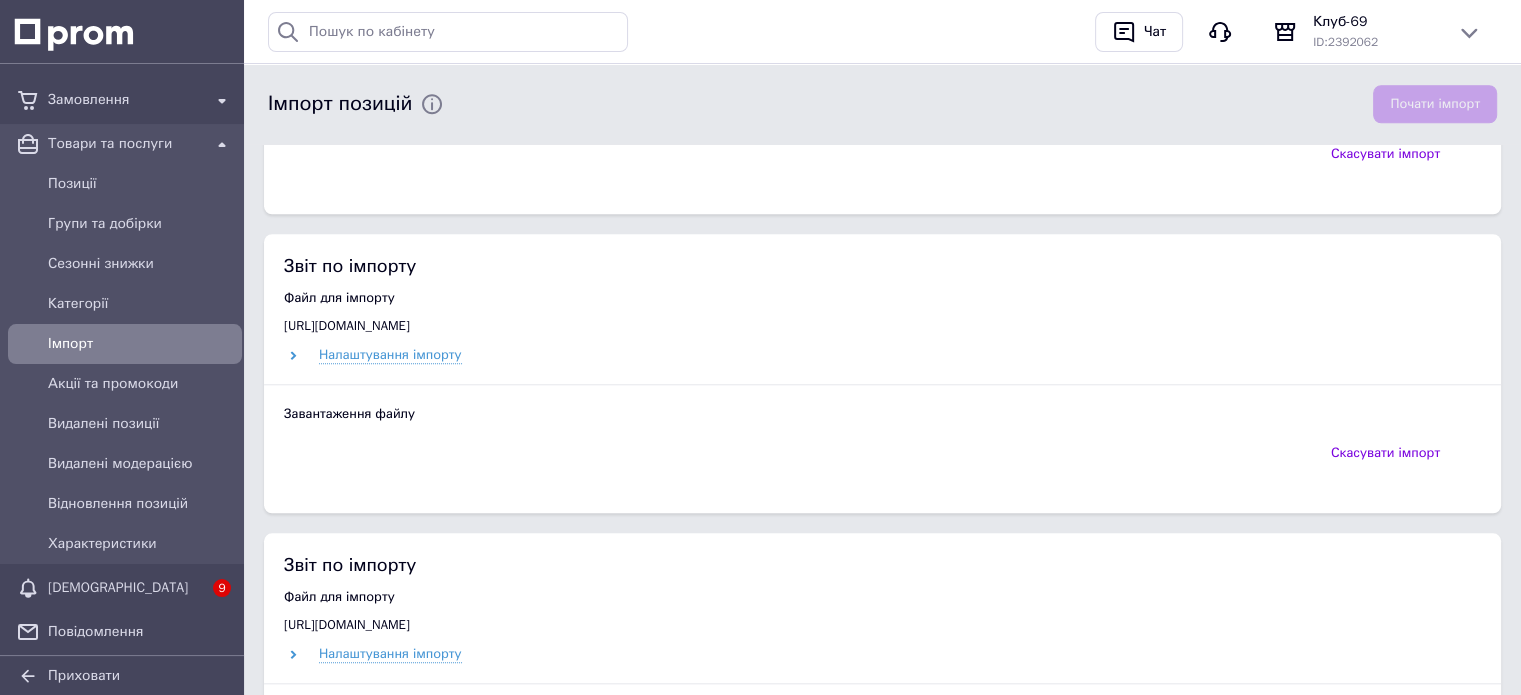 click on "Звіт по імпорту Файл для імпорту https://kirs.com.ua/yandex_market.xml?hash_tag=07e04e4fa3b2ccaf3c6e2af399980298&sales_notes=&product_ids=&label_ids=&exclude_fields=&html_description=0&yandex_cpa=&process_presence_sure=&languages=ru&group_ids= Налаштування імпорту Завантаження файлу Скасувати імпорт" at bounding box center [882, 373] 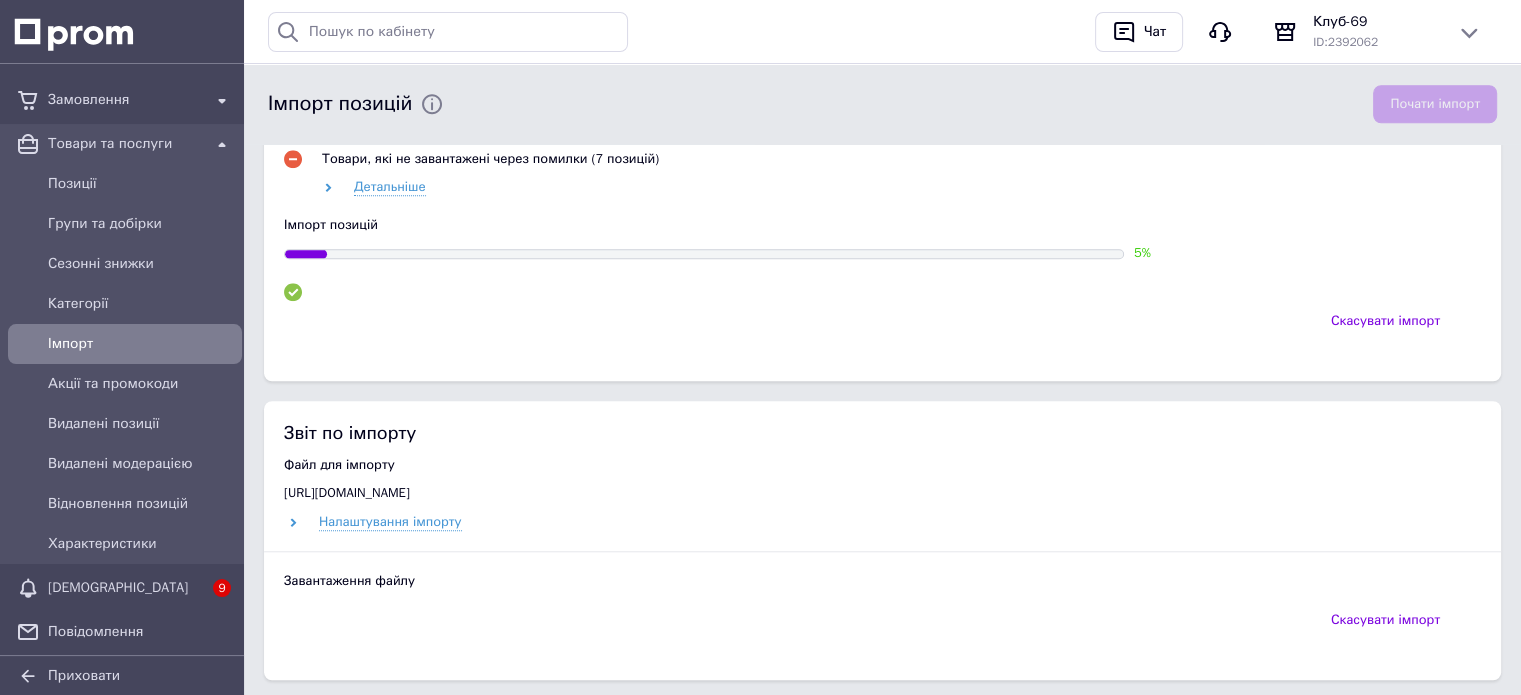 scroll, scrollTop: 1675, scrollLeft: 0, axis: vertical 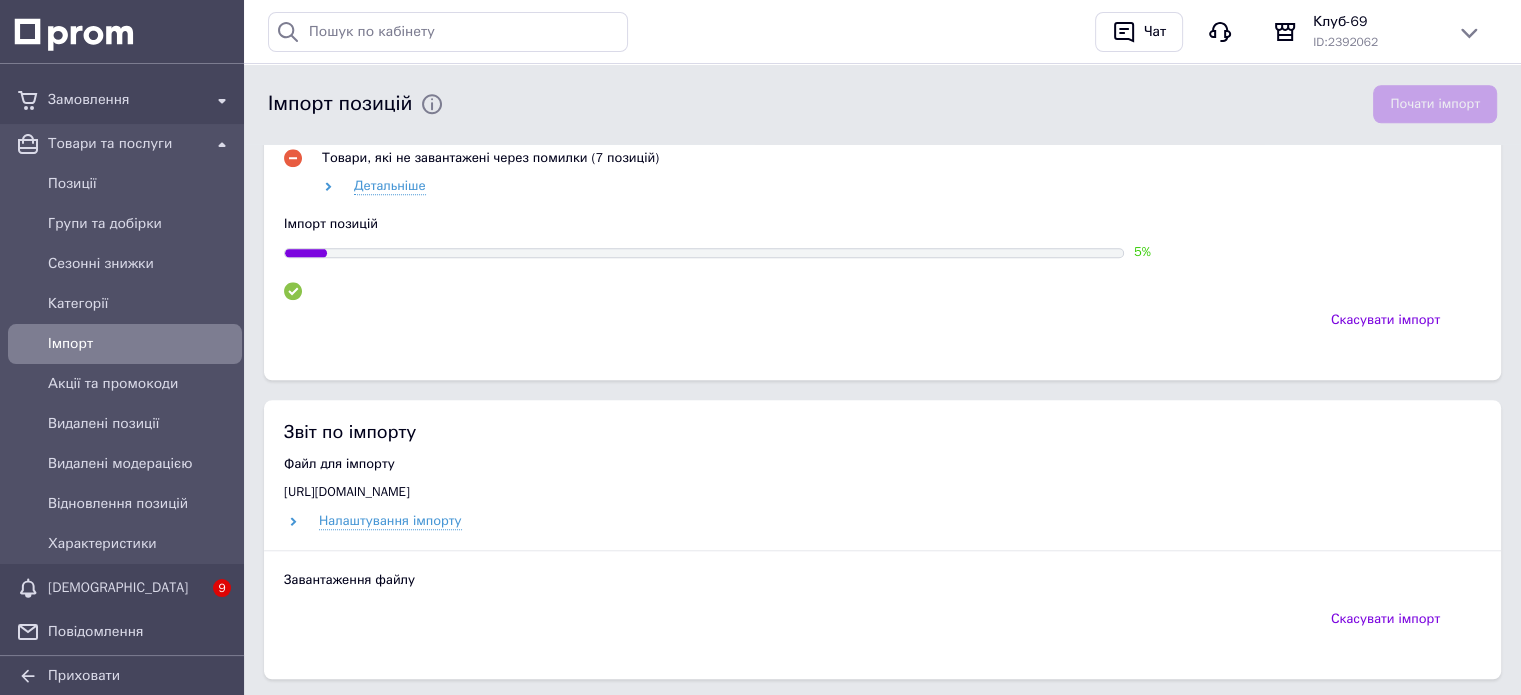 click on "Скасувати імпорт" at bounding box center [882, 330] 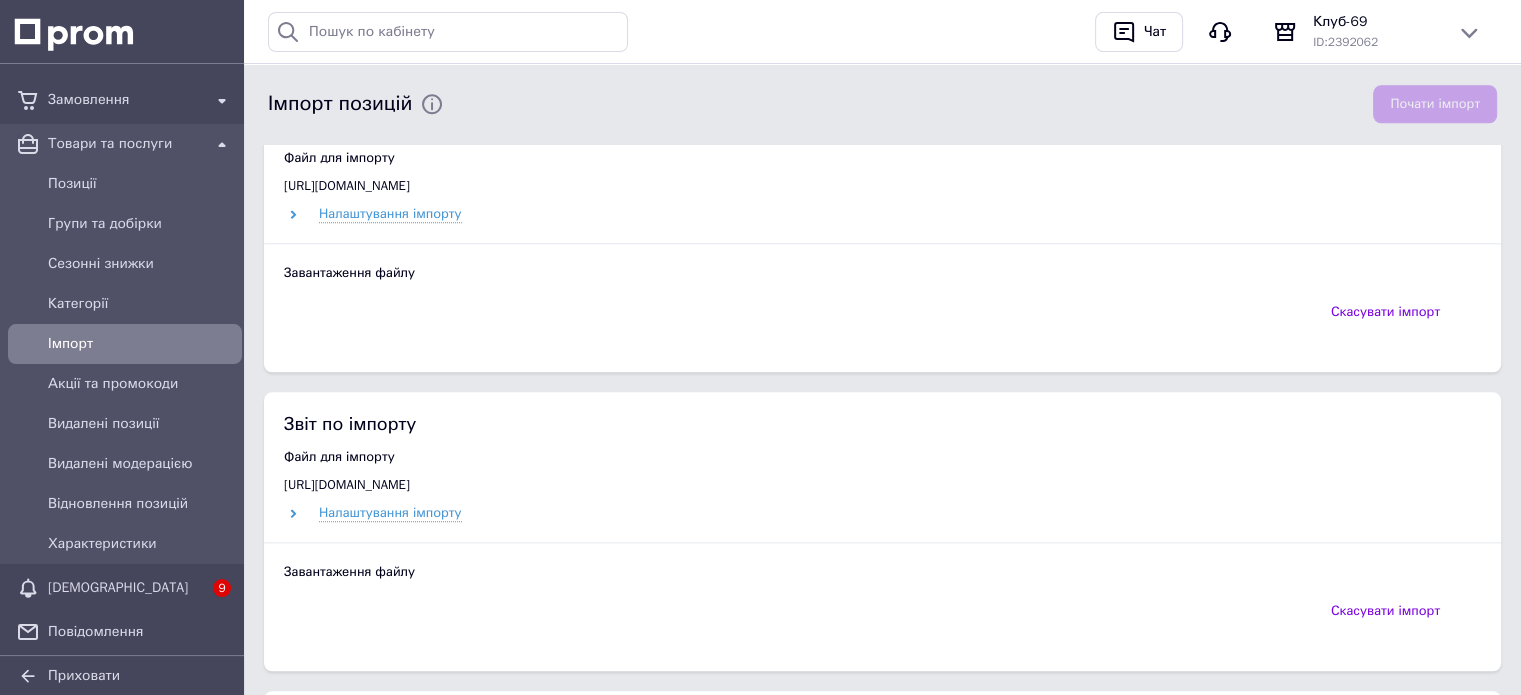 scroll, scrollTop: 2139, scrollLeft: 0, axis: vertical 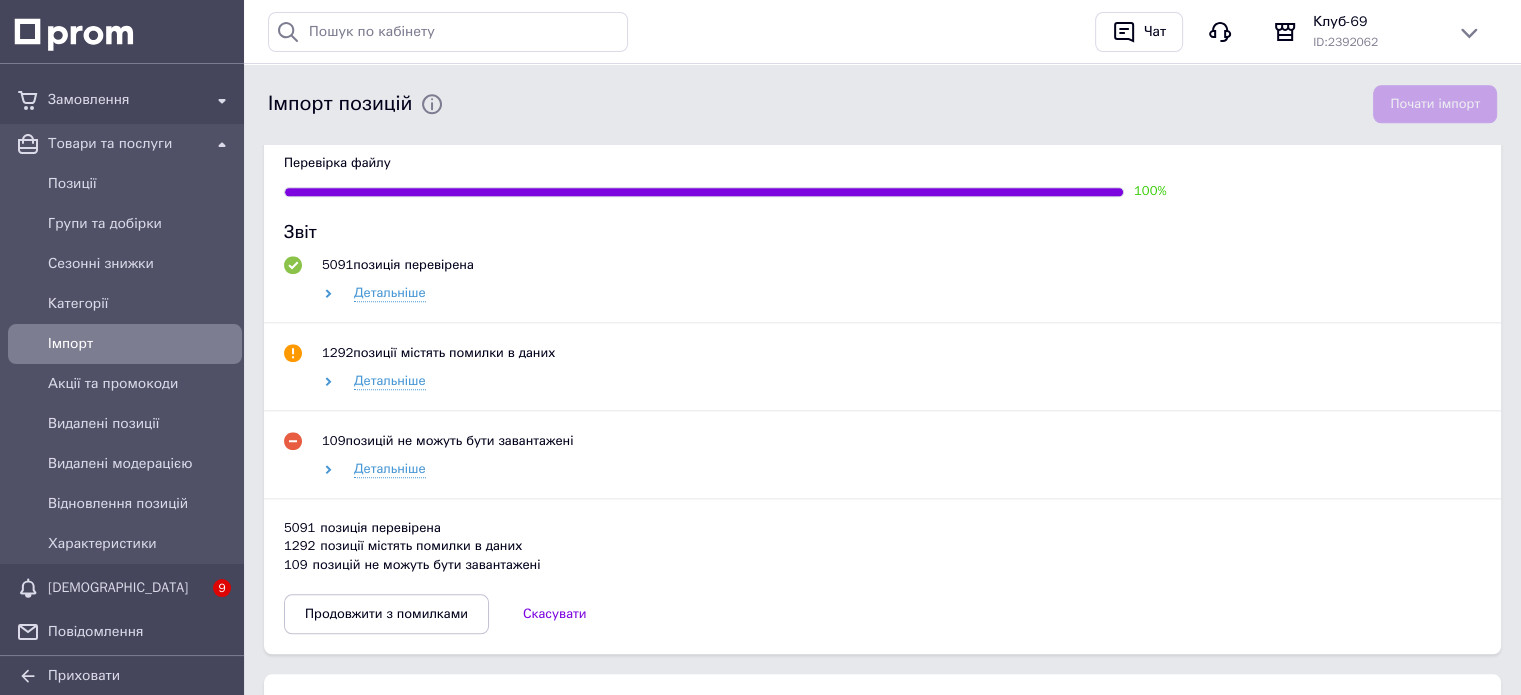 click on "Звіт 5091  позиція перевірена Детальніше 1292  позиції містять помилки   в даних Детальніше 109  позицій не можуть бути завантажені Детальніше 5091 позиція перевірена 1292 позиції містять помилки    в даних 109 позицій не можуть бути завантажені Продовжити з помилками   Скасувати" at bounding box center [882, 427] 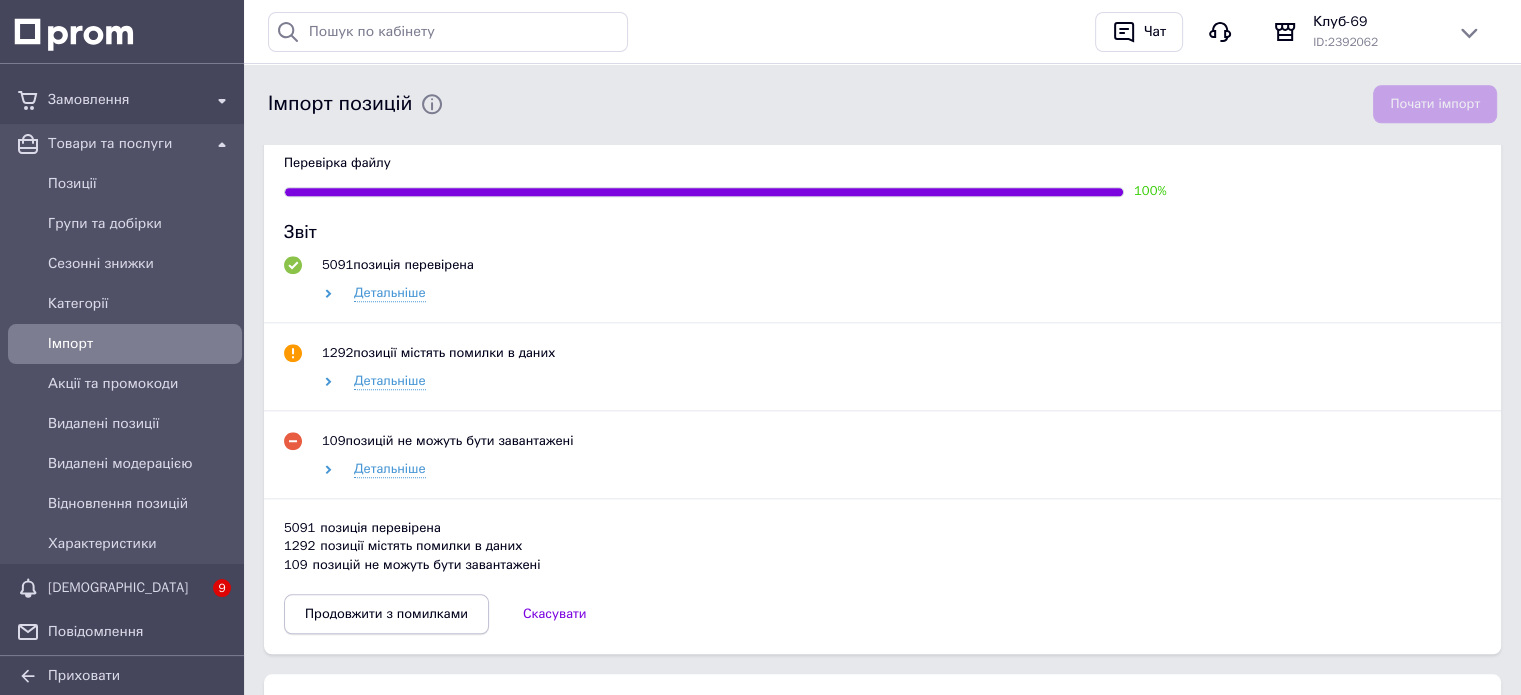 click on "Продовжити з помилками" at bounding box center (386, 614) 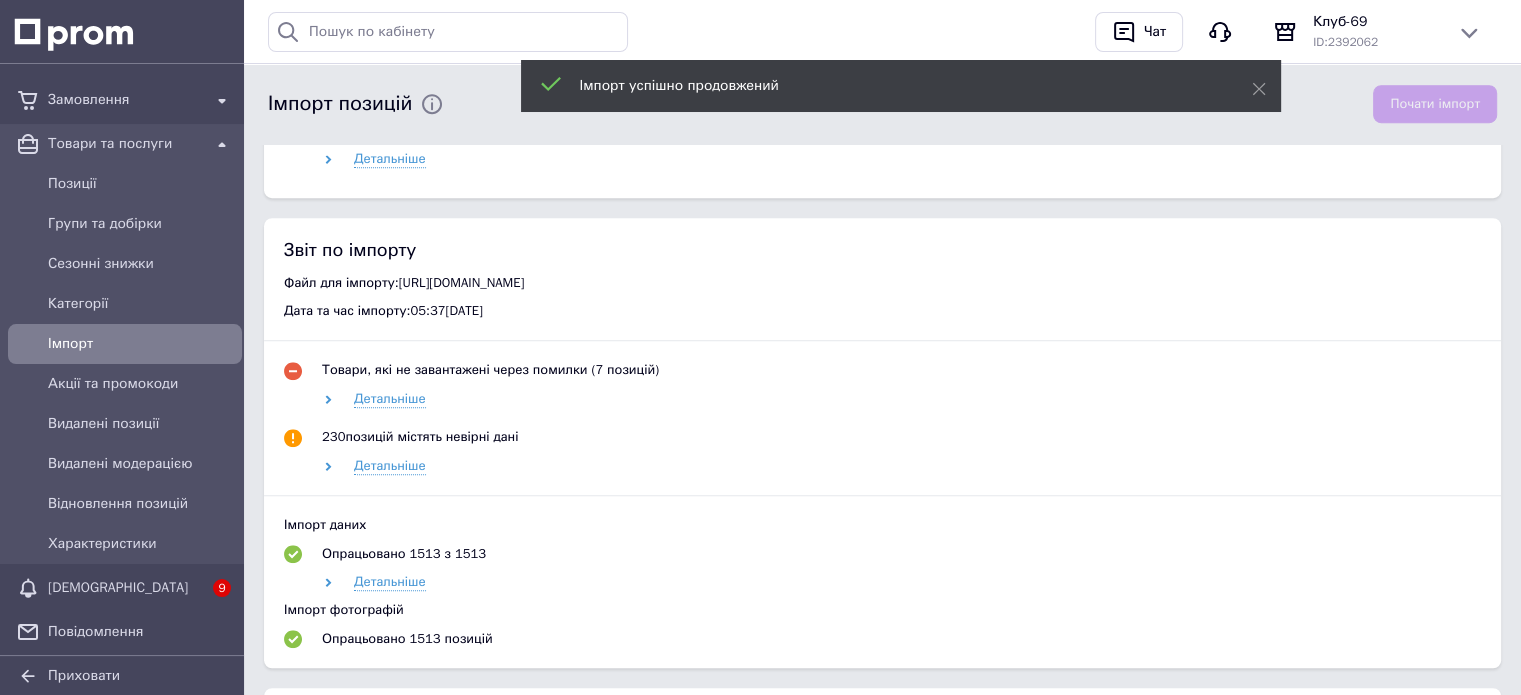 scroll, scrollTop: 1639, scrollLeft: 0, axis: vertical 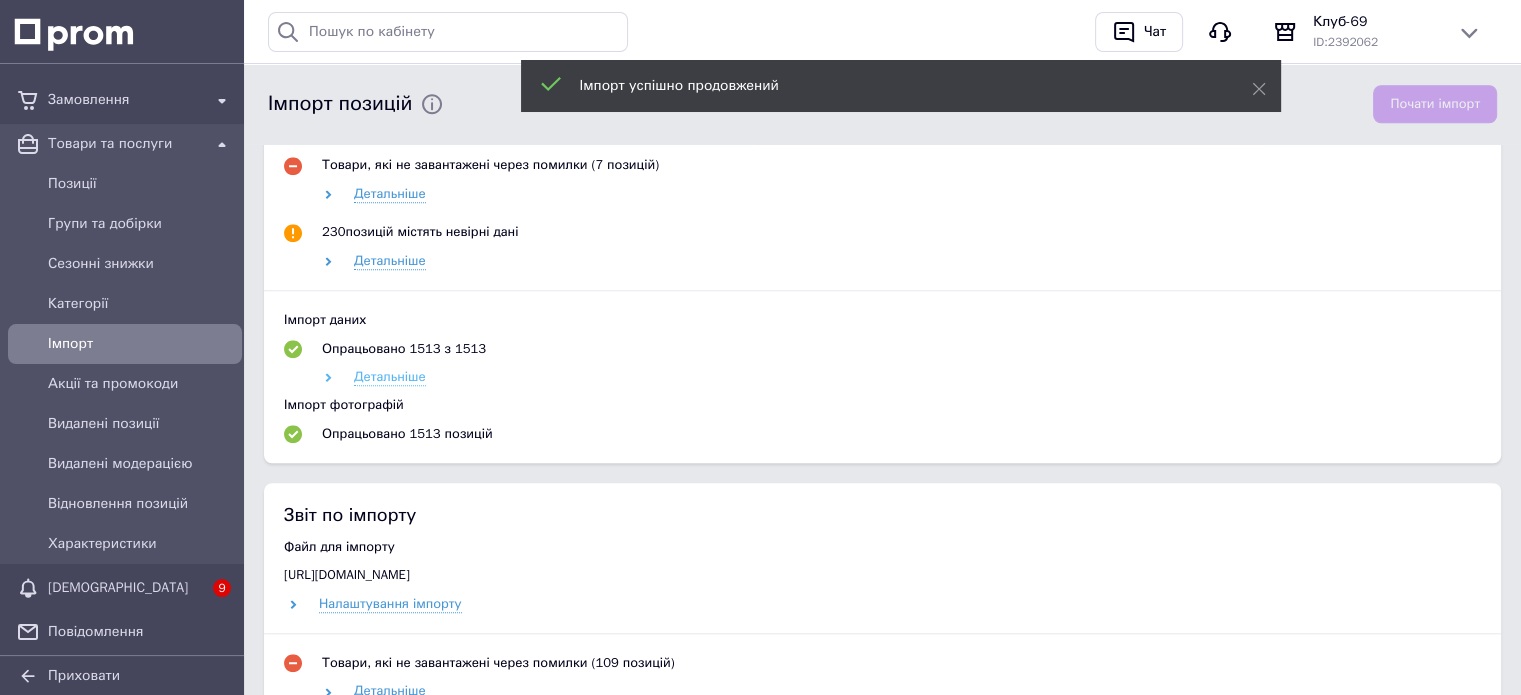 click on "Детальніше" at bounding box center (390, 377) 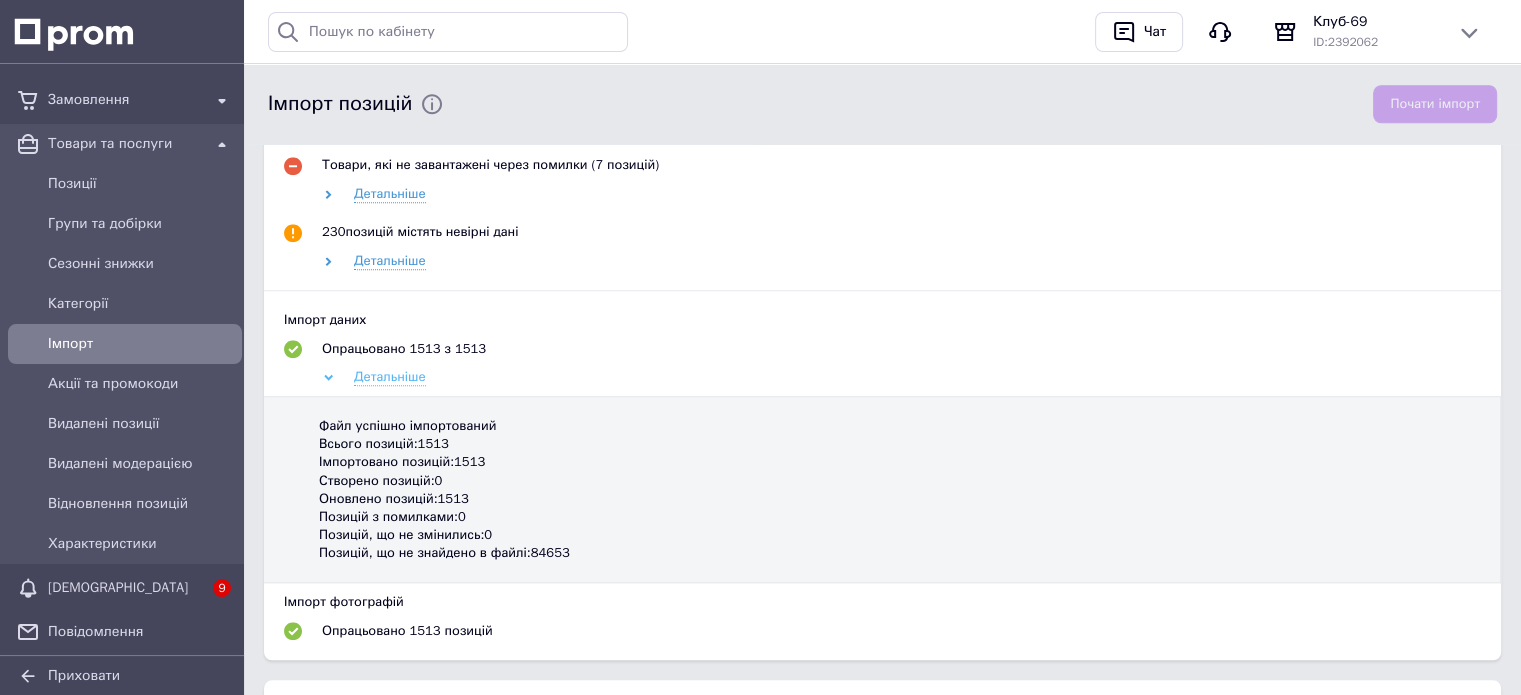 click on "Детальніше" at bounding box center (390, 377) 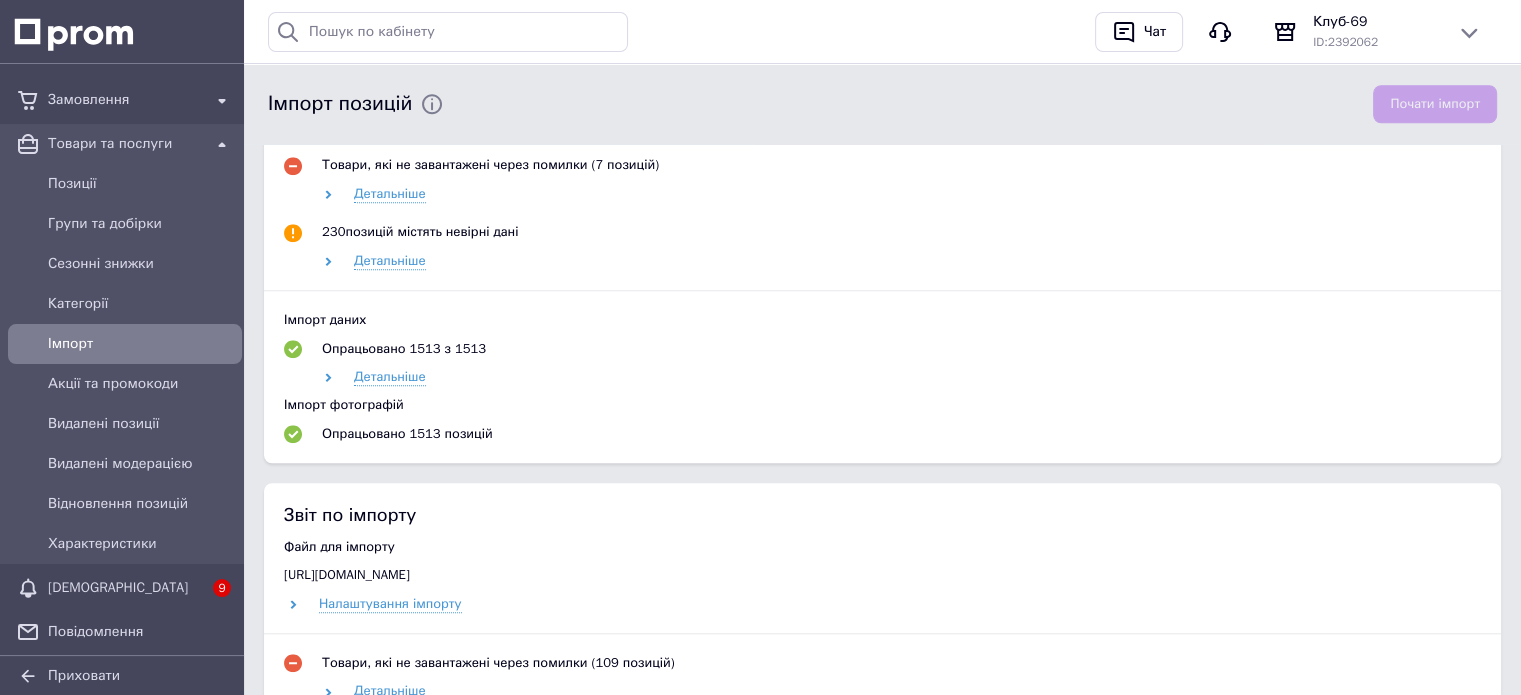 click on "Детальніше" at bounding box center [900, 261] 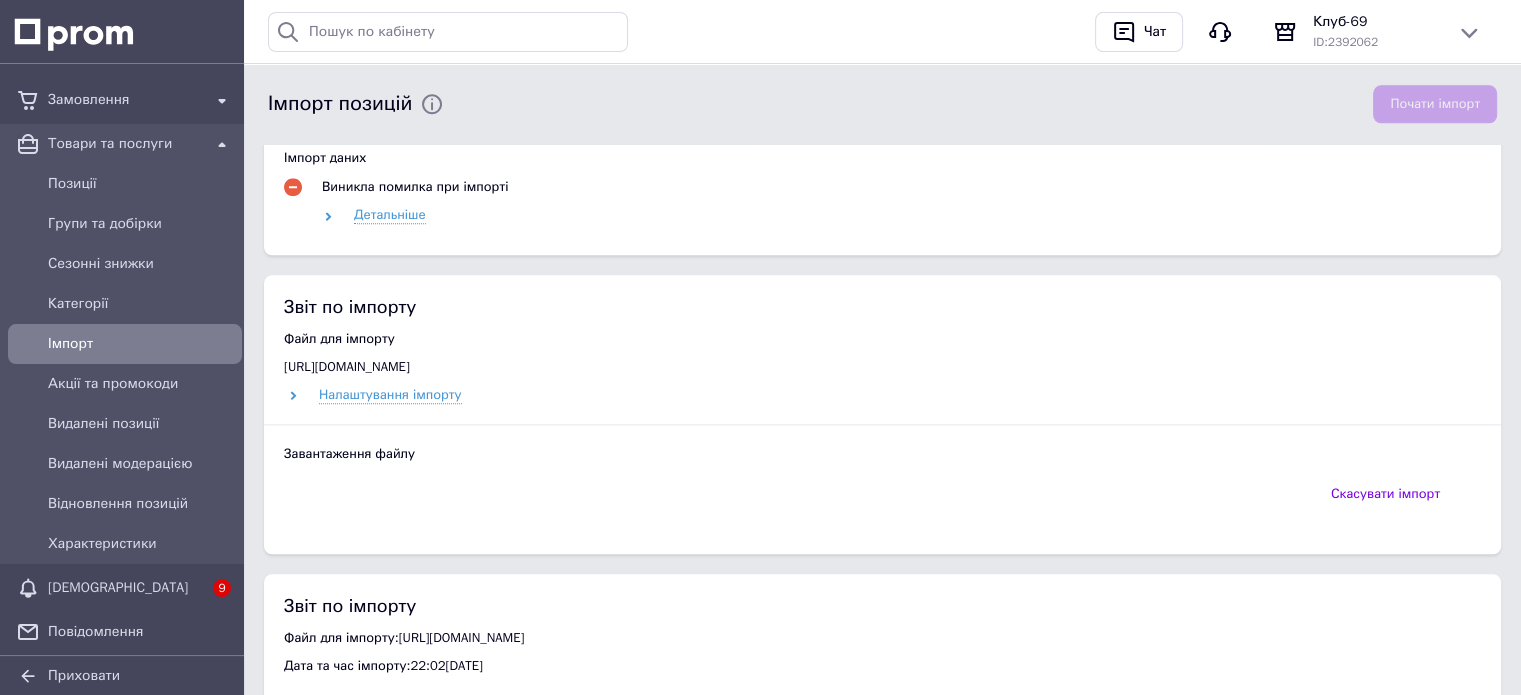scroll, scrollTop: 2333, scrollLeft: 0, axis: vertical 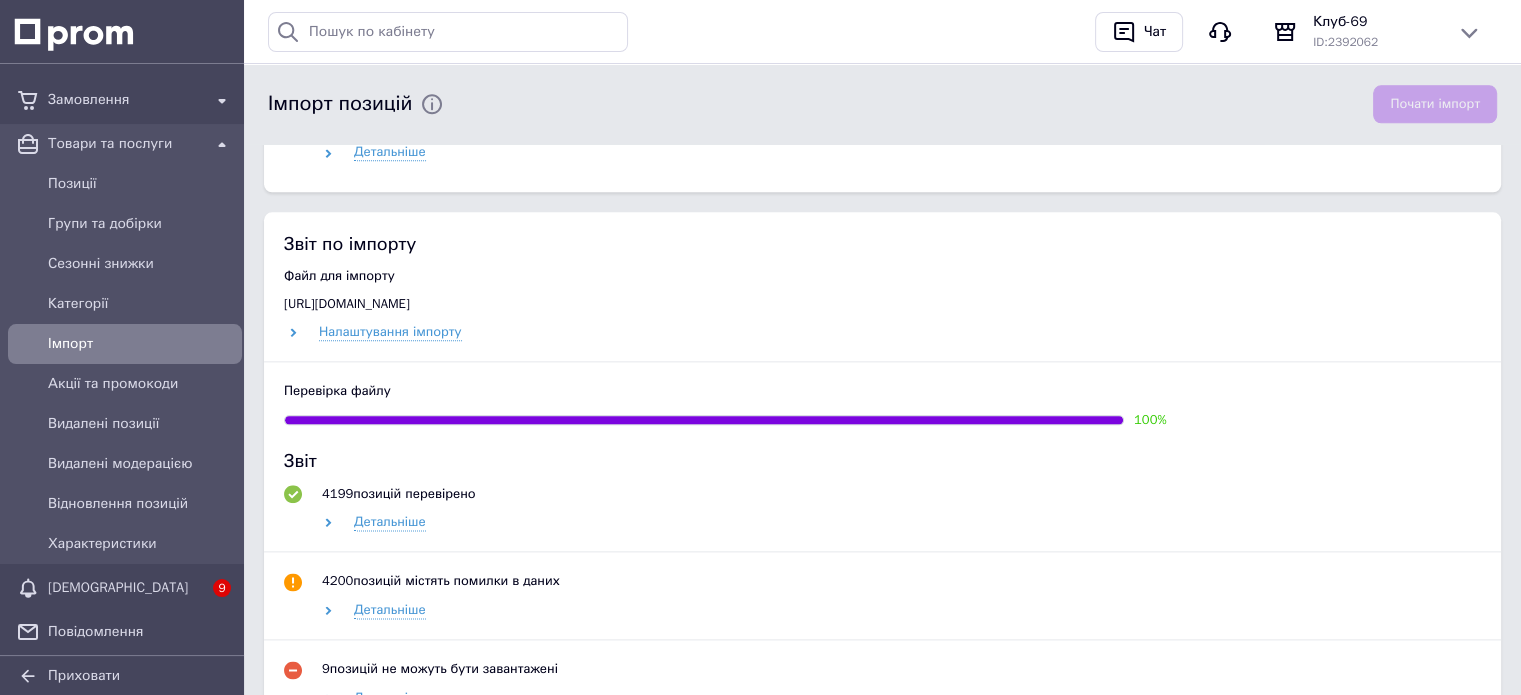 click on "Перевірка файлу" at bounding box center (882, 391) 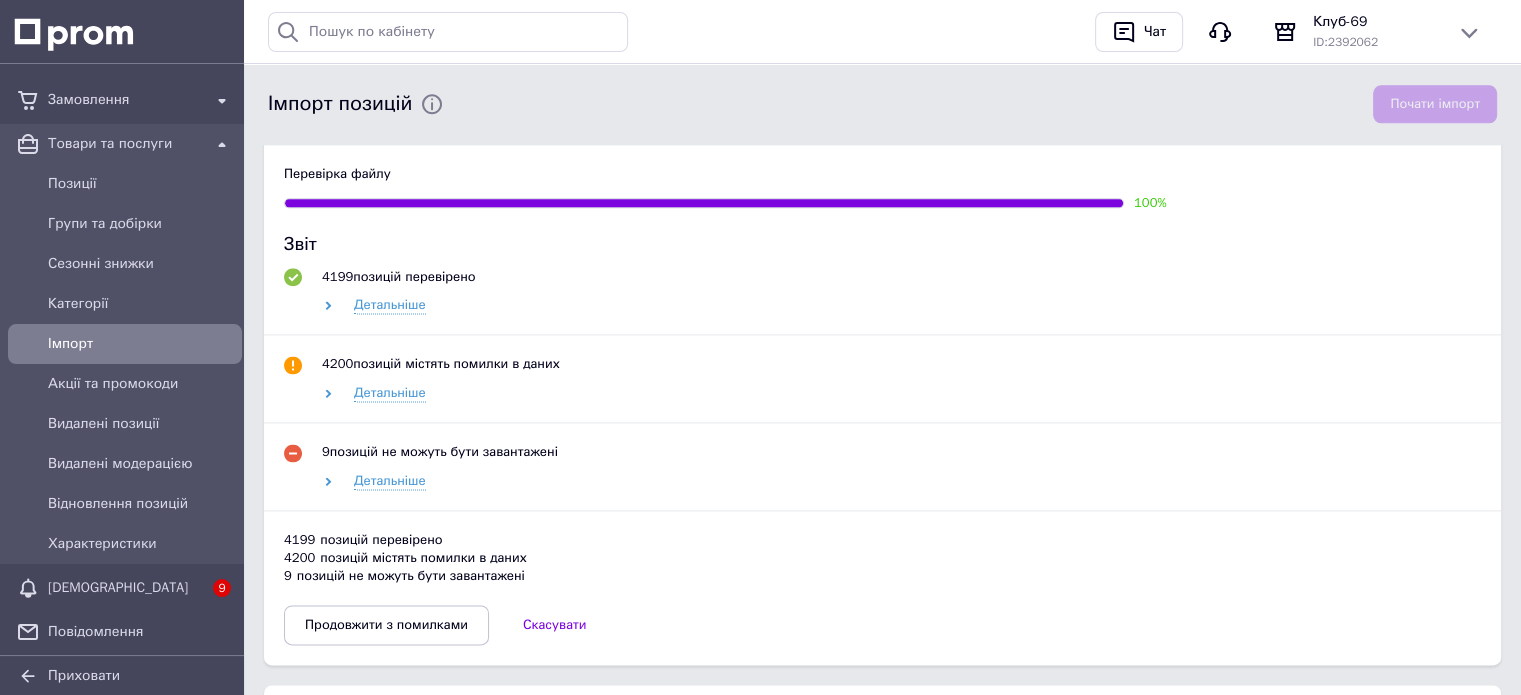 scroll, scrollTop: 2666, scrollLeft: 0, axis: vertical 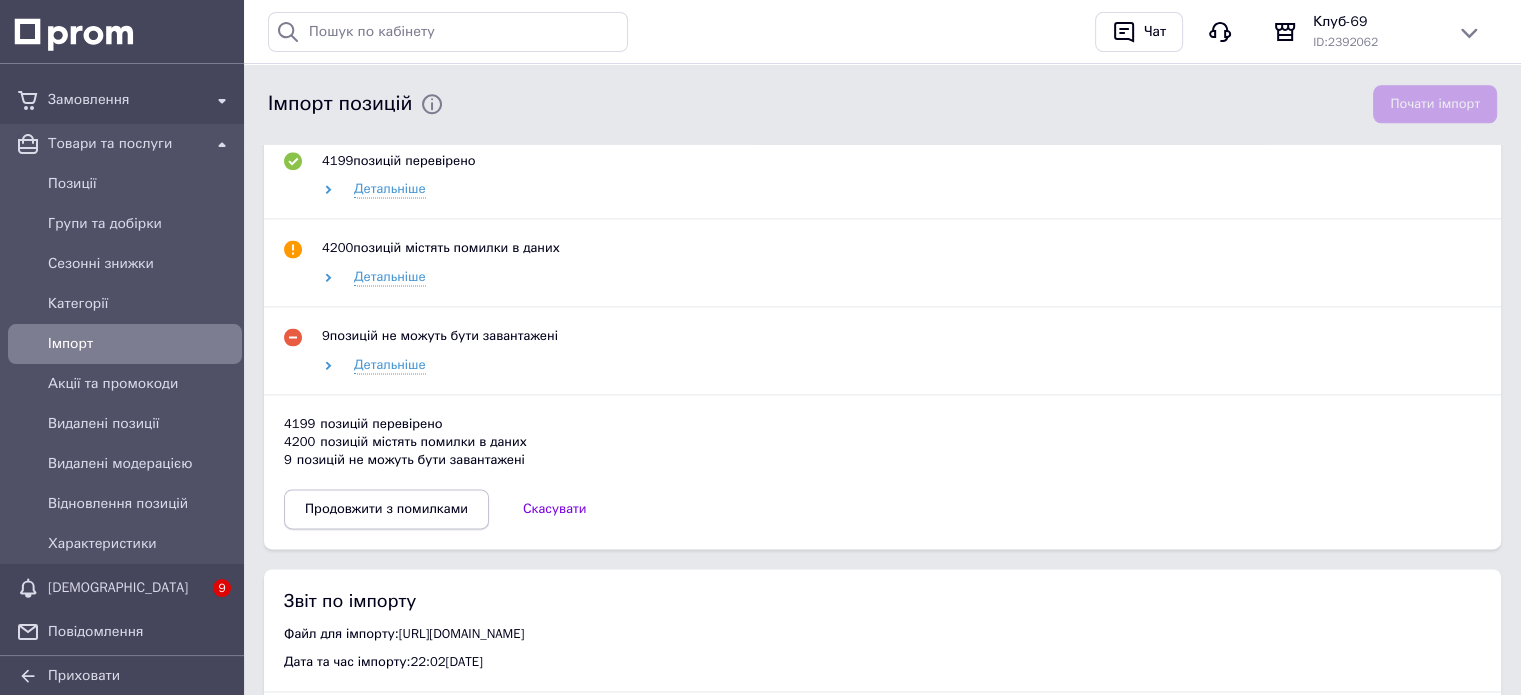 click on "Продовжити з помилками" at bounding box center (386, 509) 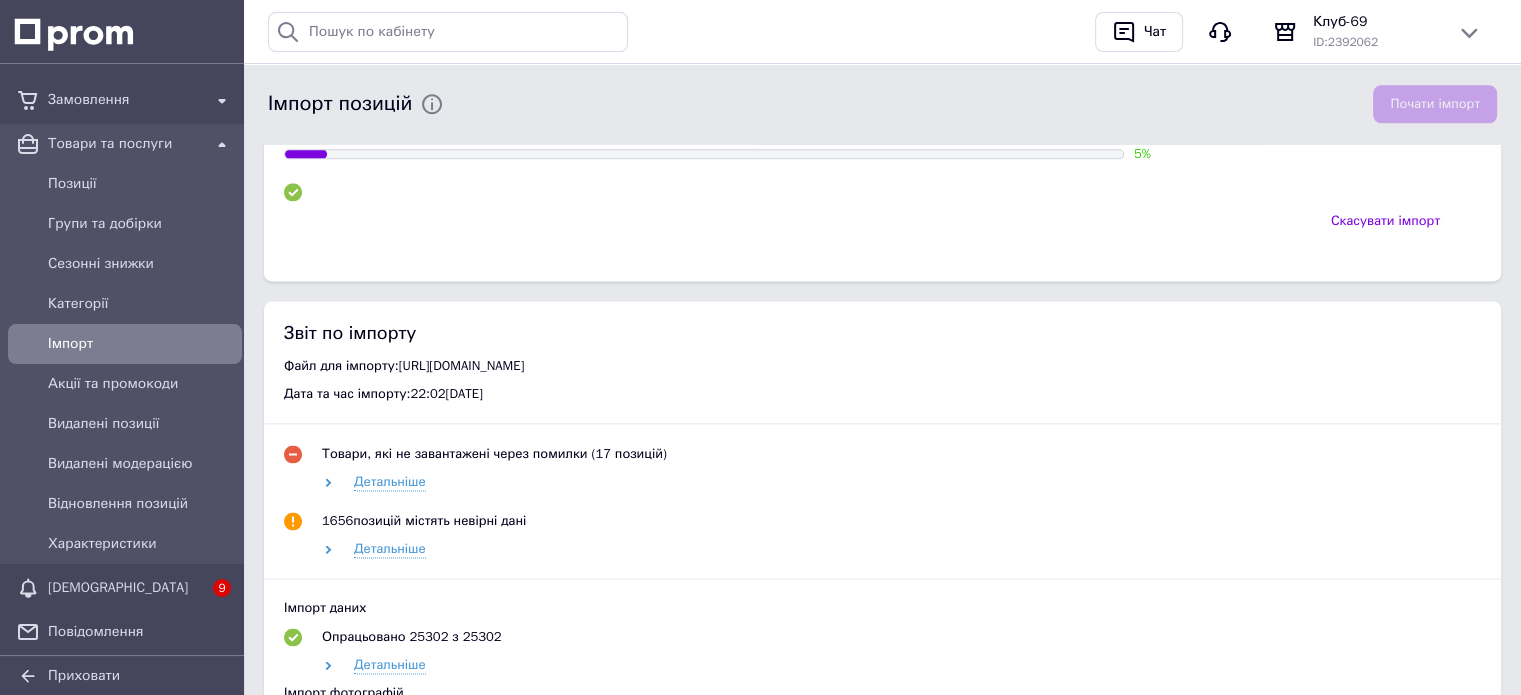 click on "Звіт по імпорту Файл для імпорту: https://macincase.com.ua/content/export/e114670ba28cb14a41c895563b2d1d14.xml?1719827131685 Дата та час імпорту: 05:37, 14.07.2025 Товари, які не завантажені через помилки (60 позицій) Детальніше 376  позицій містять невірні дані Детальніше Імпорт даних Опрацьовано 1610 з 1610 Детальніше 32 не можуть бути завантажені Детальніше Імпорт фотографій Опрацьовано 1586 позицій 99 не можуть бути завантажені Детальніше Звіт по імпорту Файл для імпорту: https://aspor.ua/index.php?route=extension/feed/unixml/prom&c_id=1487&type=prom&t=1720359445 Дата та час імпорту: 05:37, 14.07.2025 Товари, які не завантажені через помилки (7 позицій) 230 1292 5 %" at bounding box center [882, 674] 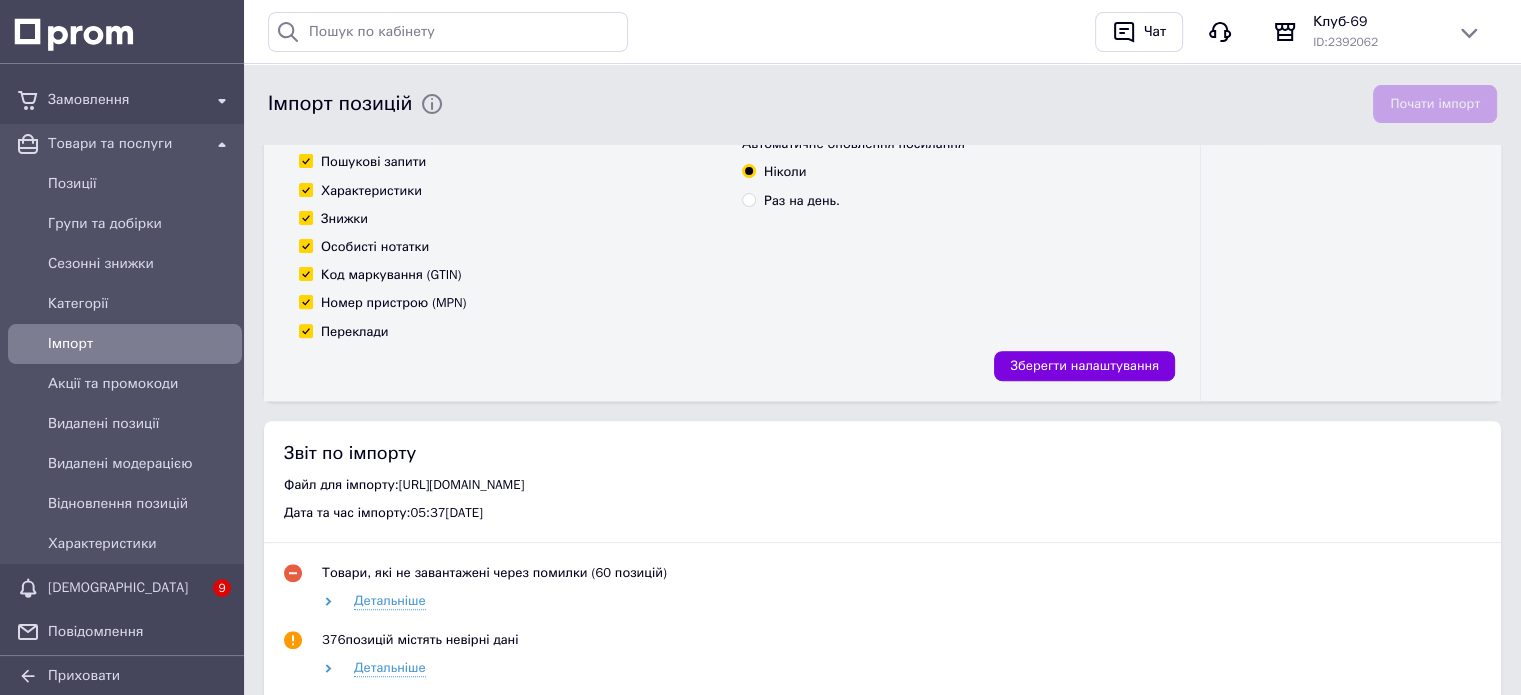 scroll, scrollTop: 666, scrollLeft: 0, axis: vertical 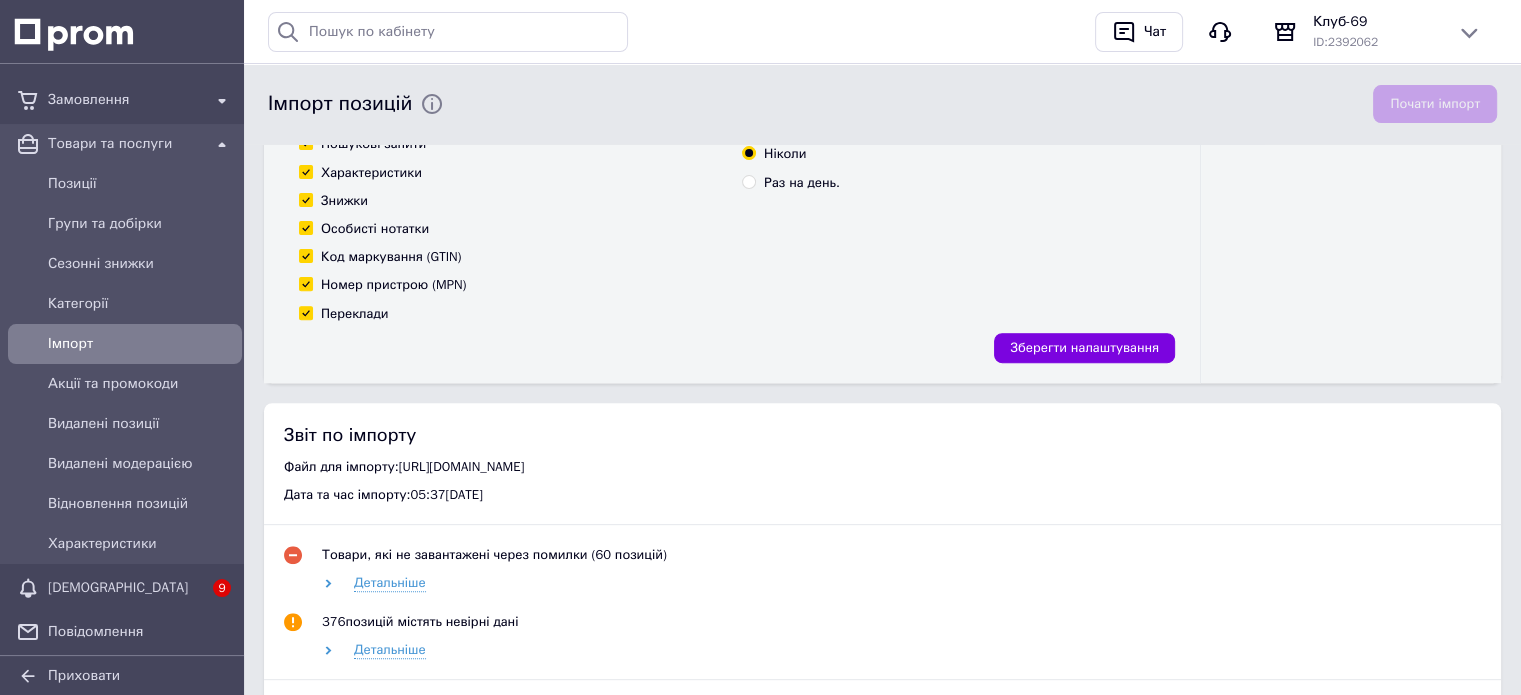 click on "Як імпортувати Докладніше про імпорт Файли ХLS, XLSX або CSV Файл XML Файл YML Google файл Синхронізація Синхронізація з системою 1С" at bounding box center [1351, -60] 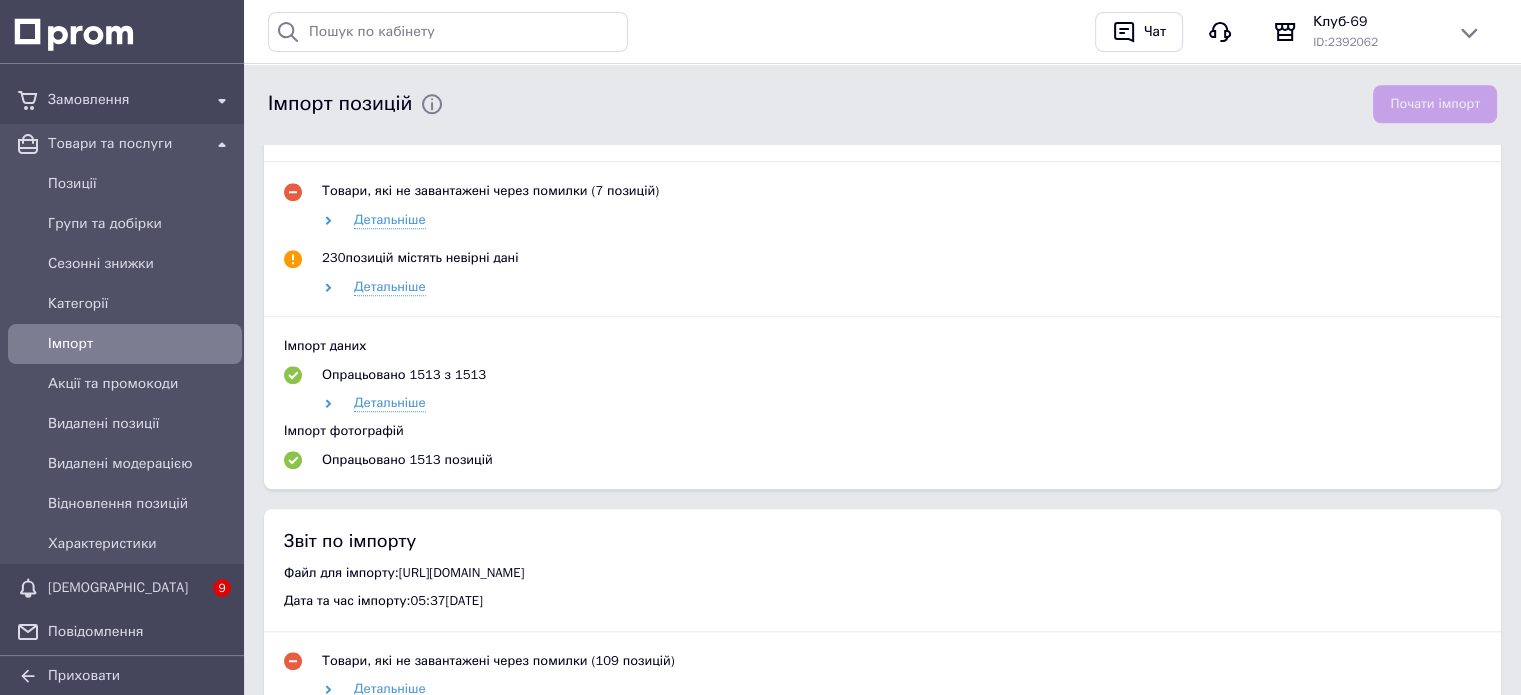 scroll, scrollTop: 1666, scrollLeft: 0, axis: vertical 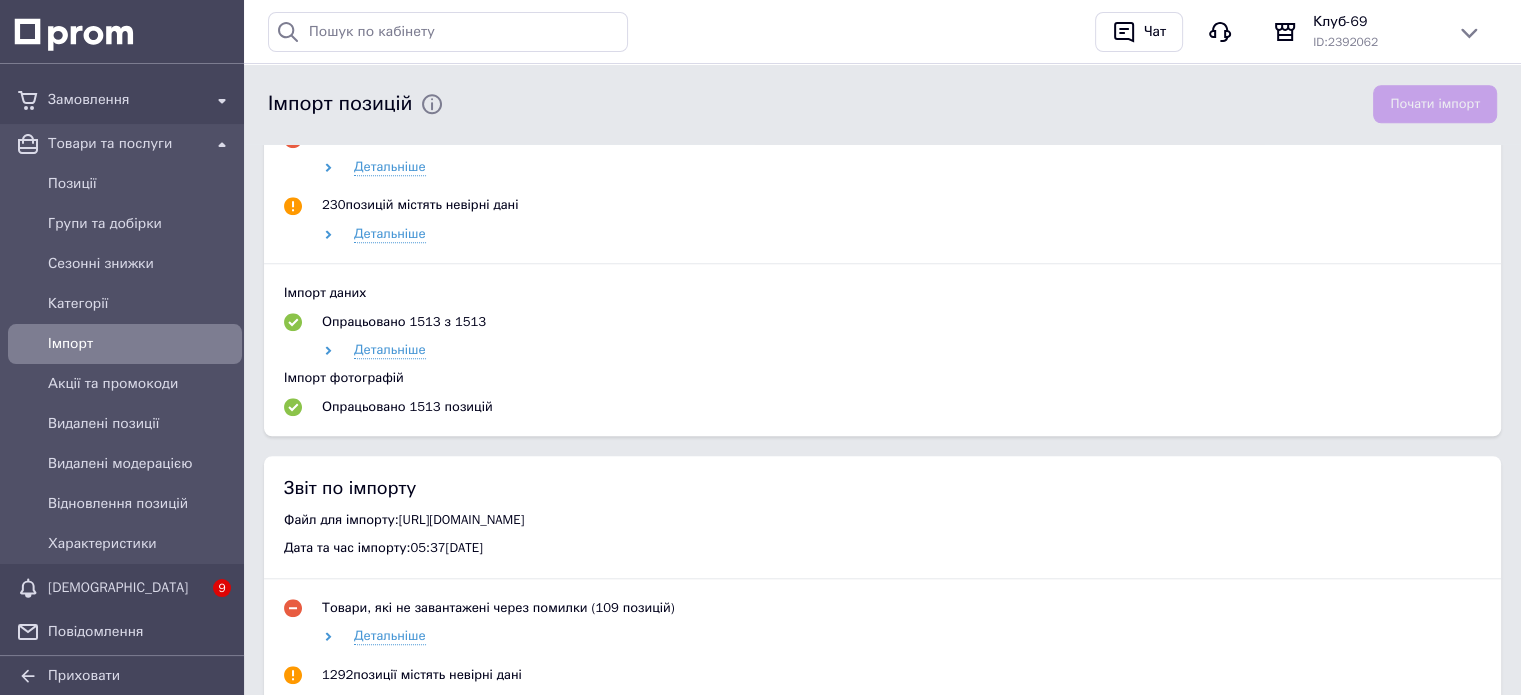 click on "Імпорт даних Опрацьовано 1513 з 1513 Детальніше" at bounding box center [882, 321] 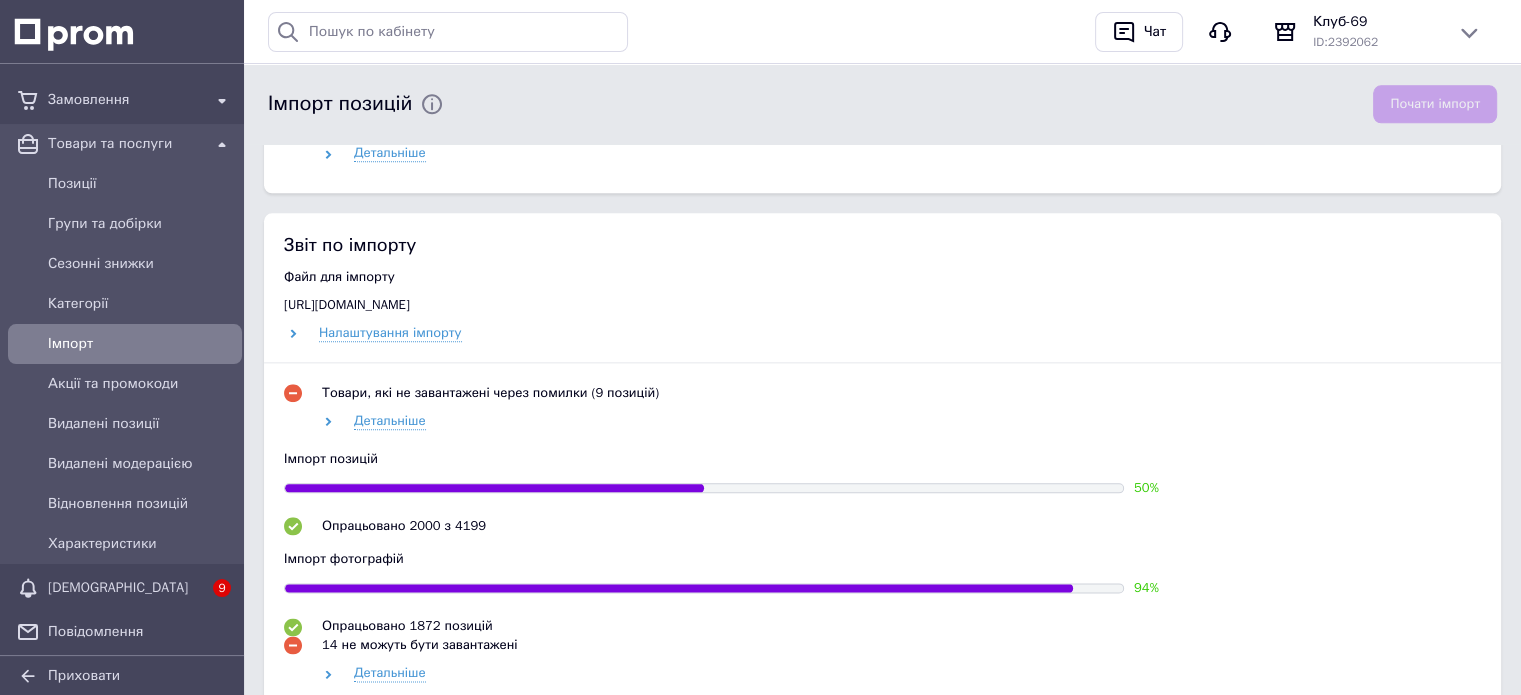 scroll, scrollTop: 2333, scrollLeft: 0, axis: vertical 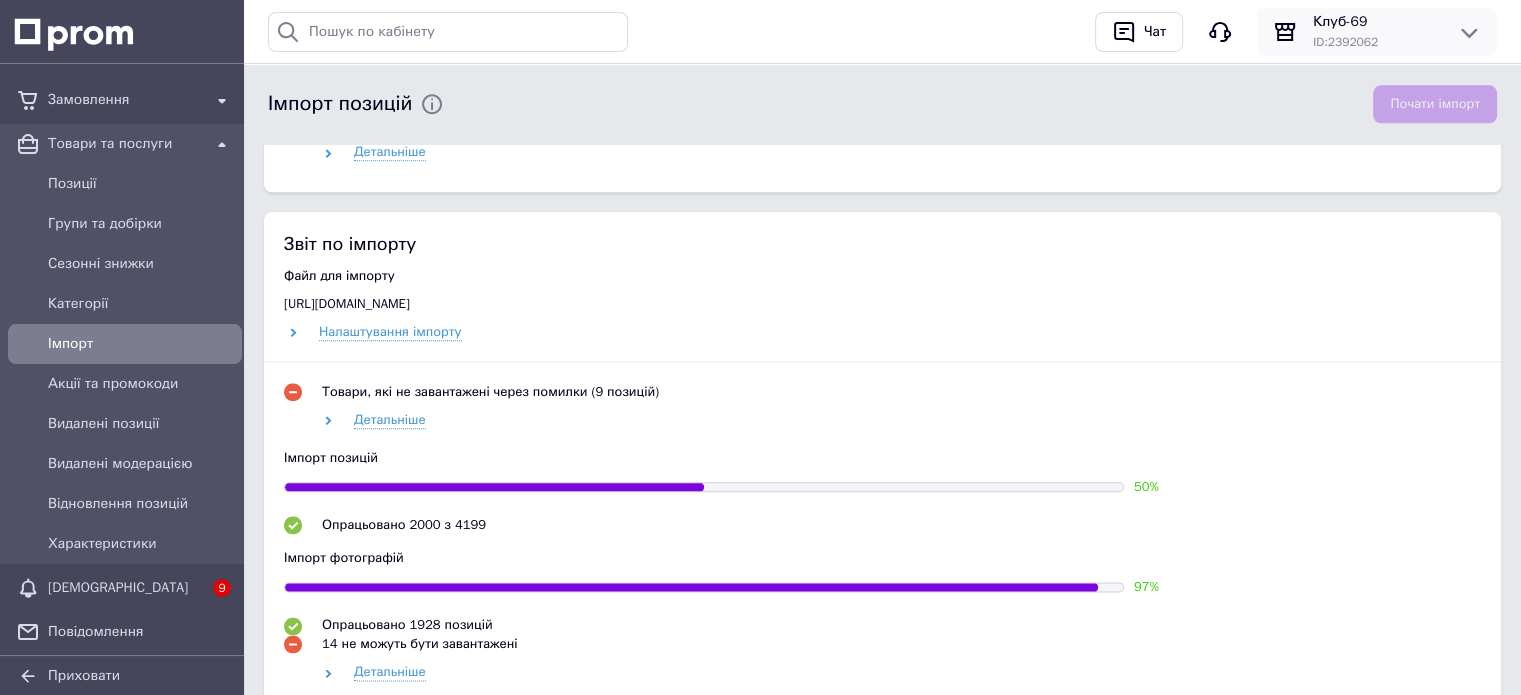 click on "ID:  2392062" at bounding box center [1377, 42] 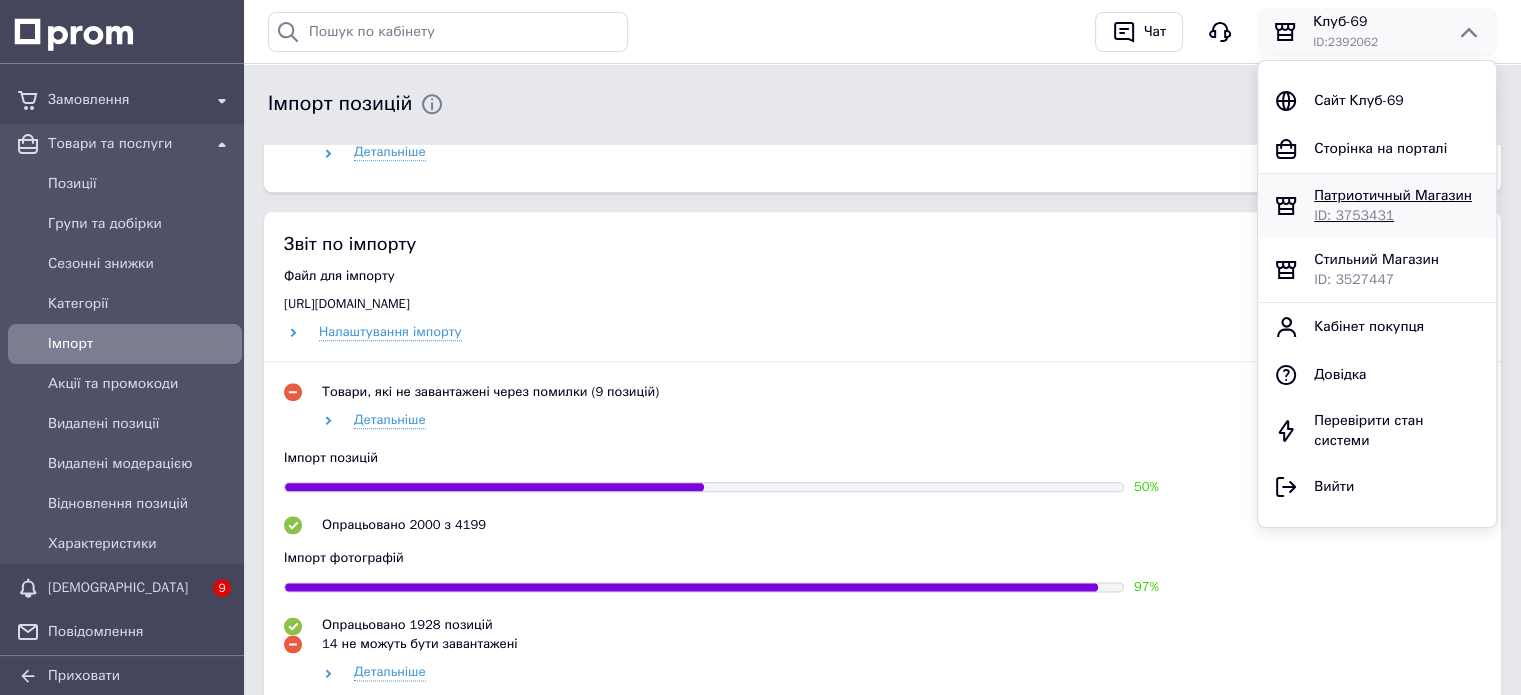click on "Патриотичный Магазин" at bounding box center (1393, 195) 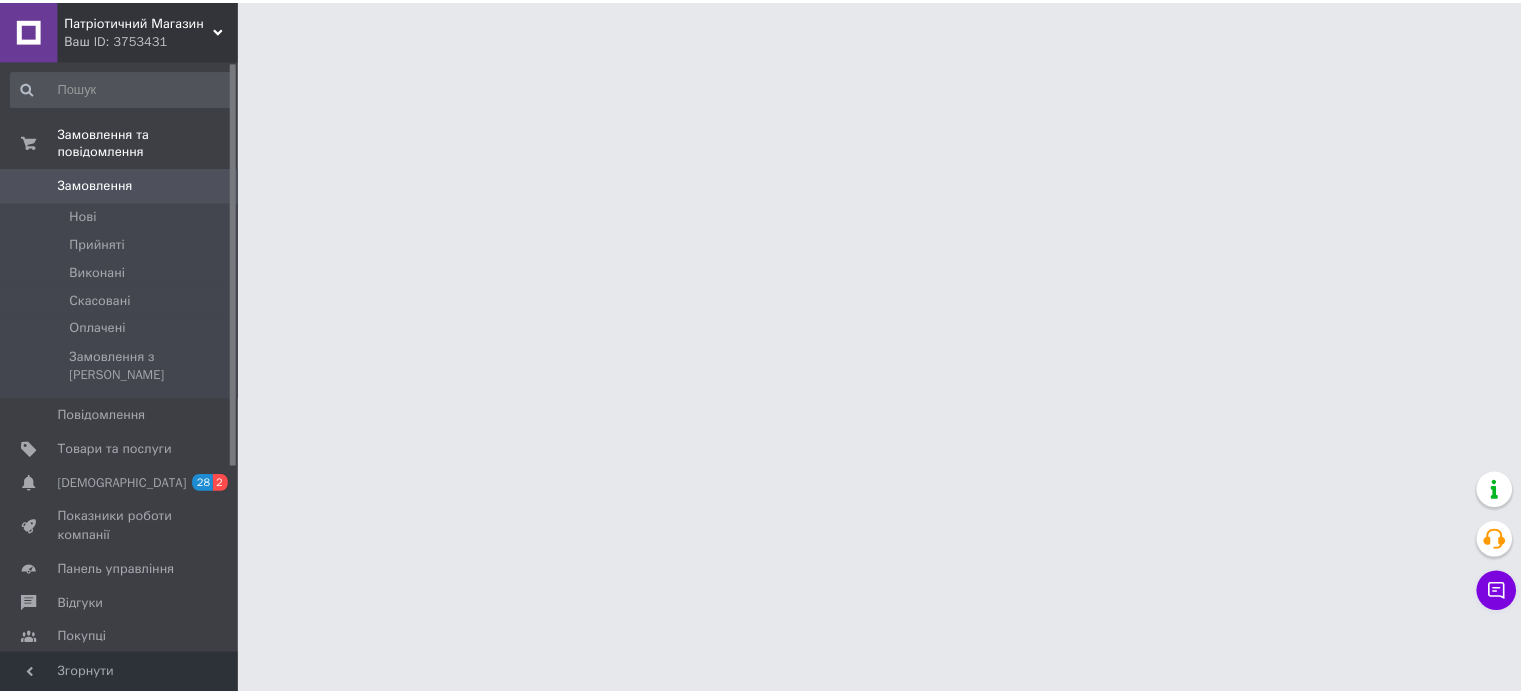 scroll, scrollTop: 0, scrollLeft: 0, axis: both 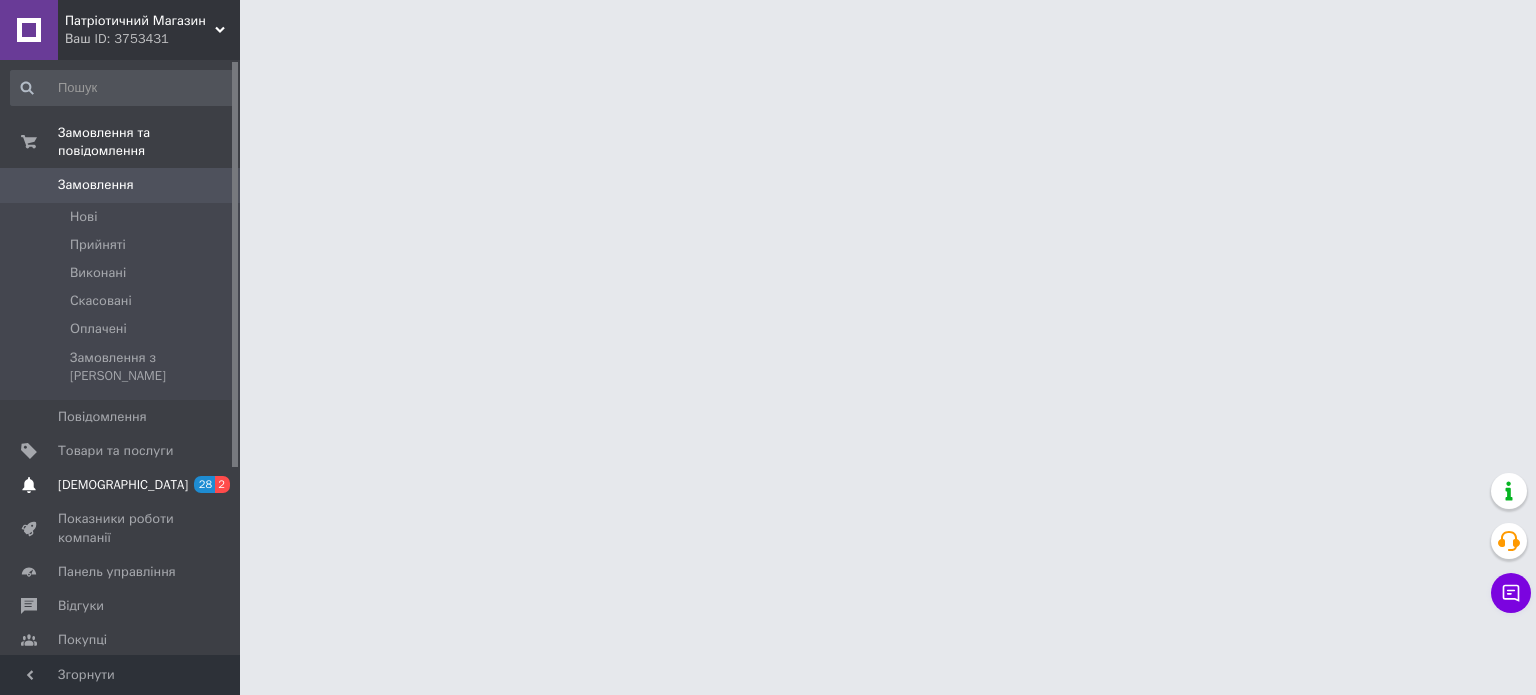 click on "[DEMOGRAPHIC_DATA]" at bounding box center (123, 485) 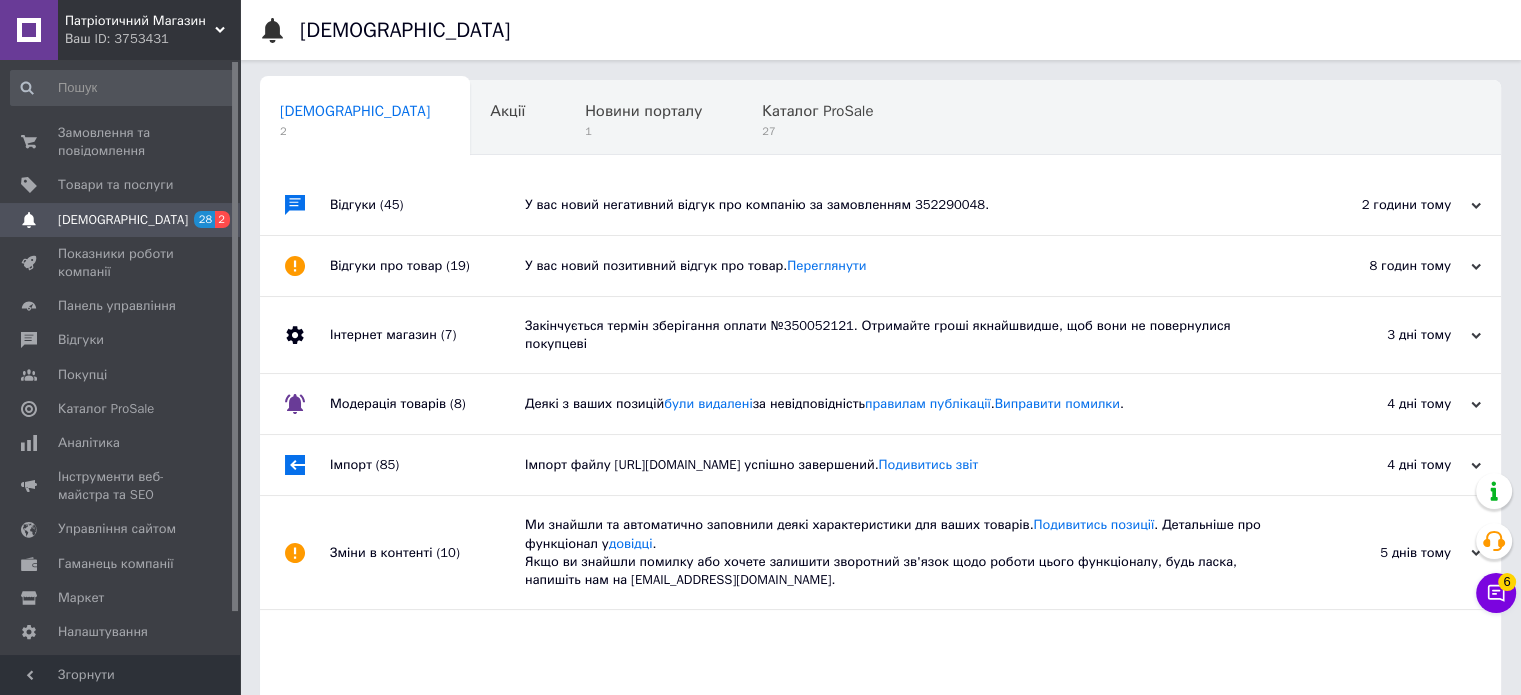 click on "Відгуки   (45)" at bounding box center (427, 205) 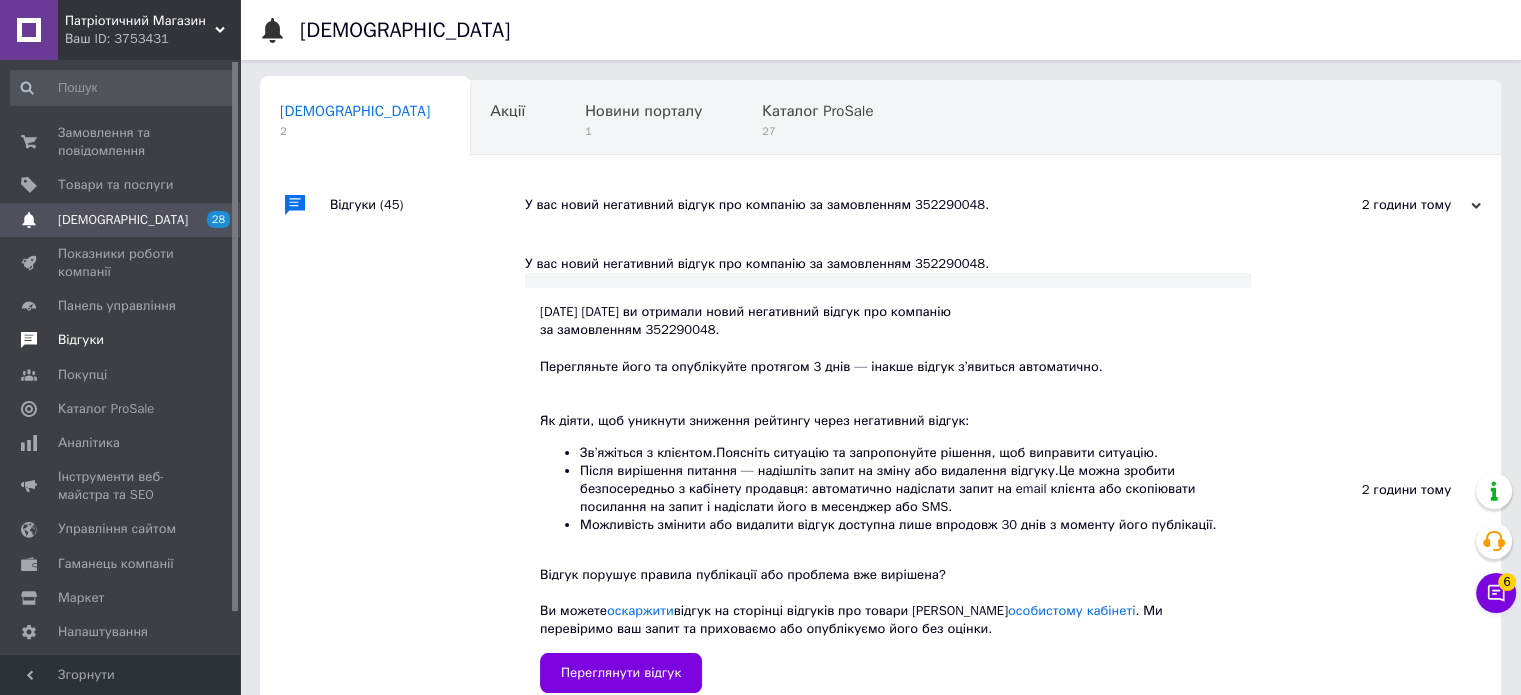 click on "Відгуки" at bounding box center (123, 340) 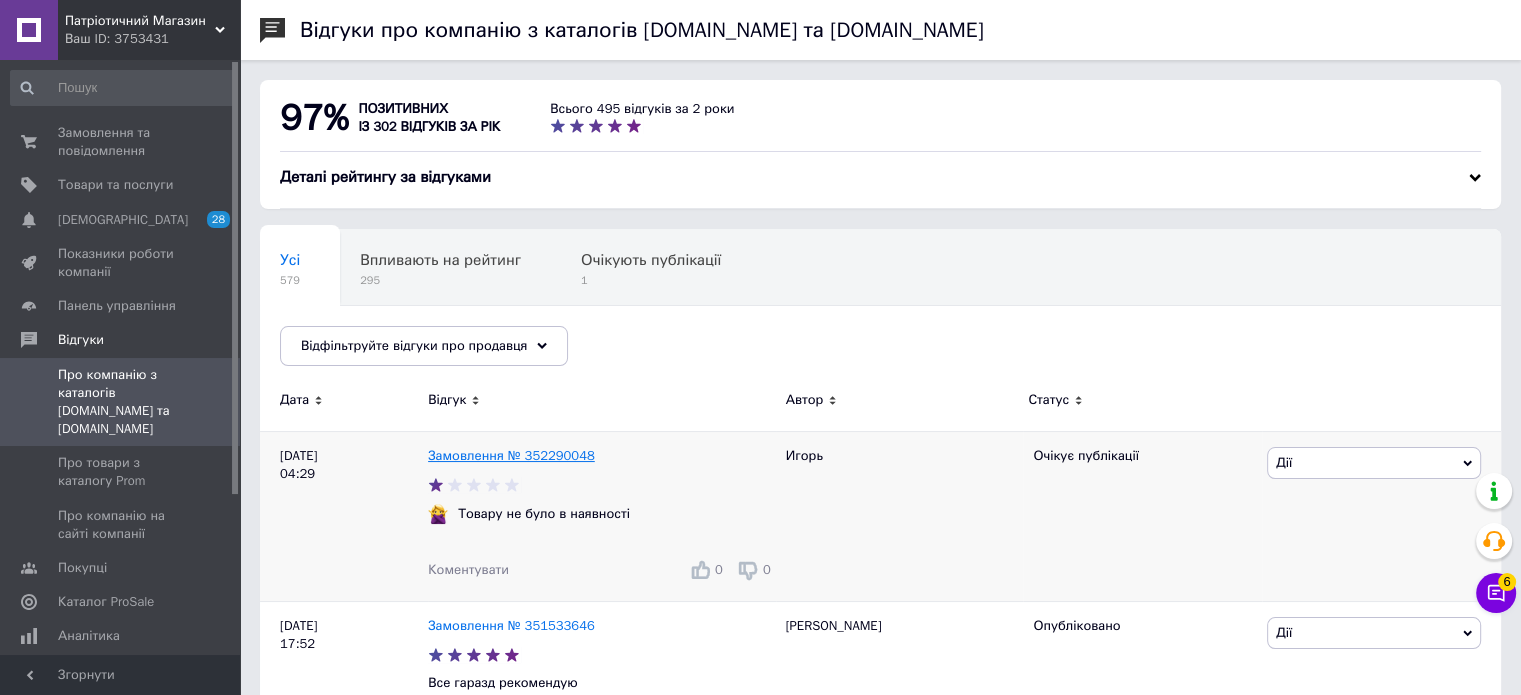 click on "Замовлення № 352290048" at bounding box center [511, 455] 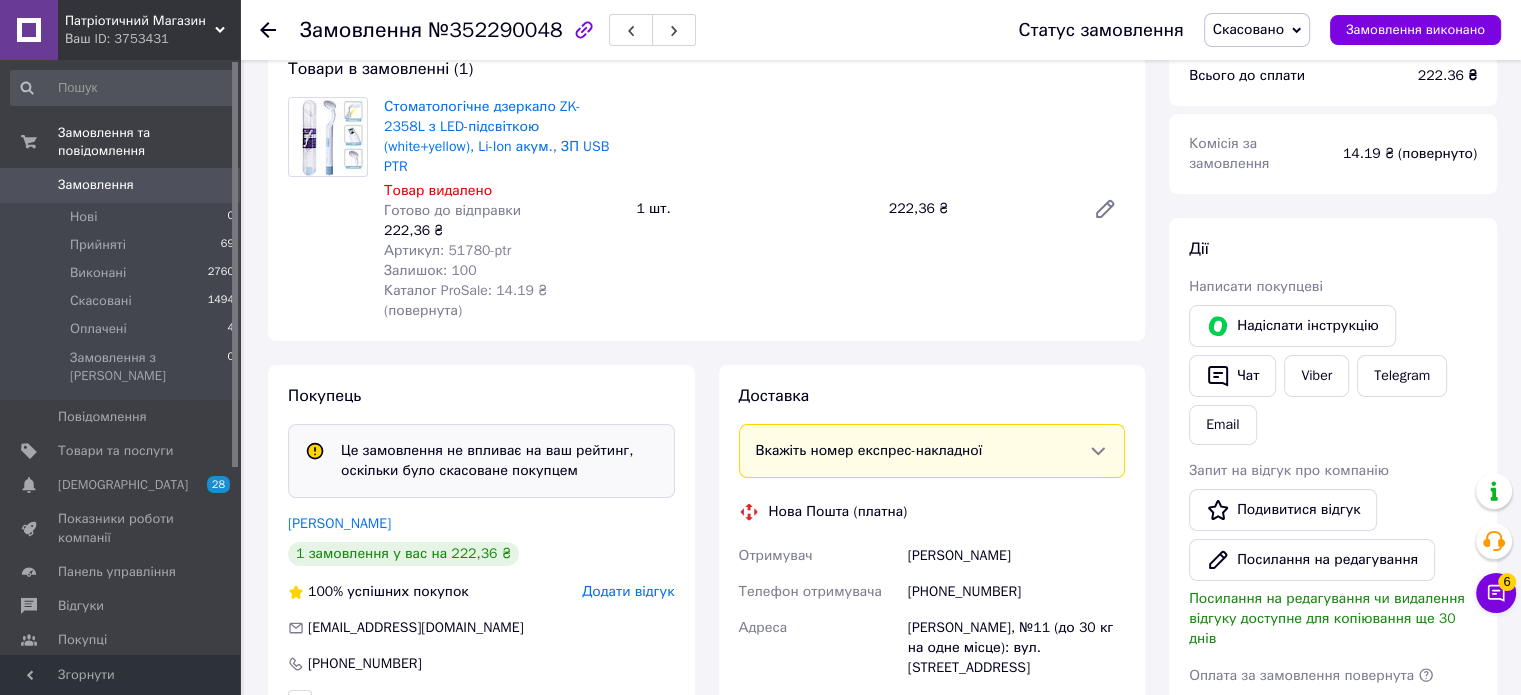 scroll, scrollTop: 0, scrollLeft: 0, axis: both 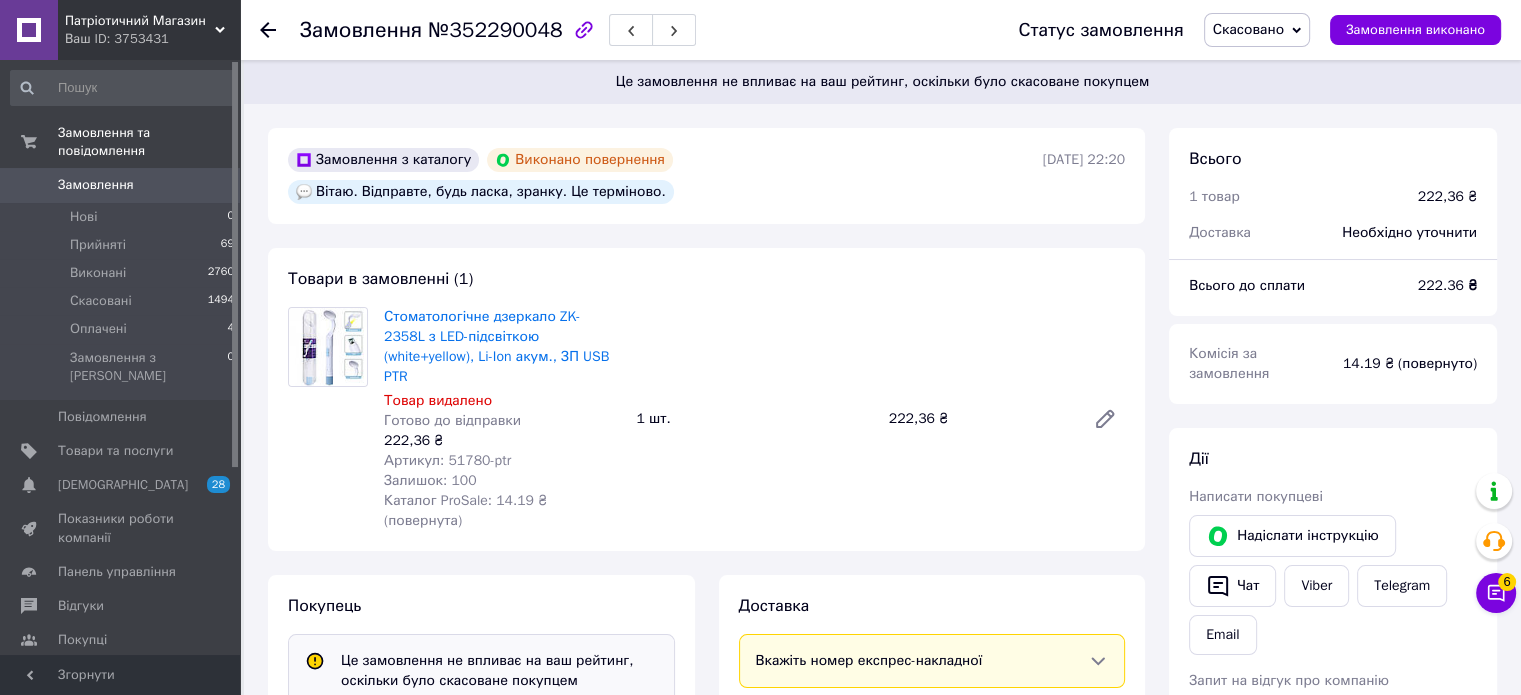 click on "Замовлення" at bounding box center [96, 185] 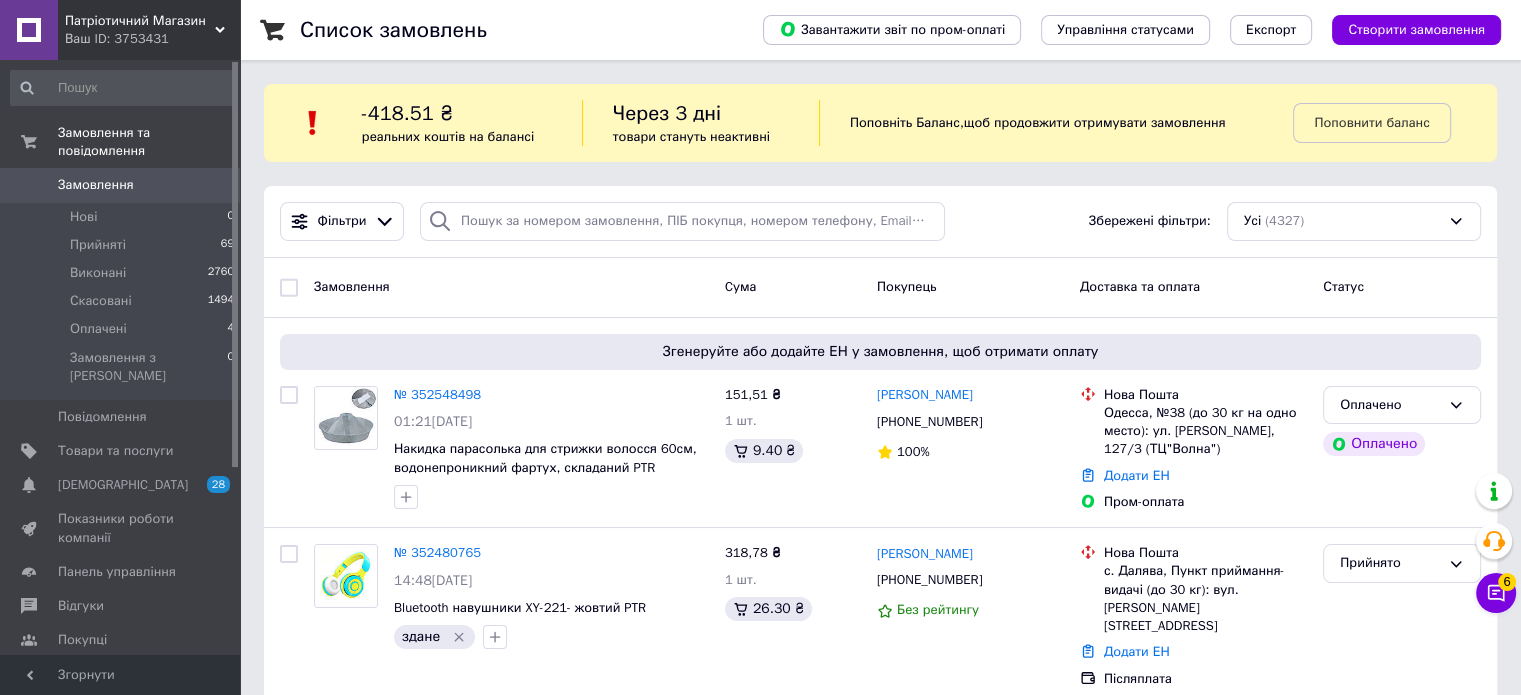 click on "Замовлення Cума Покупець Доставка та оплата Статус" at bounding box center (880, 288) 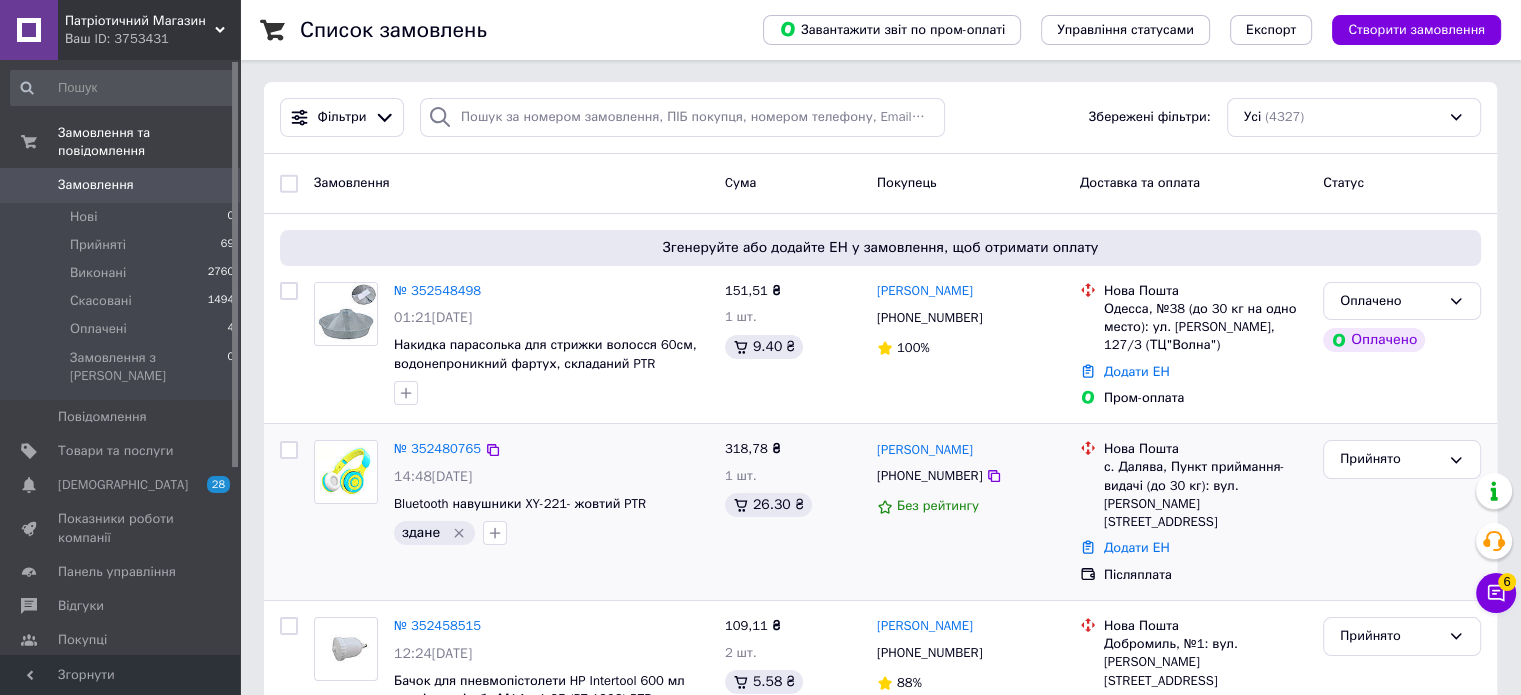 scroll, scrollTop: 166, scrollLeft: 0, axis: vertical 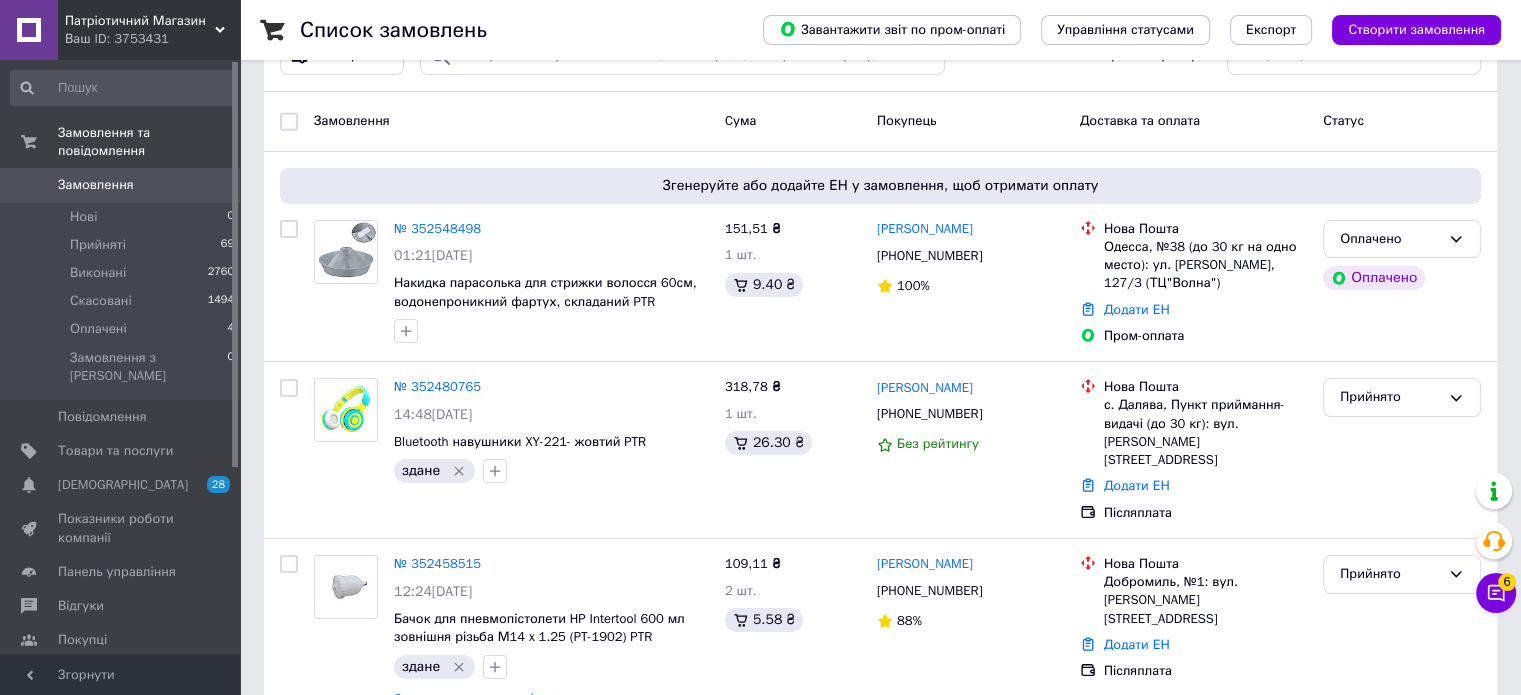 click on "Ваш ID: 3753431" at bounding box center [152, 39] 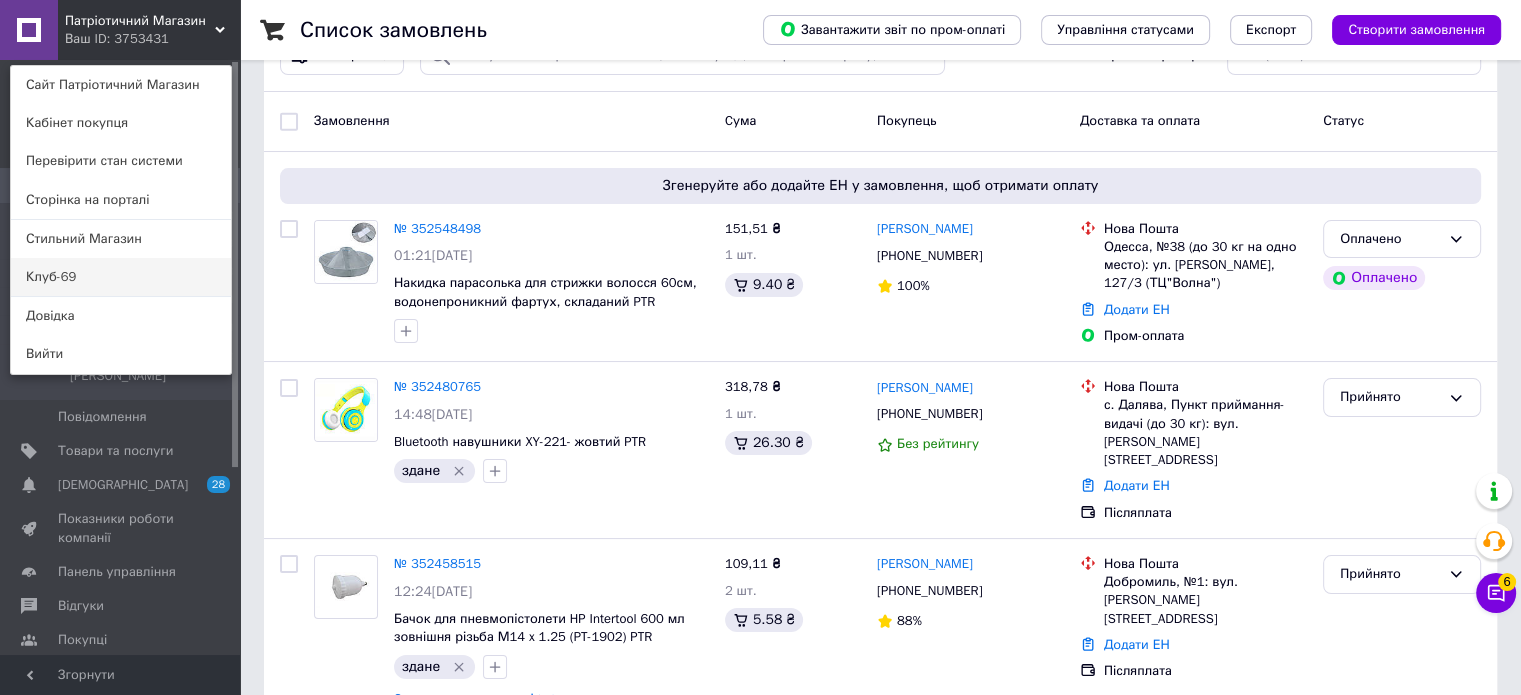 click on "Клуб-69" at bounding box center [121, 277] 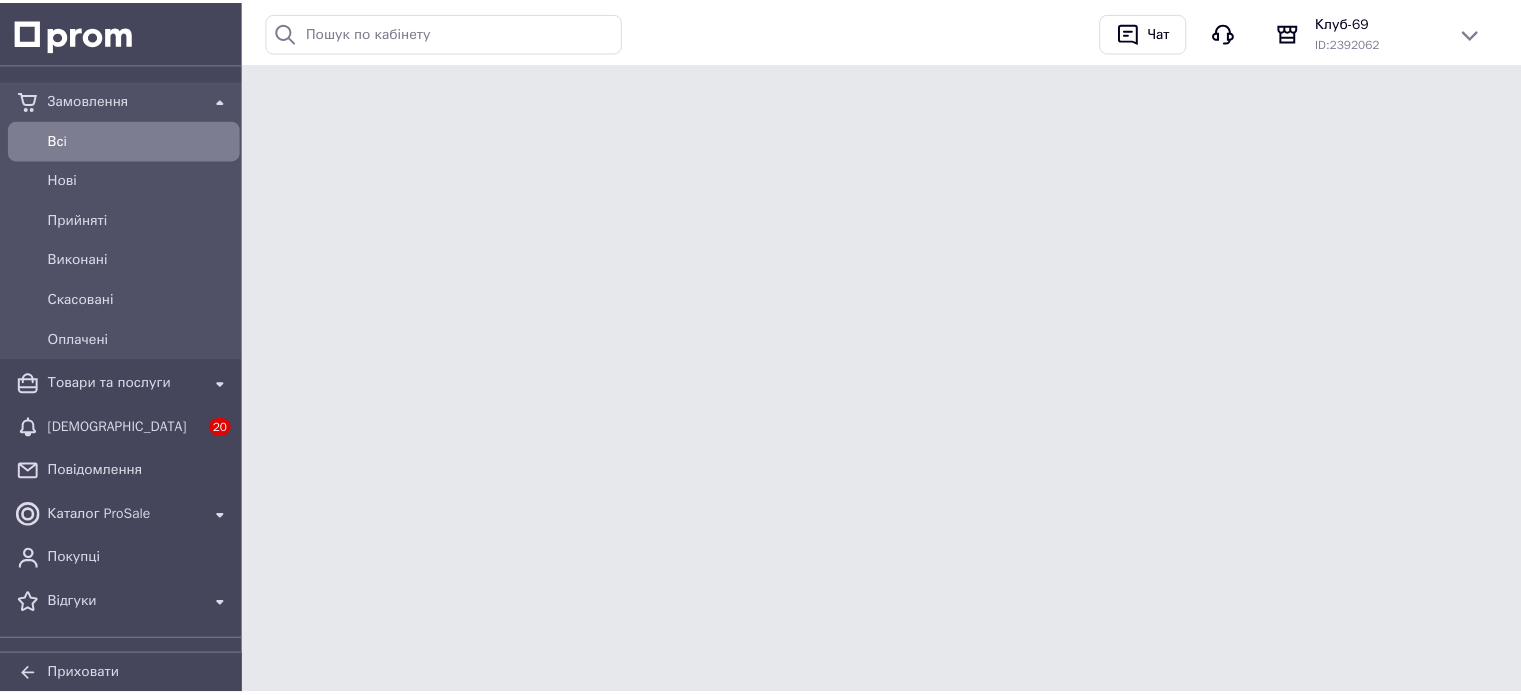 scroll, scrollTop: 0, scrollLeft: 0, axis: both 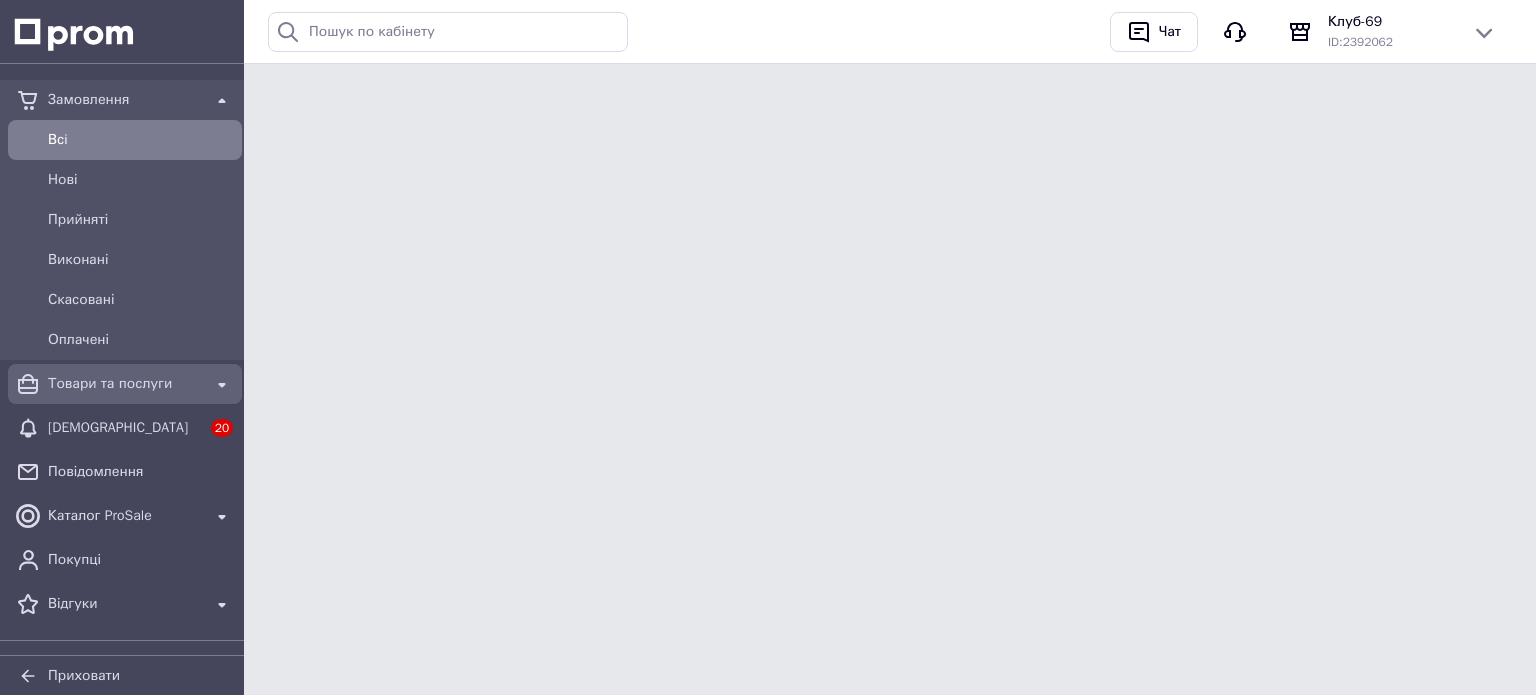click on "Товари та послуги" at bounding box center [125, 384] 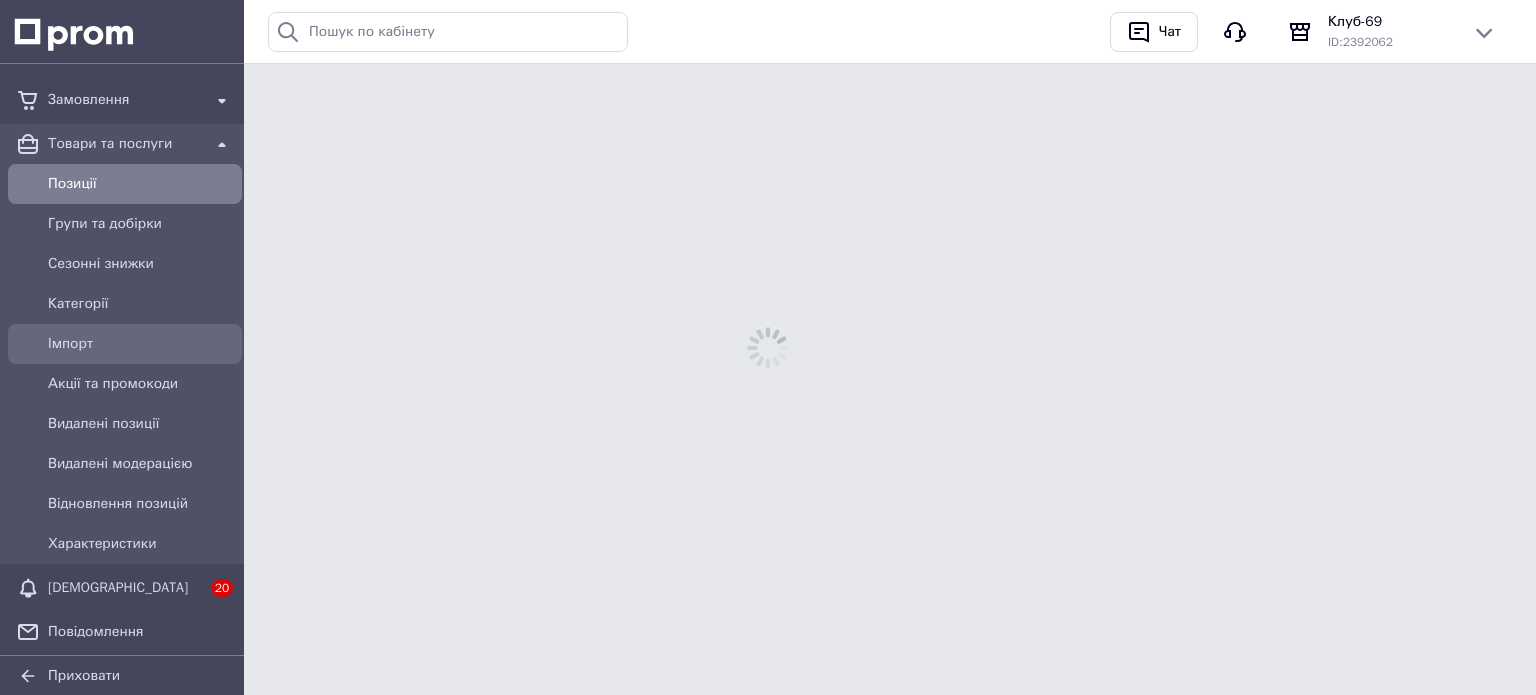 click on "Імпорт" at bounding box center (141, 344) 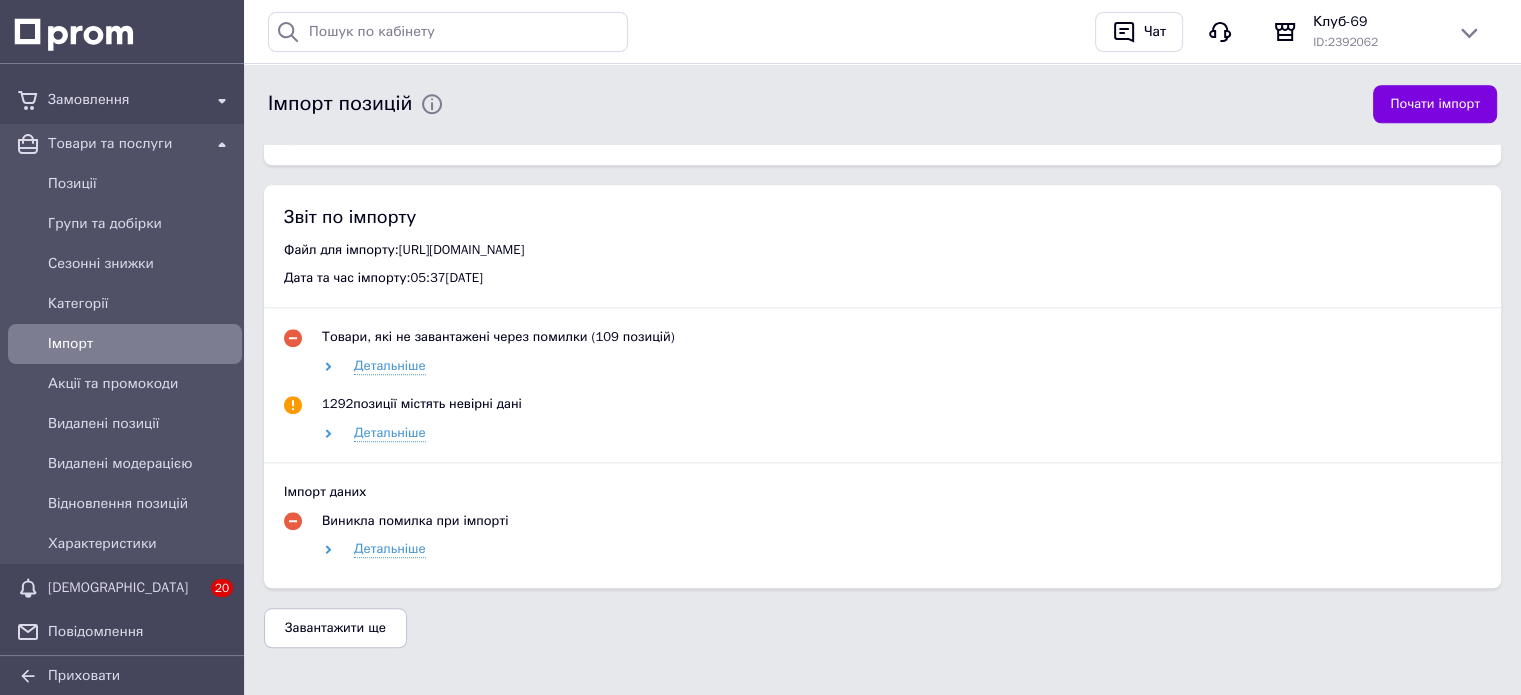 scroll, scrollTop: 1833, scrollLeft: 0, axis: vertical 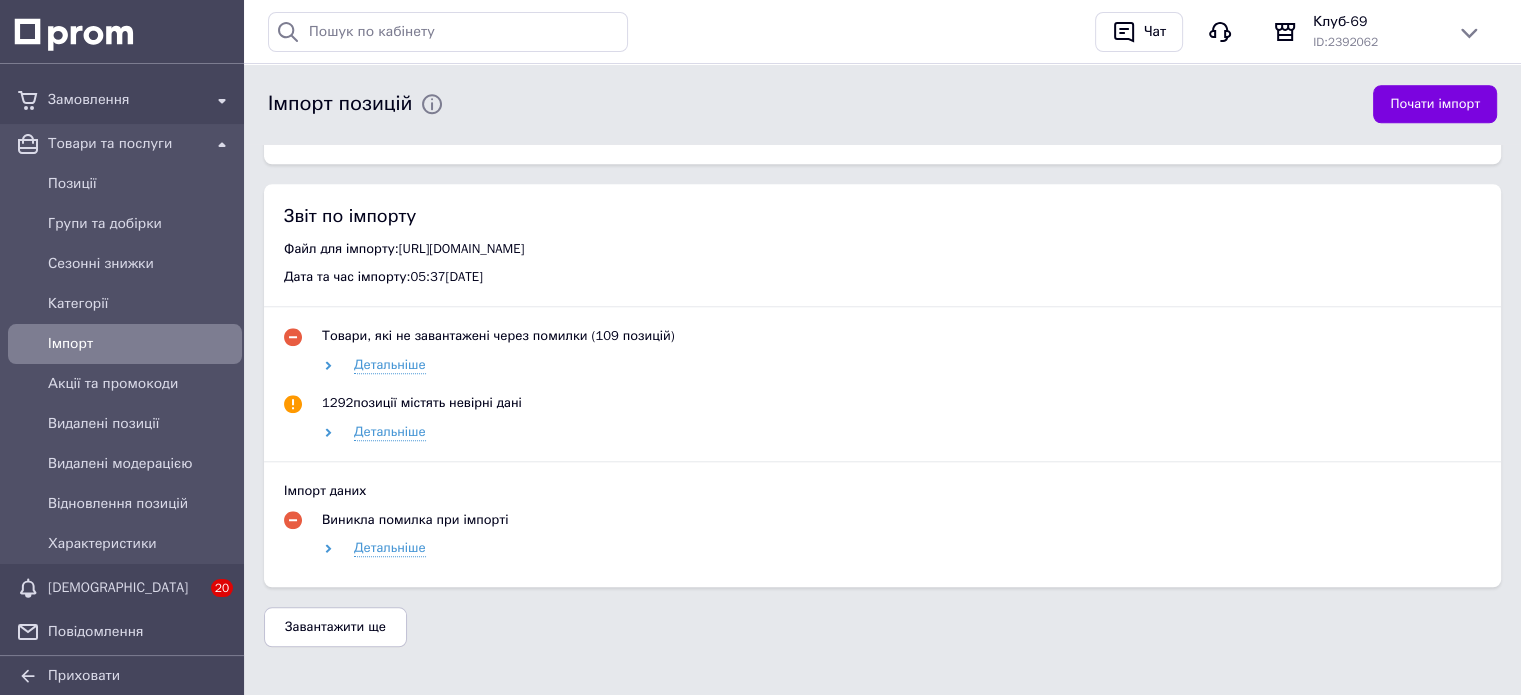 click on "Завантажити ще" at bounding box center (335, 627) 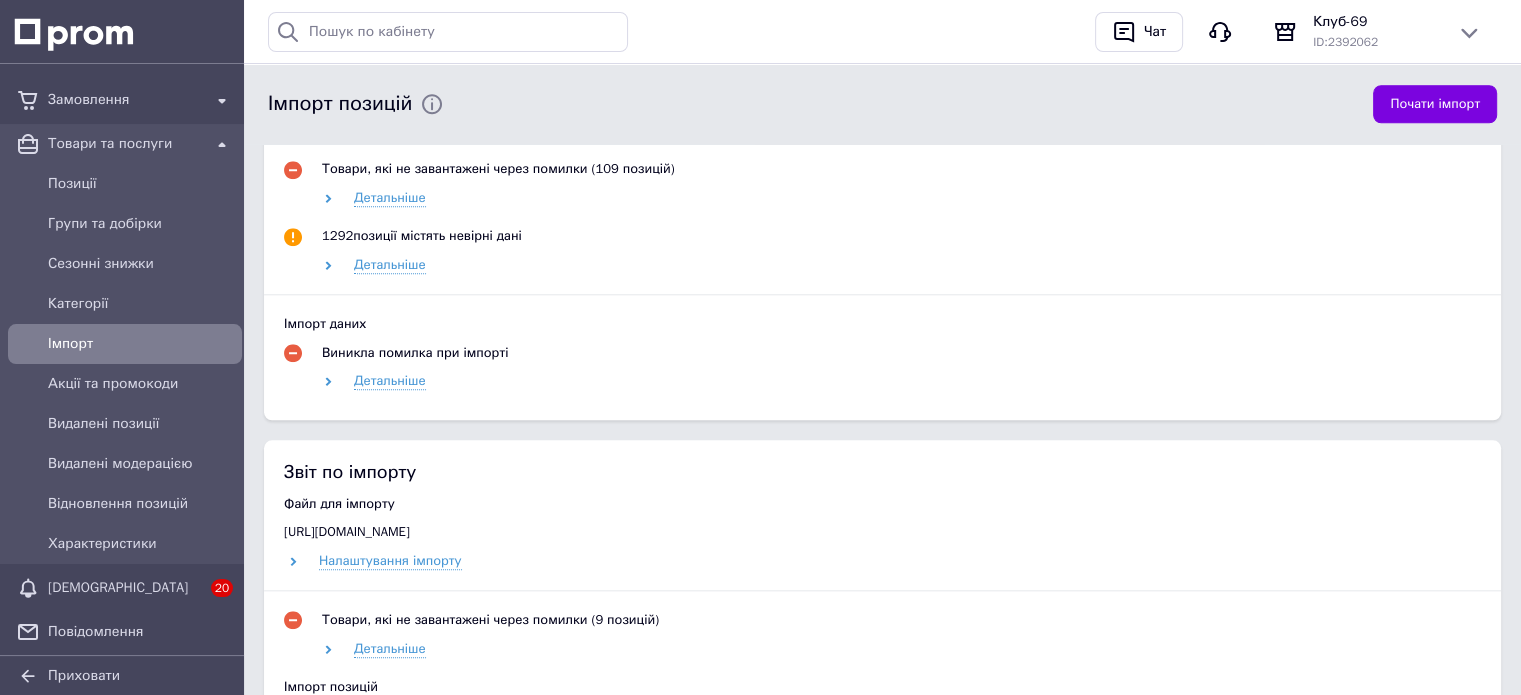 scroll, scrollTop: 1833, scrollLeft: 0, axis: vertical 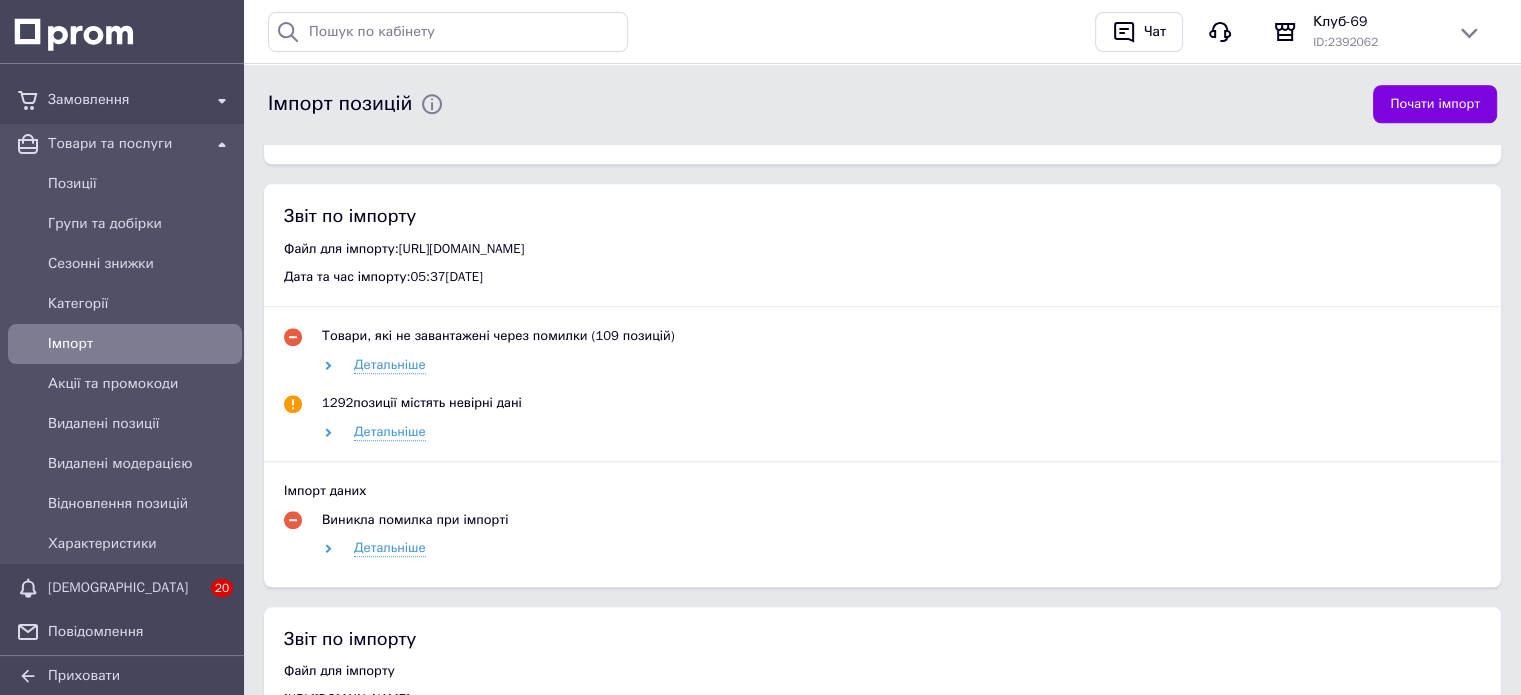 drag, startPoint x: 1419, startPoint y: 277, endPoint x: 405, endPoint y: 271, distance: 1014.01776 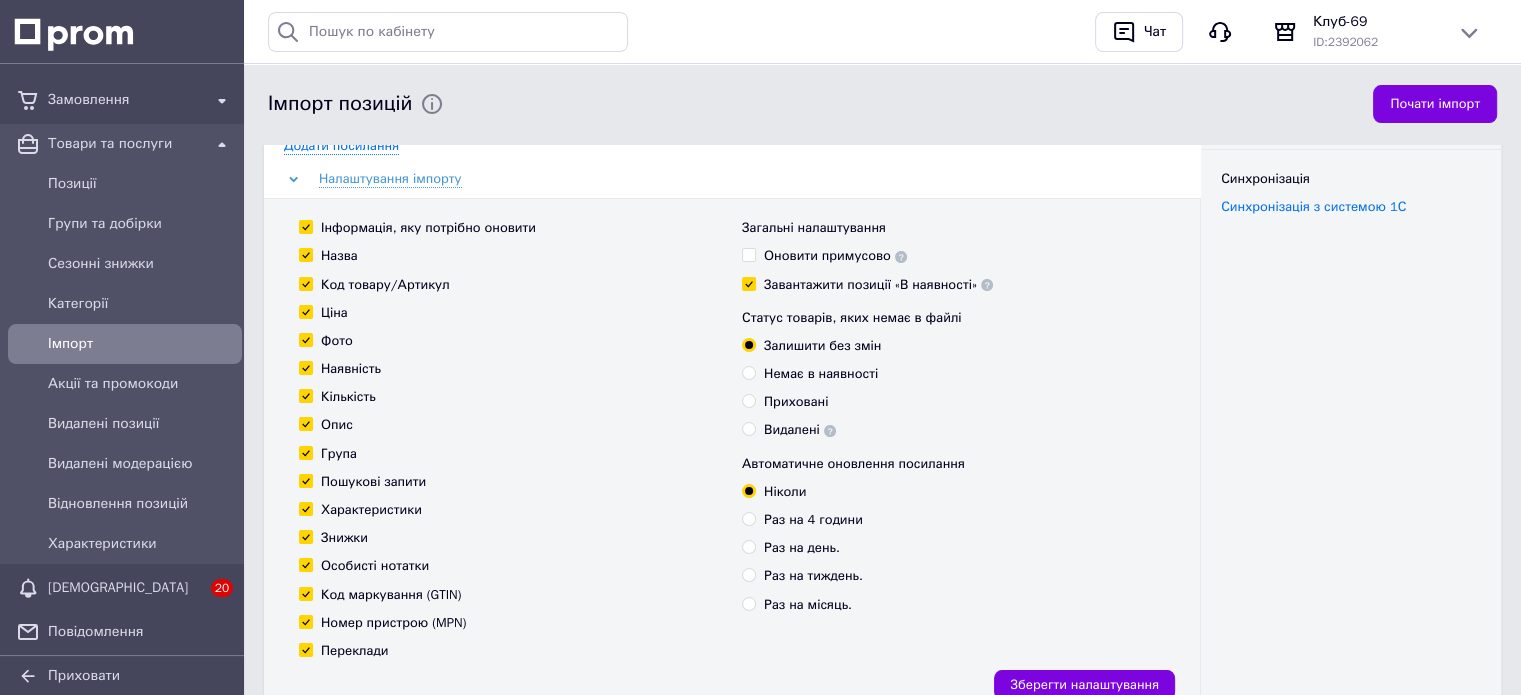 scroll, scrollTop: 0, scrollLeft: 0, axis: both 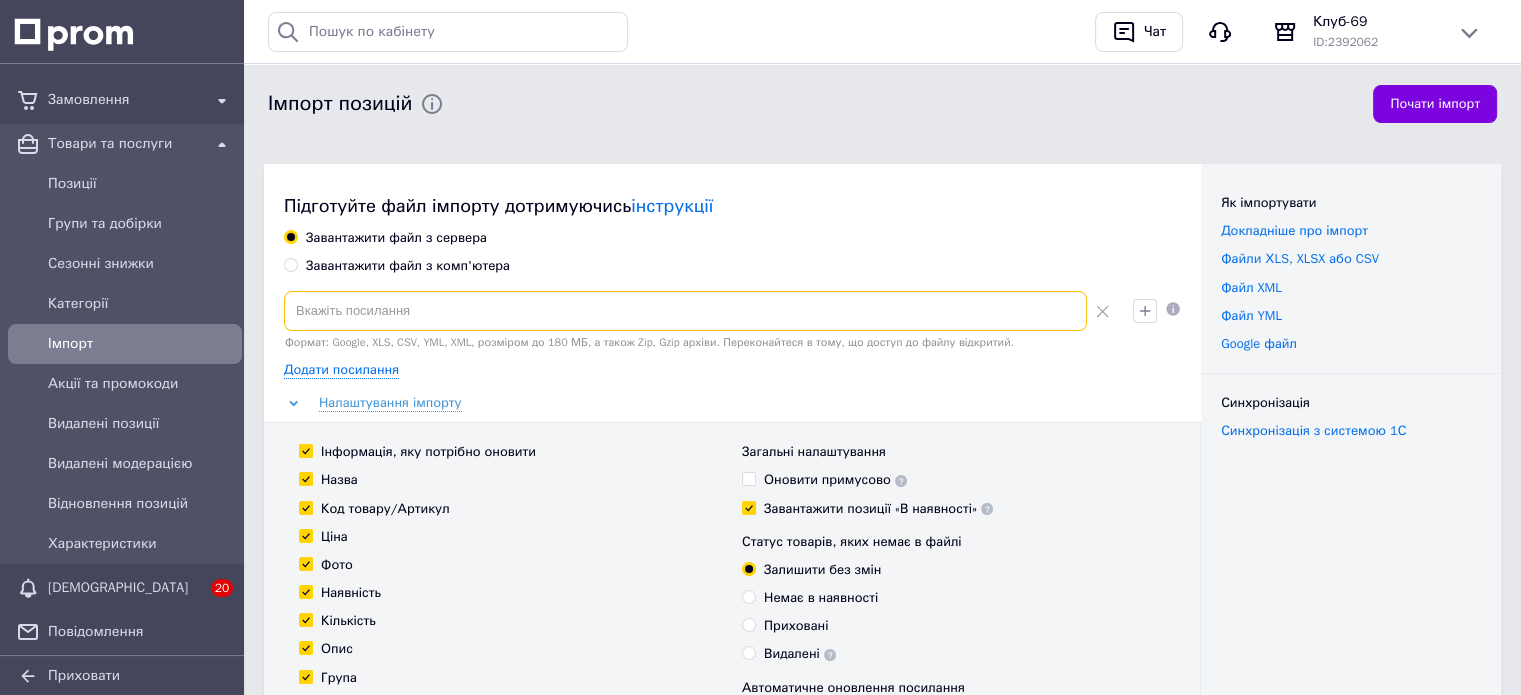 click at bounding box center [685, 311] 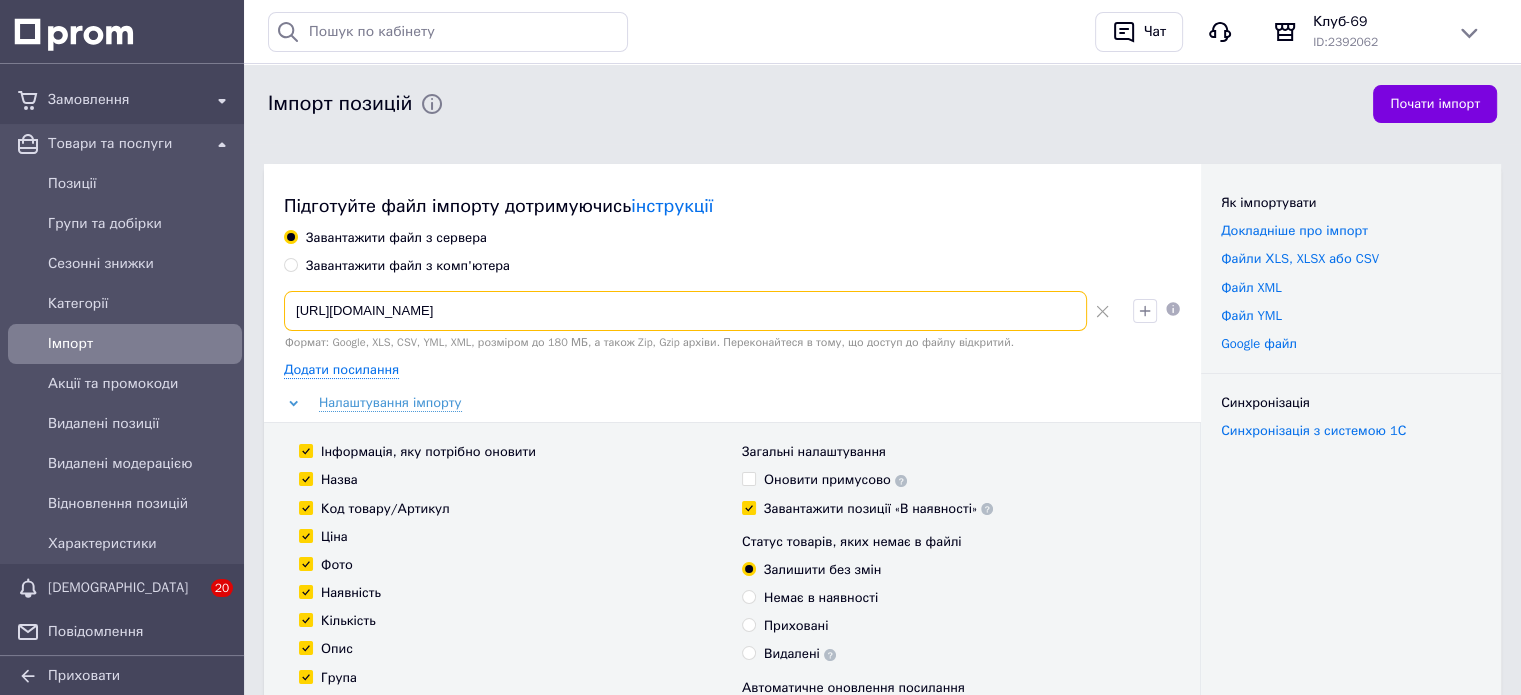 scroll, scrollTop: 0, scrollLeft: 584, axis: horizontal 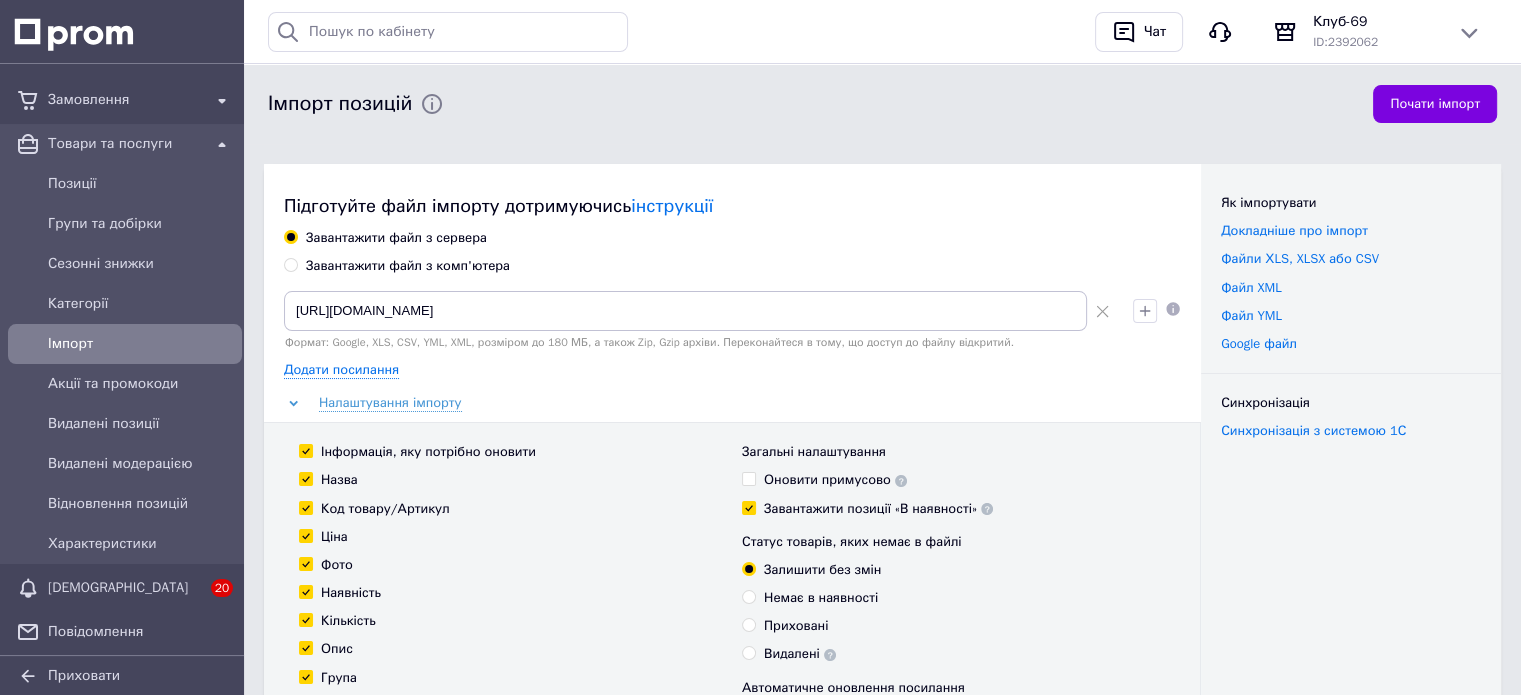 click on "Оновити примусово" at bounding box center (748, 478) 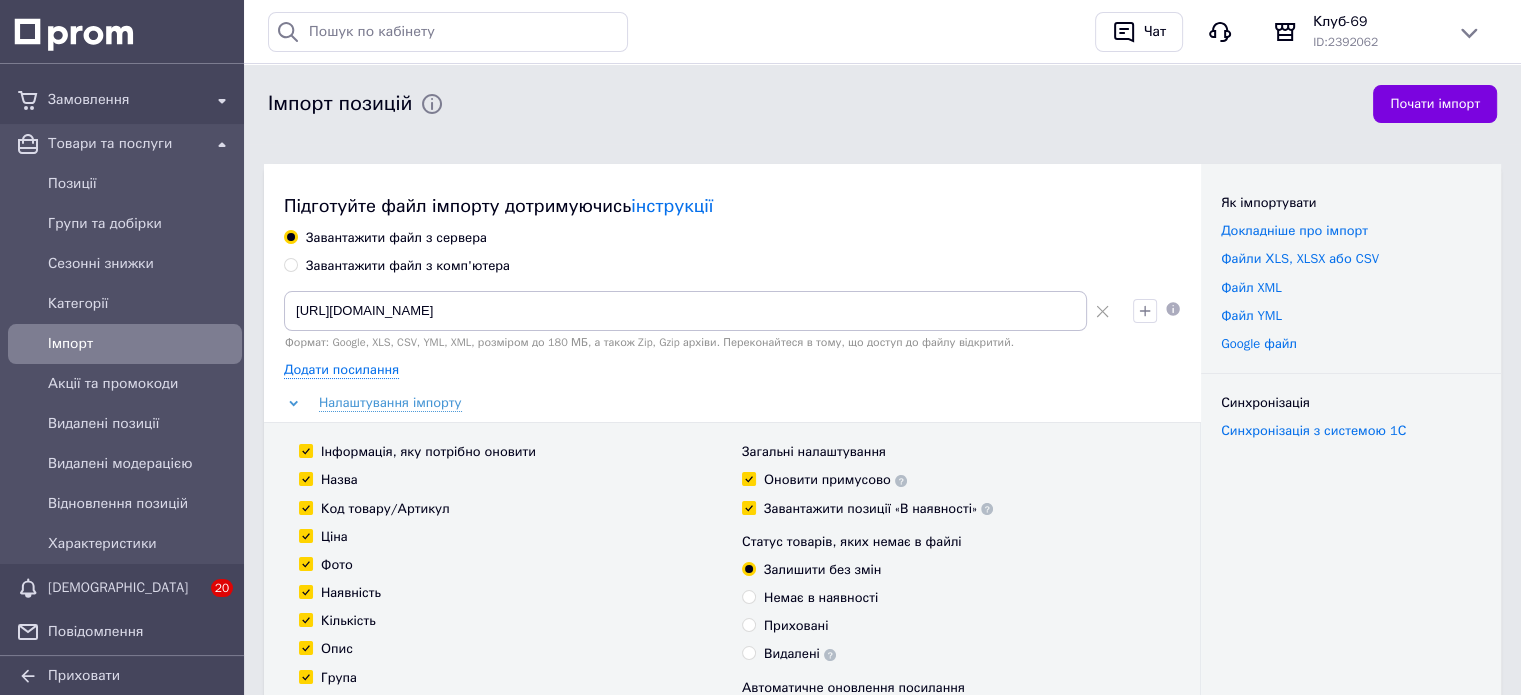 checkbox on "true" 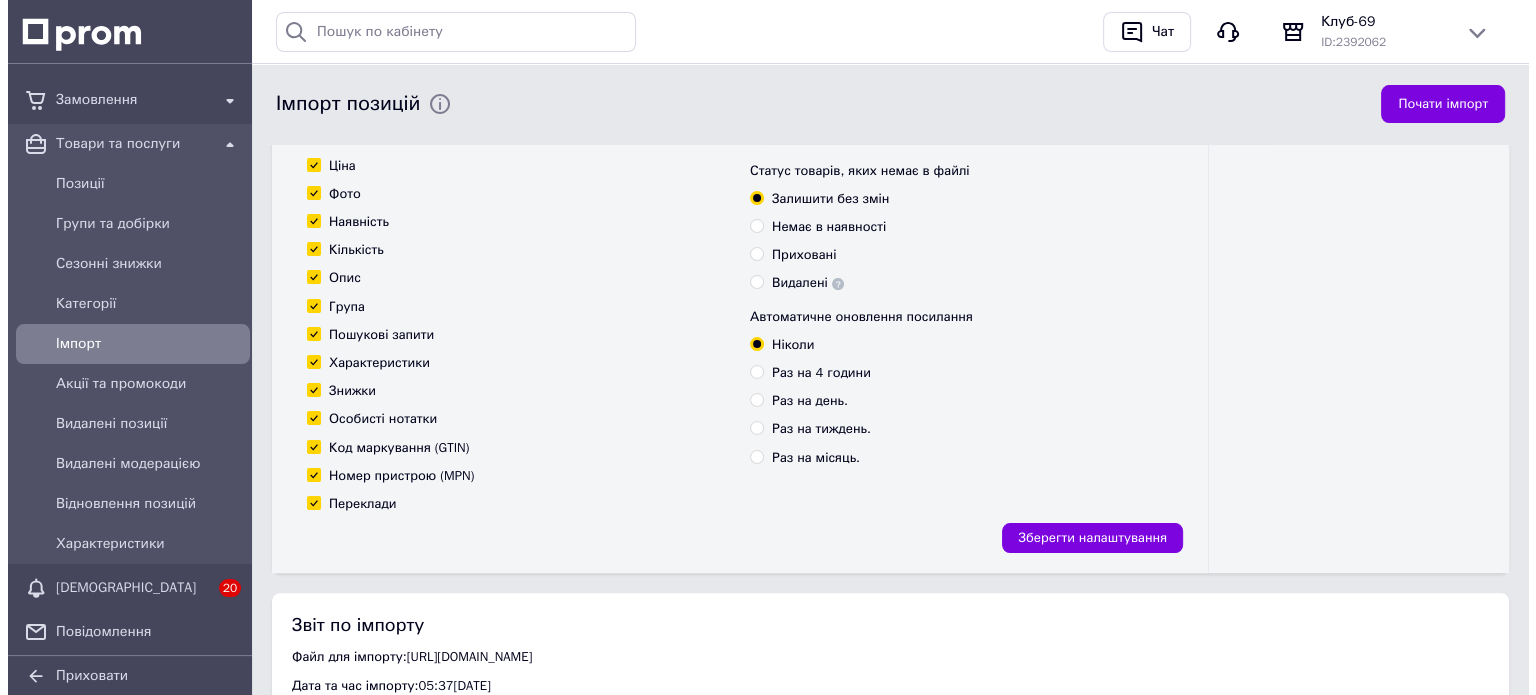 scroll, scrollTop: 333, scrollLeft: 0, axis: vertical 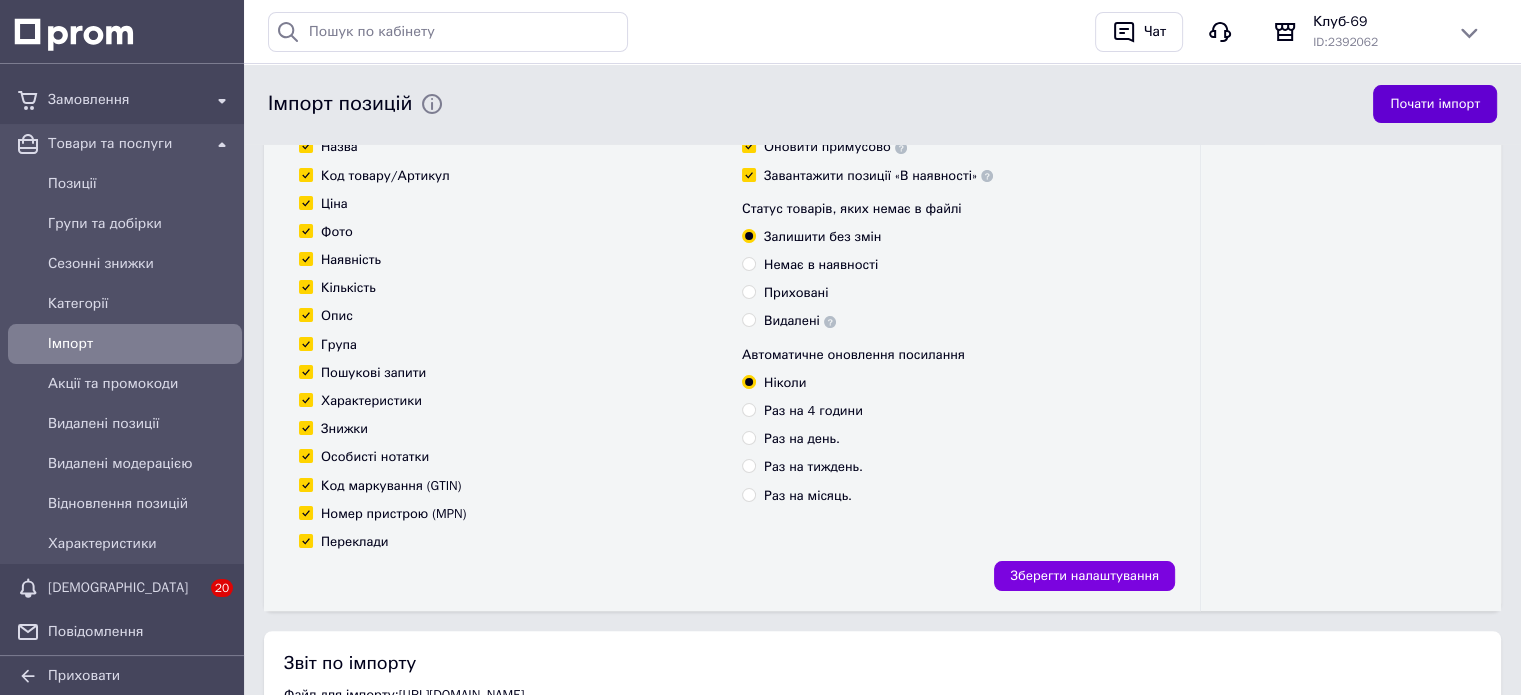 click on "Почати імпорт" at bounding box center [1435, 104] 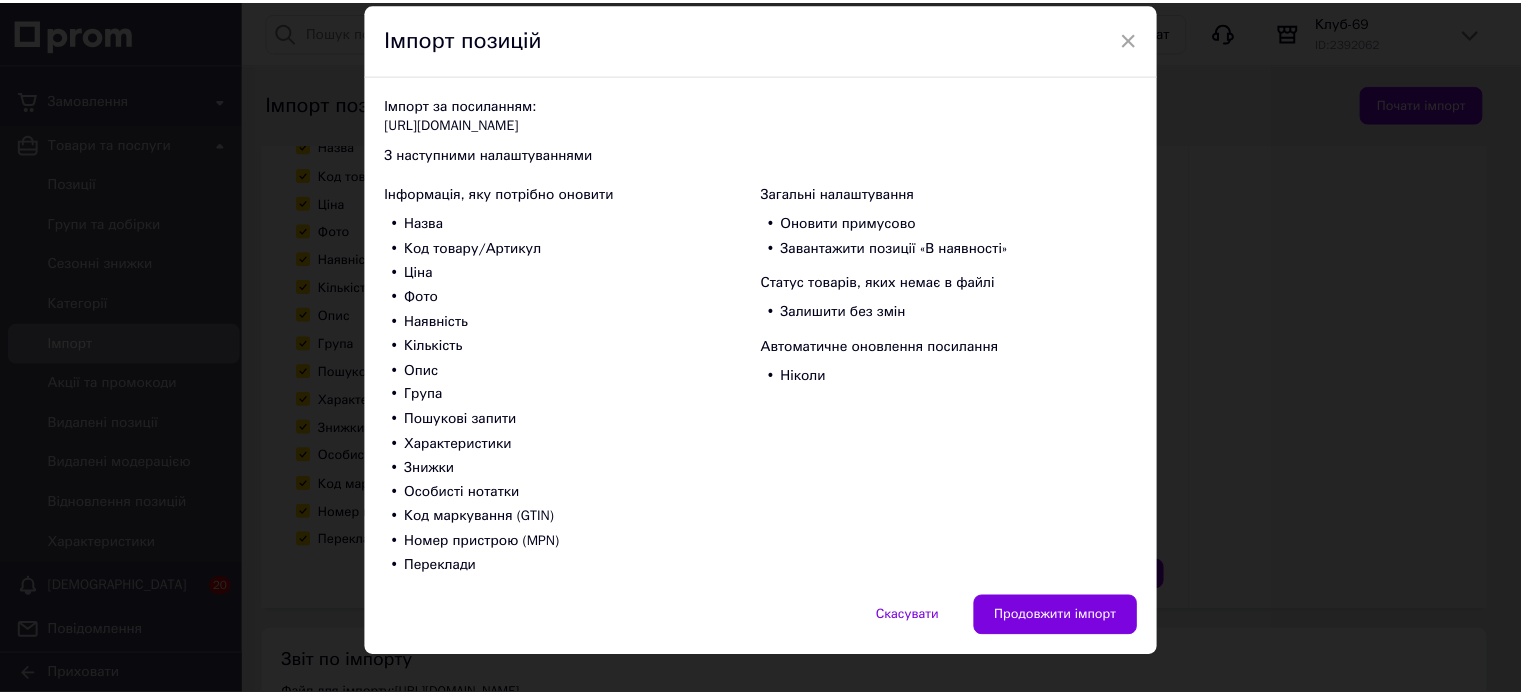 scroll, scrollTop: 99, scrollLeft: 0, axis: vertical 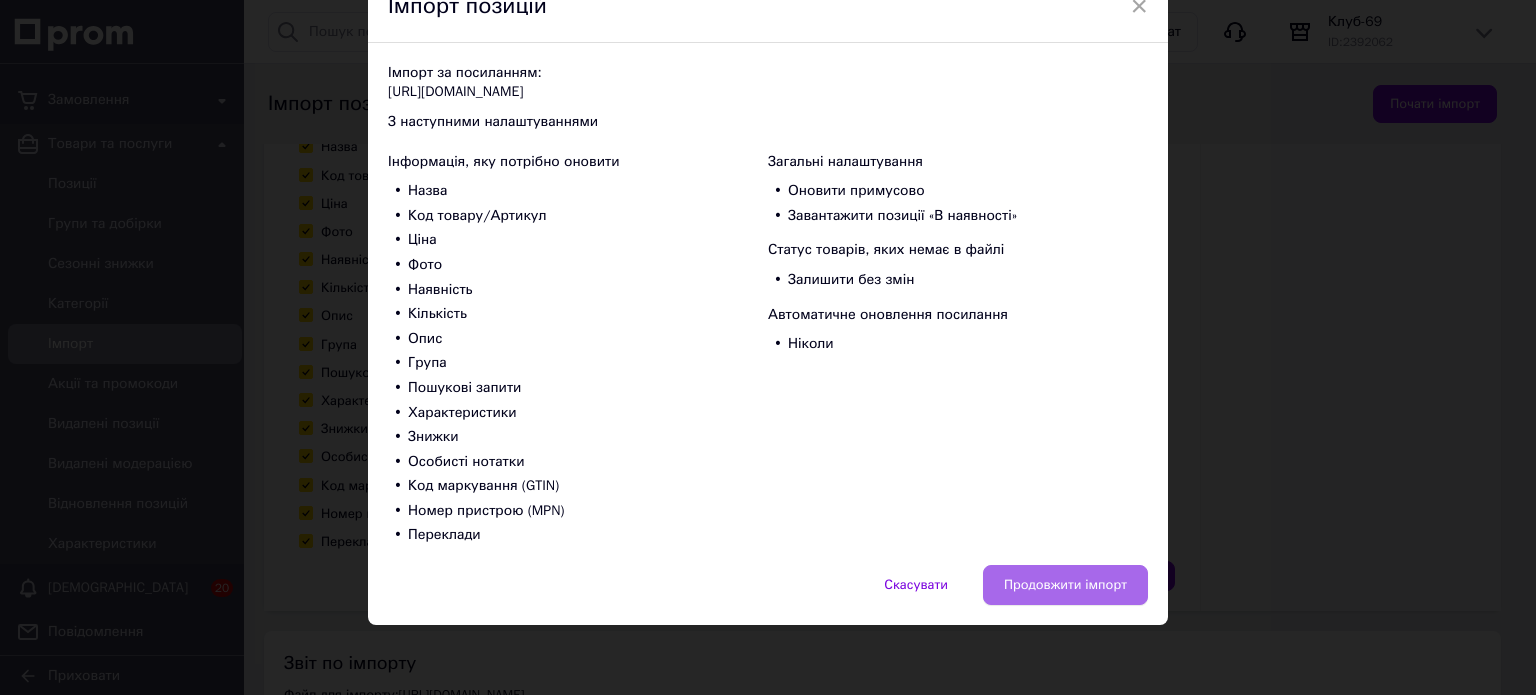 click on "Продовжити імпорт" at bounding box center (1065, 585) 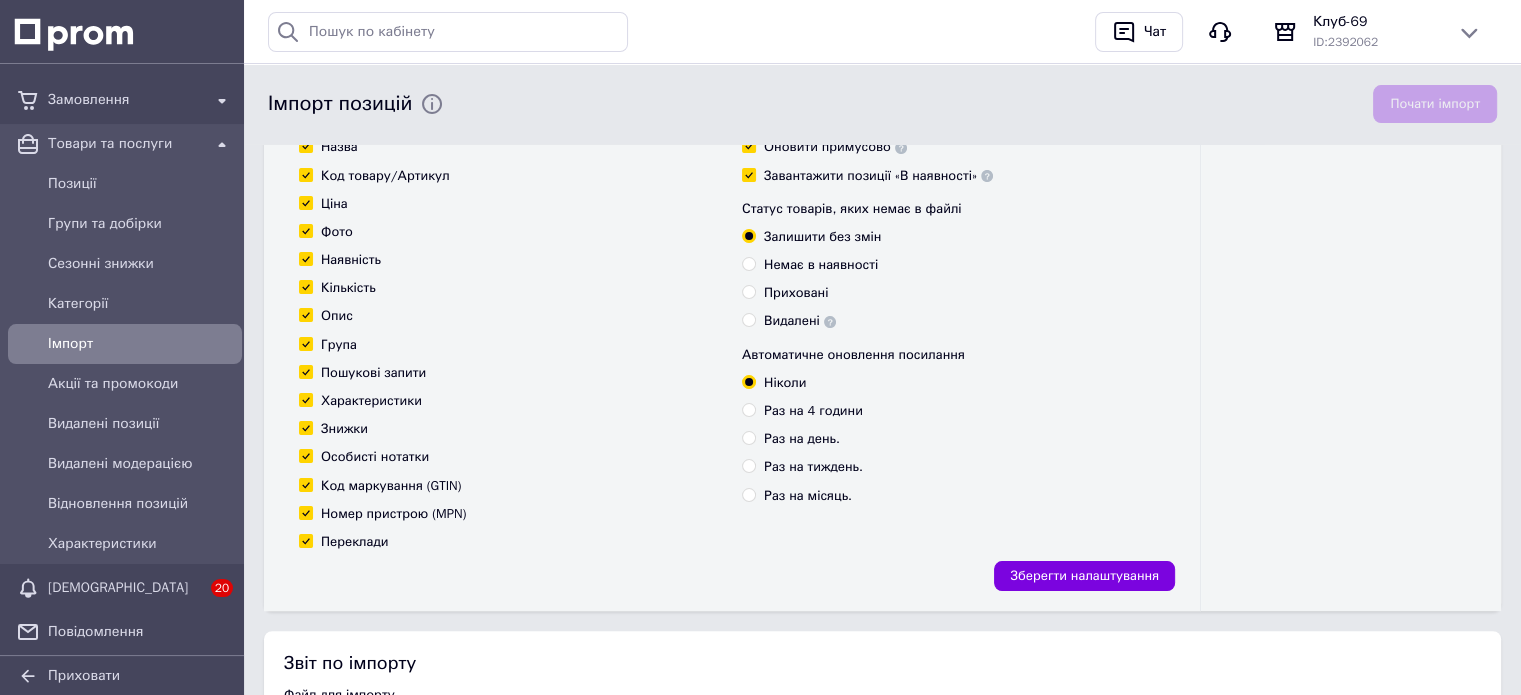 click on "Інформація, яку потрібно оновити Назва Код товару/Артикул Ціна Фото Наявність Кількість Опис Група Пошукові запити Характеристики Знижки Особисті нотатки Код маркування (GTIN) Номер пристрою (MPN) Переклади Загальні налаштування Оновити примусово   Завантажити позиції «В наявності»   Статус товарів, яких немає в файлі Залишити без змін Немає в наявності Приховані Видалені   Автоматичне оновлення посилання Ніколи Раз на 4 години Раз на день. Раз на тиждень. Раз на місяць. Зберегти налаштування" at bounding box center [732, 350] 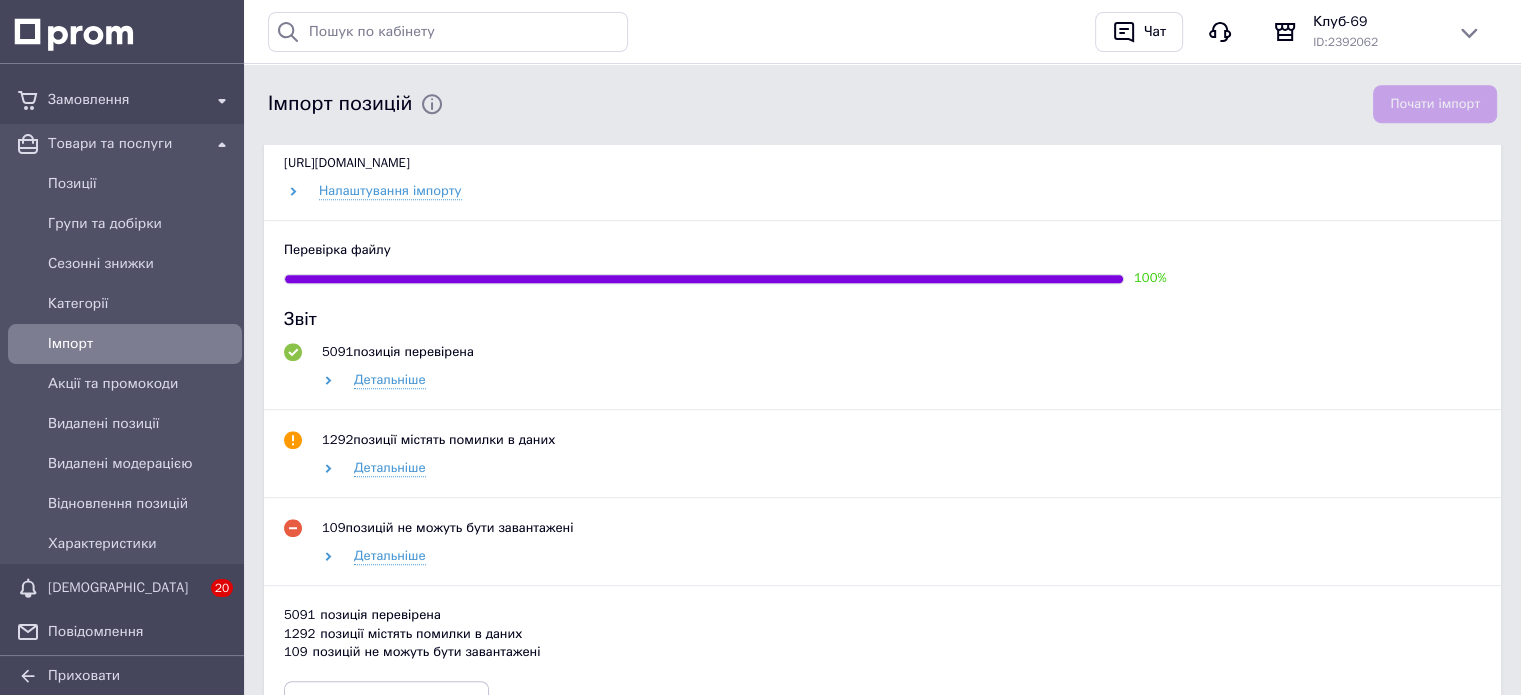 scroll, scrollTop: 1000, scrollLeft: 0, axis: vertical 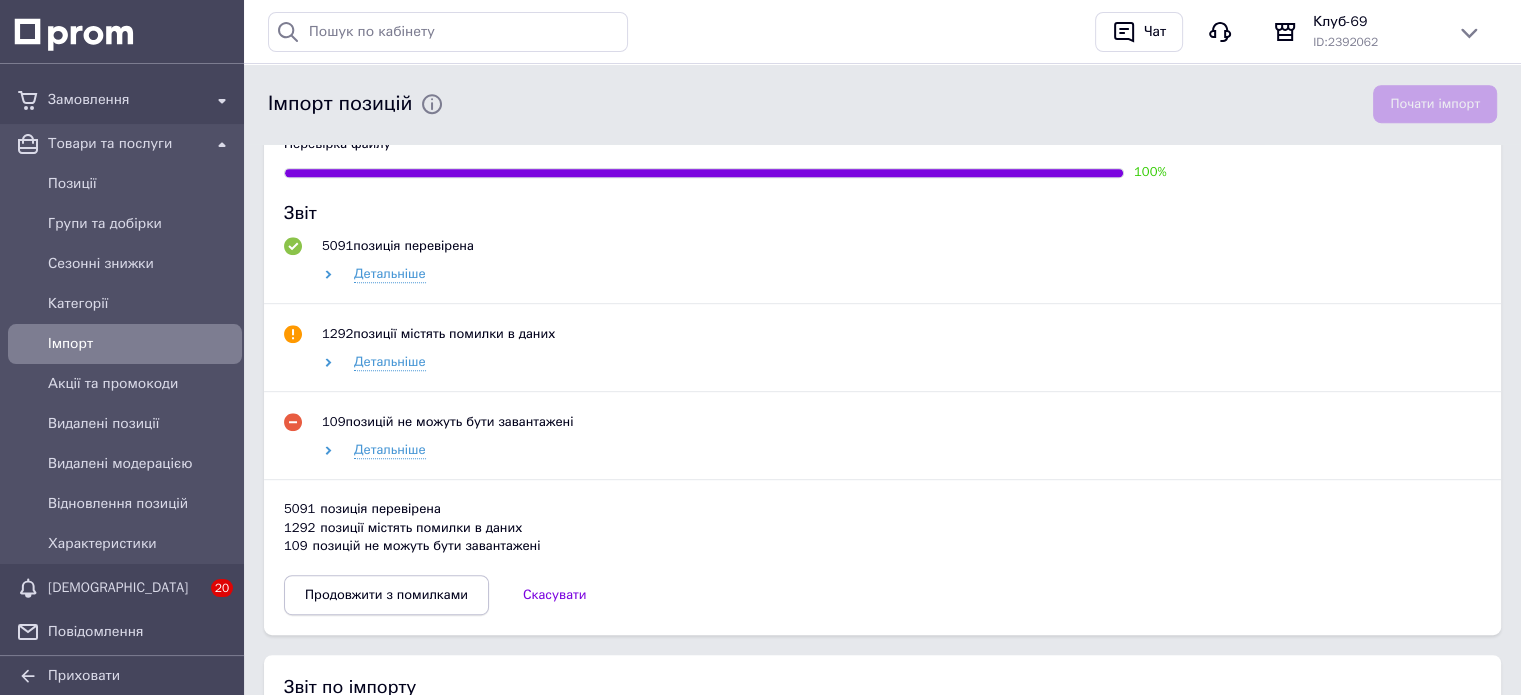 click on "Продовжити з помилками" at bounding box center [386, 595] 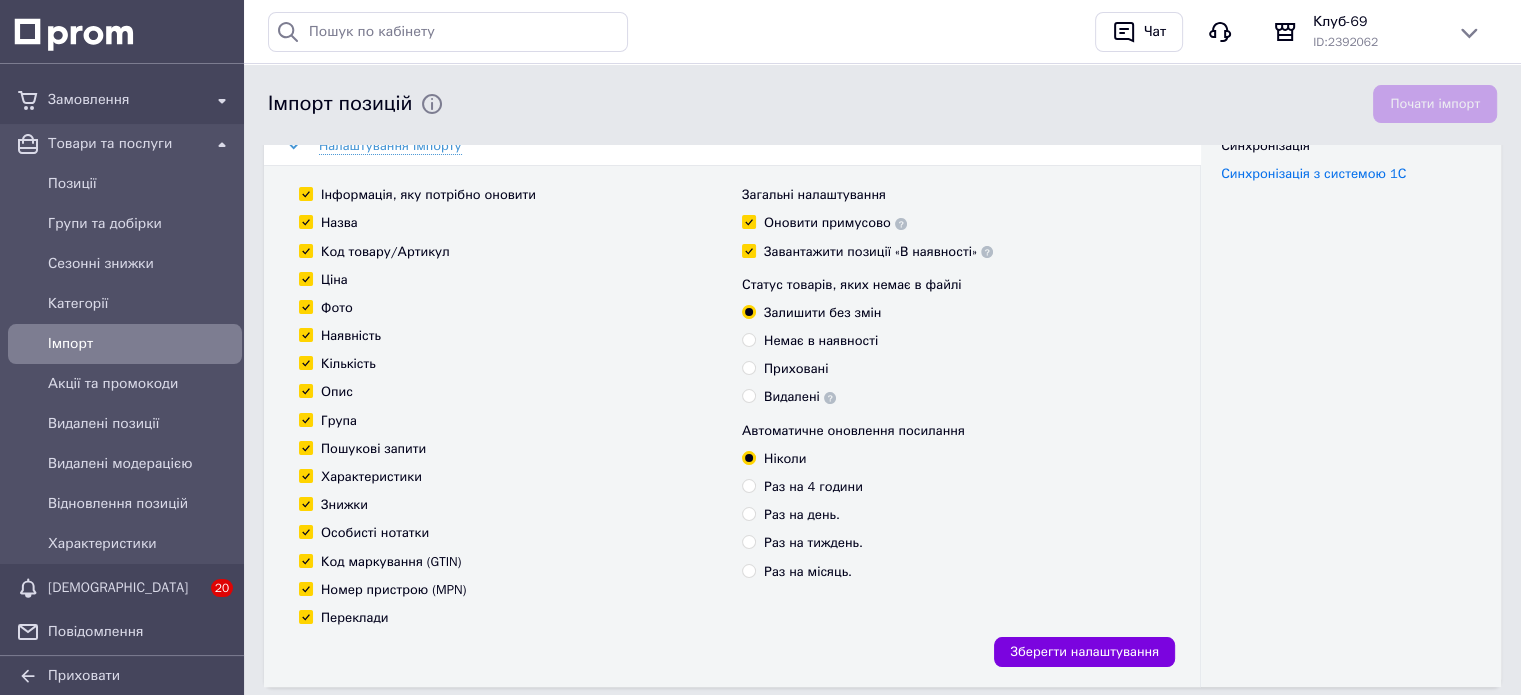 scroll, scrollTop: 333, scrollLeft: 0, axis: vertical 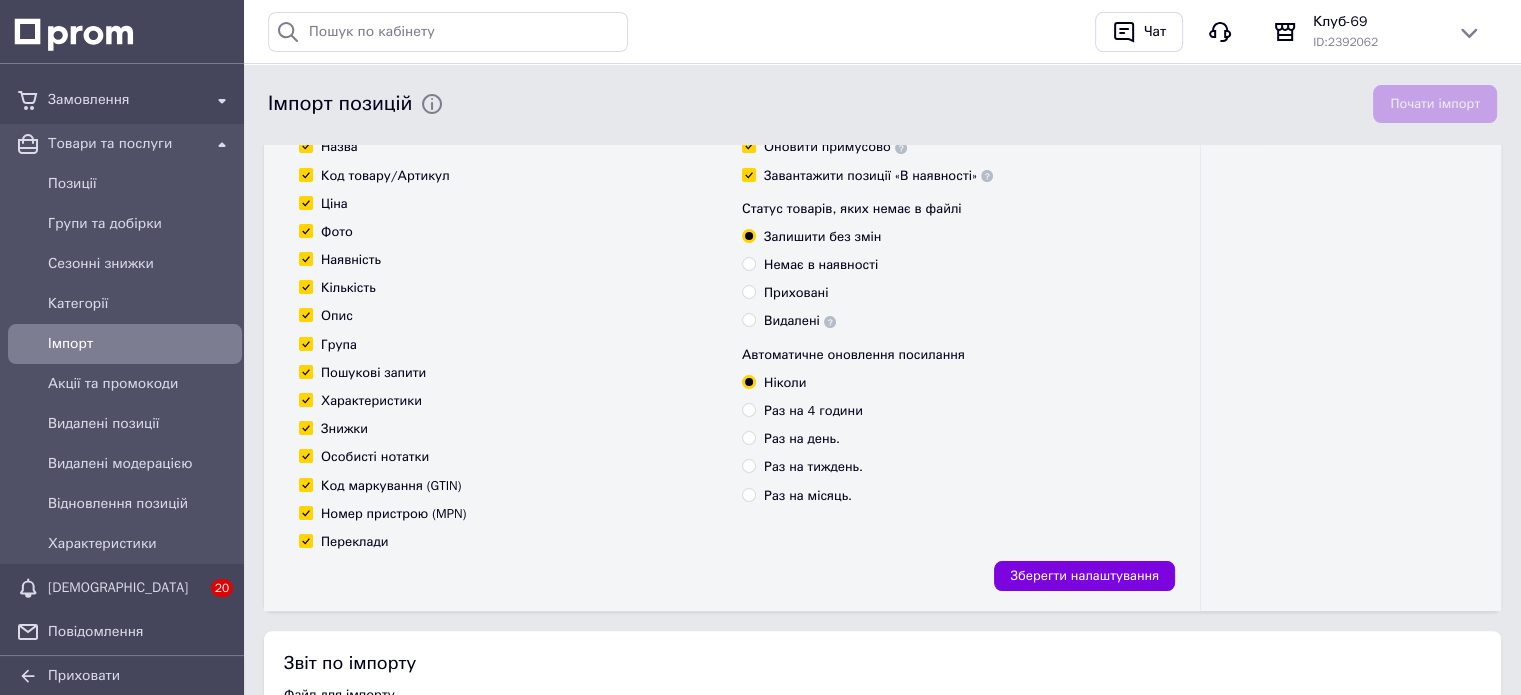 click on "Як імпортувати Докладніше про імпорт Файли ХLS, XLSX або CSV Файл XML Файл YML Google файл Синхронізація Синхронізація з системою 1С" at bounding box center (1351, 221) 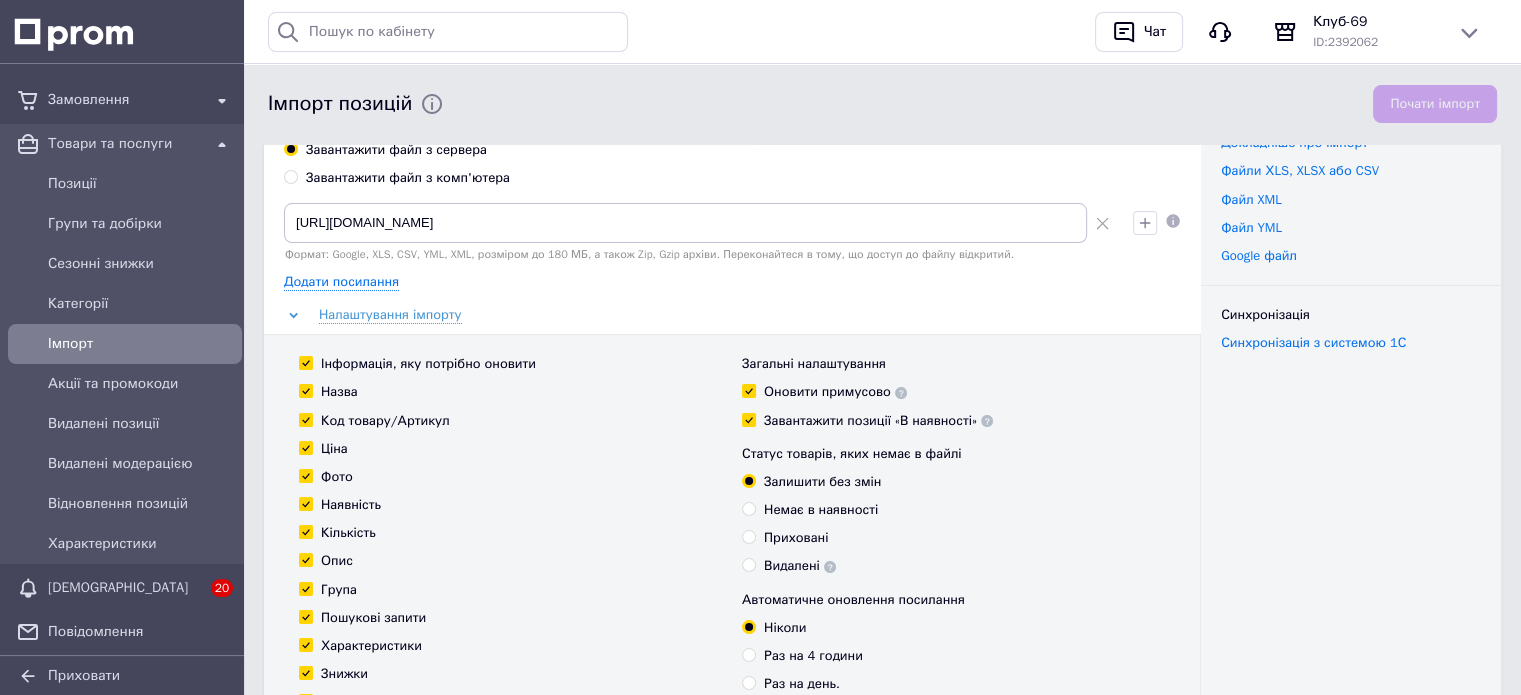 scroll, scrollTop: 0, scrollLeft: 0, axis: both 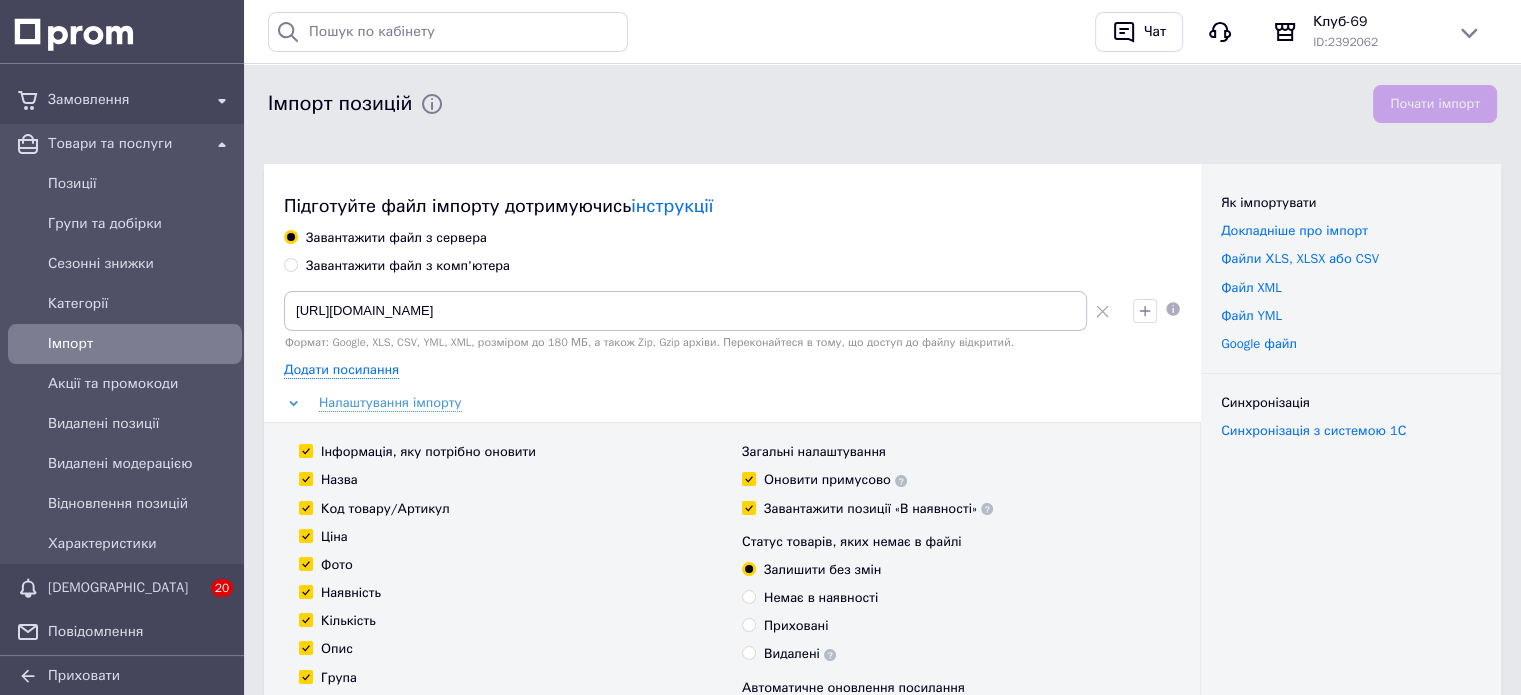 drag, startPoint x: 1104, startPoint y: 305, endPoint x: 986, endPoint y: 315, distance: 118.42297 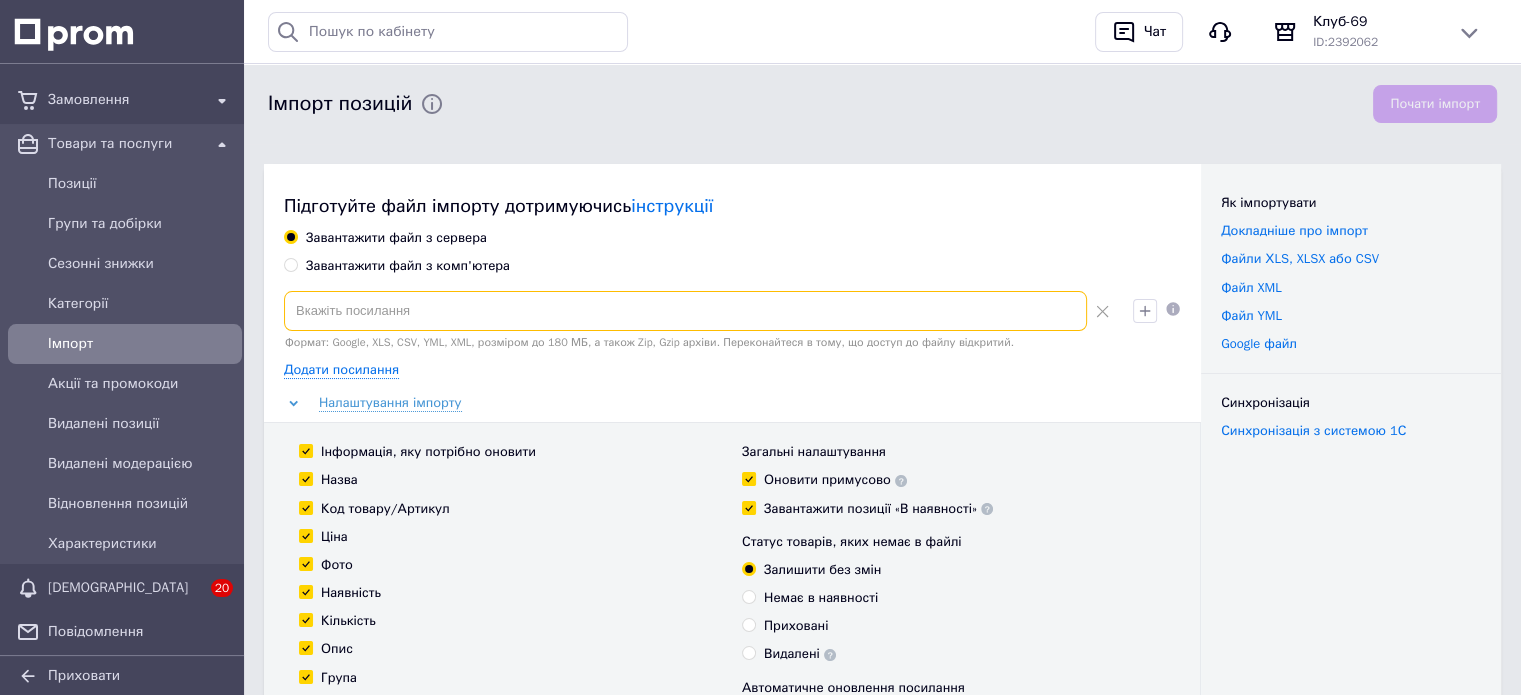 click at bounding box center (685, 311) 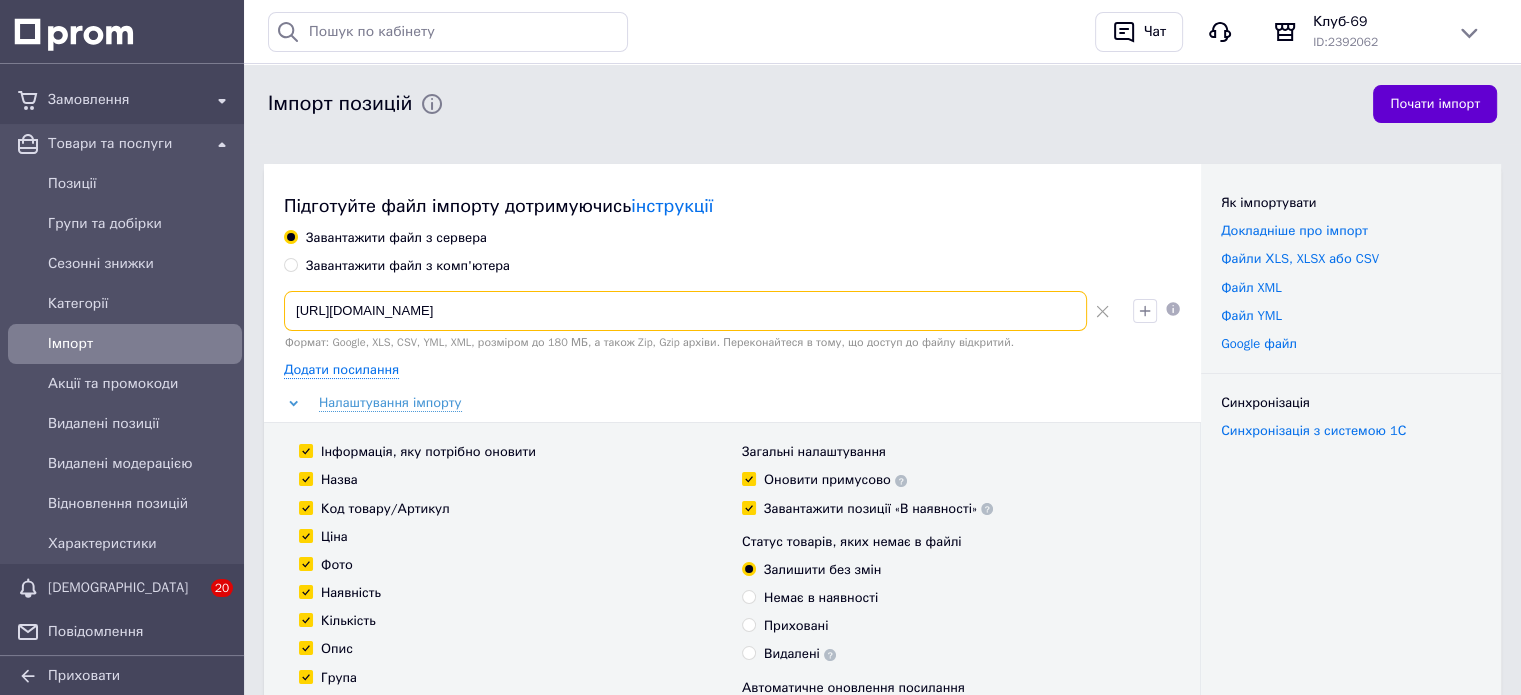 type on "https://api.drop-it.com.ua/export/9def4569-6d95-4c1b-8063-b20eb7c9bdaa" 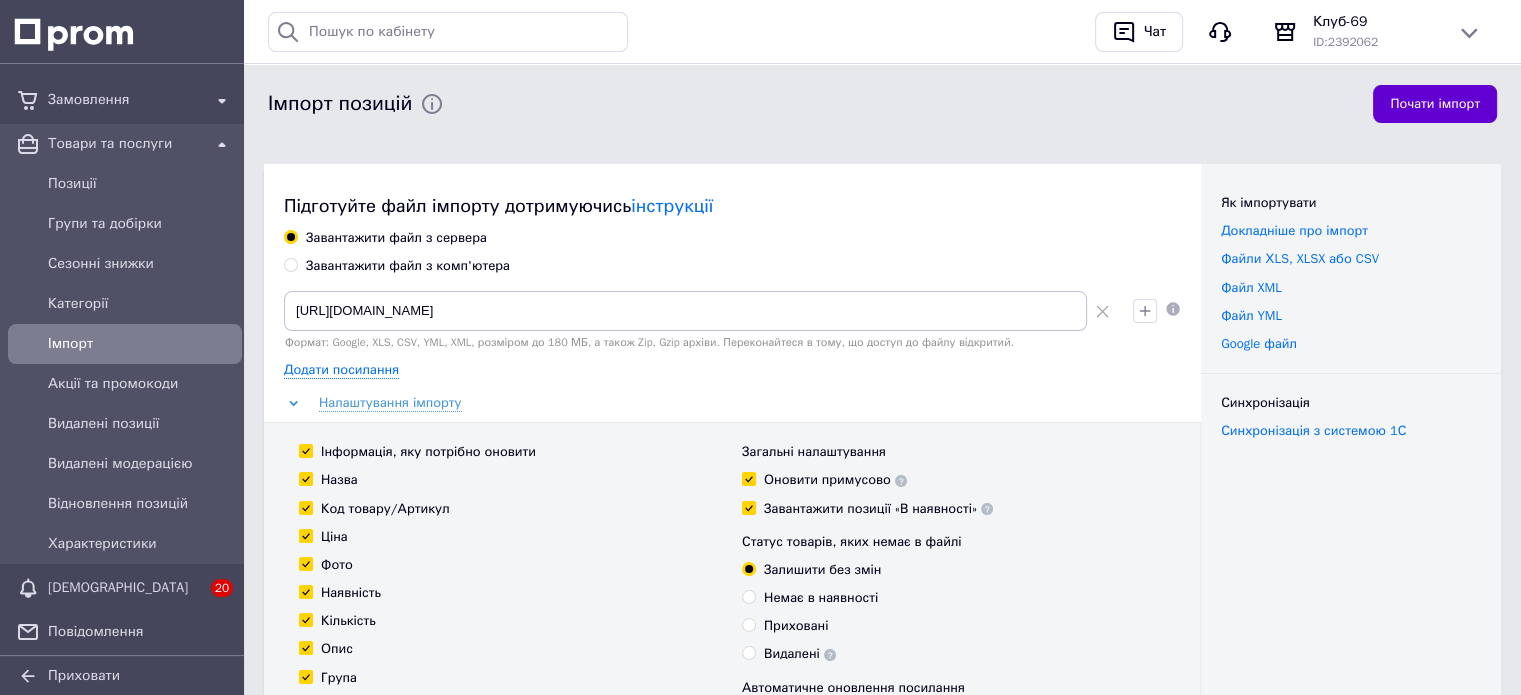 click on "Почати імпорт" at bounding box center (1435, 104) 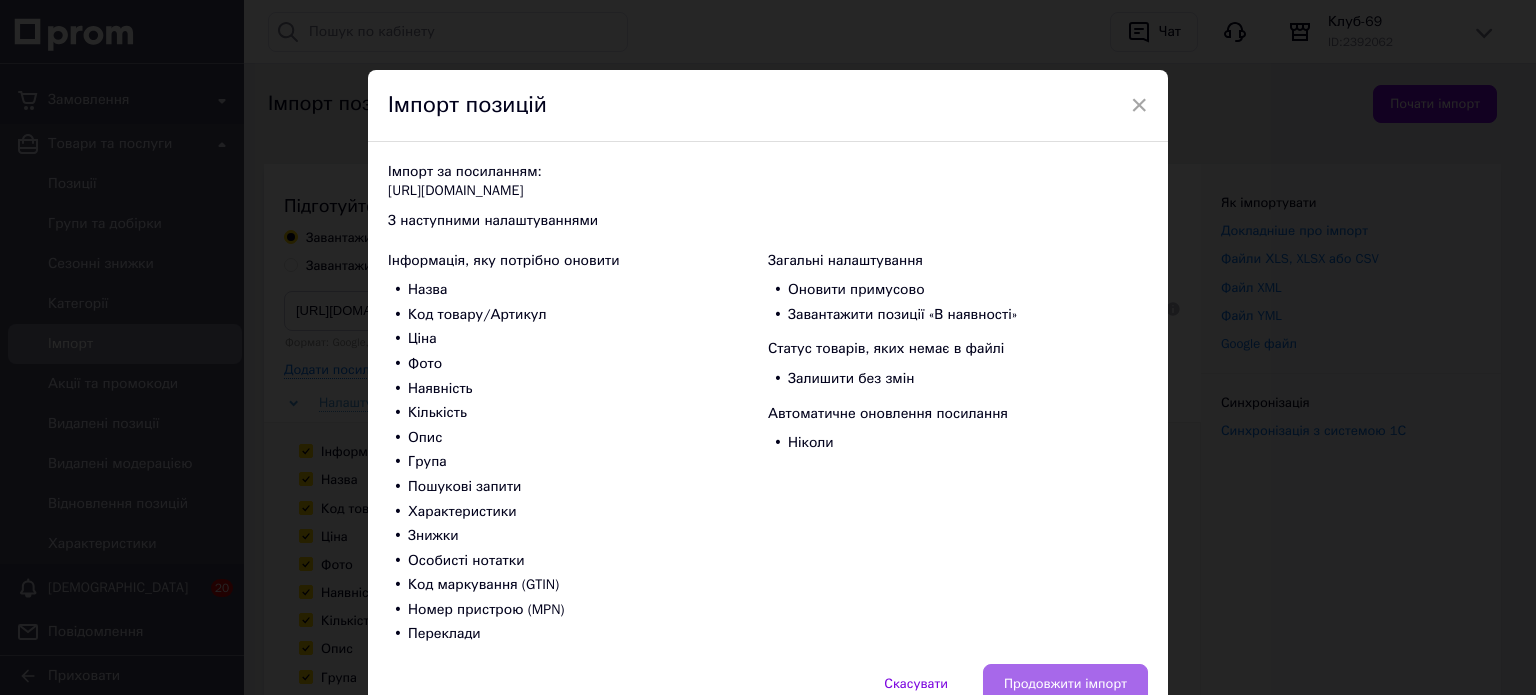 click on "Продовжити імпорт" at bounding box center [1065, 684] 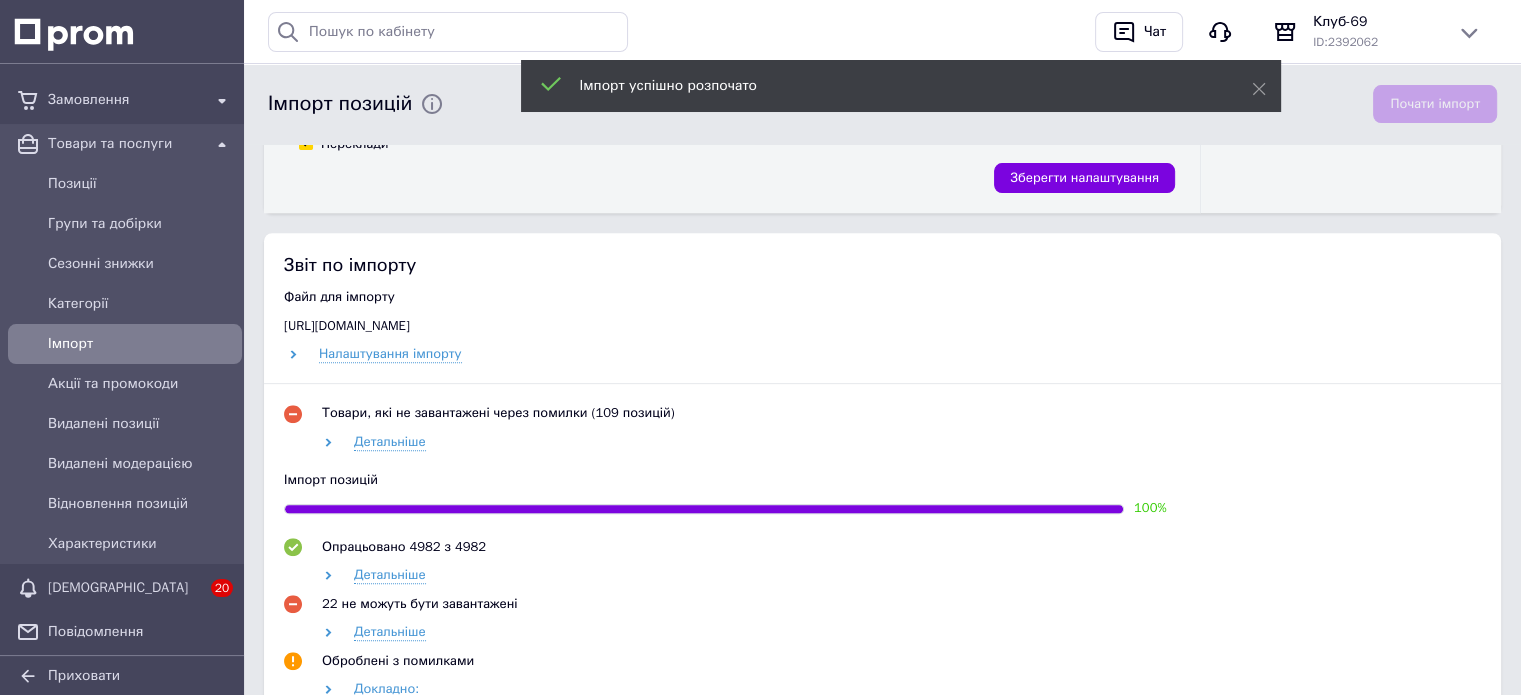 scroll, scrollTop: 833, scrollLeft: 0, axis: vertical 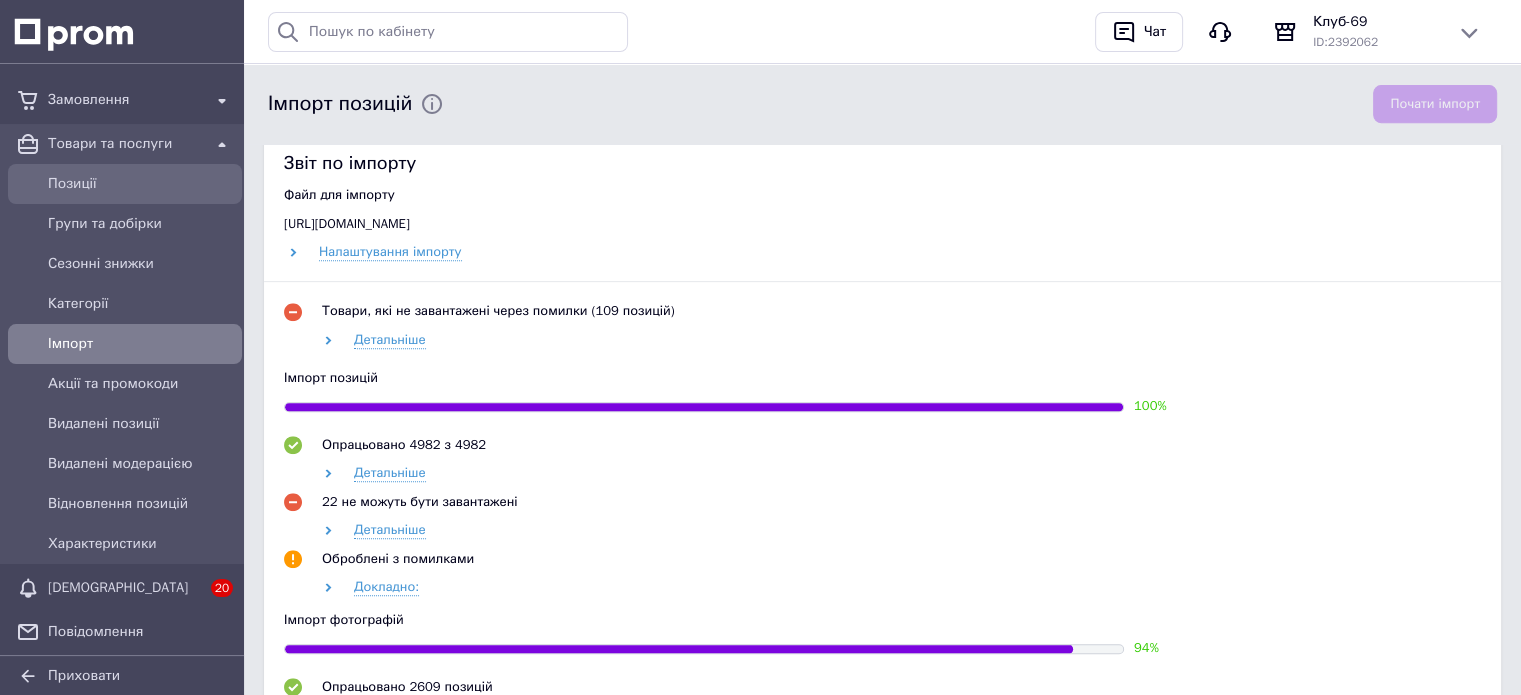 click on "Позиції" at bounding box center [141, 184] 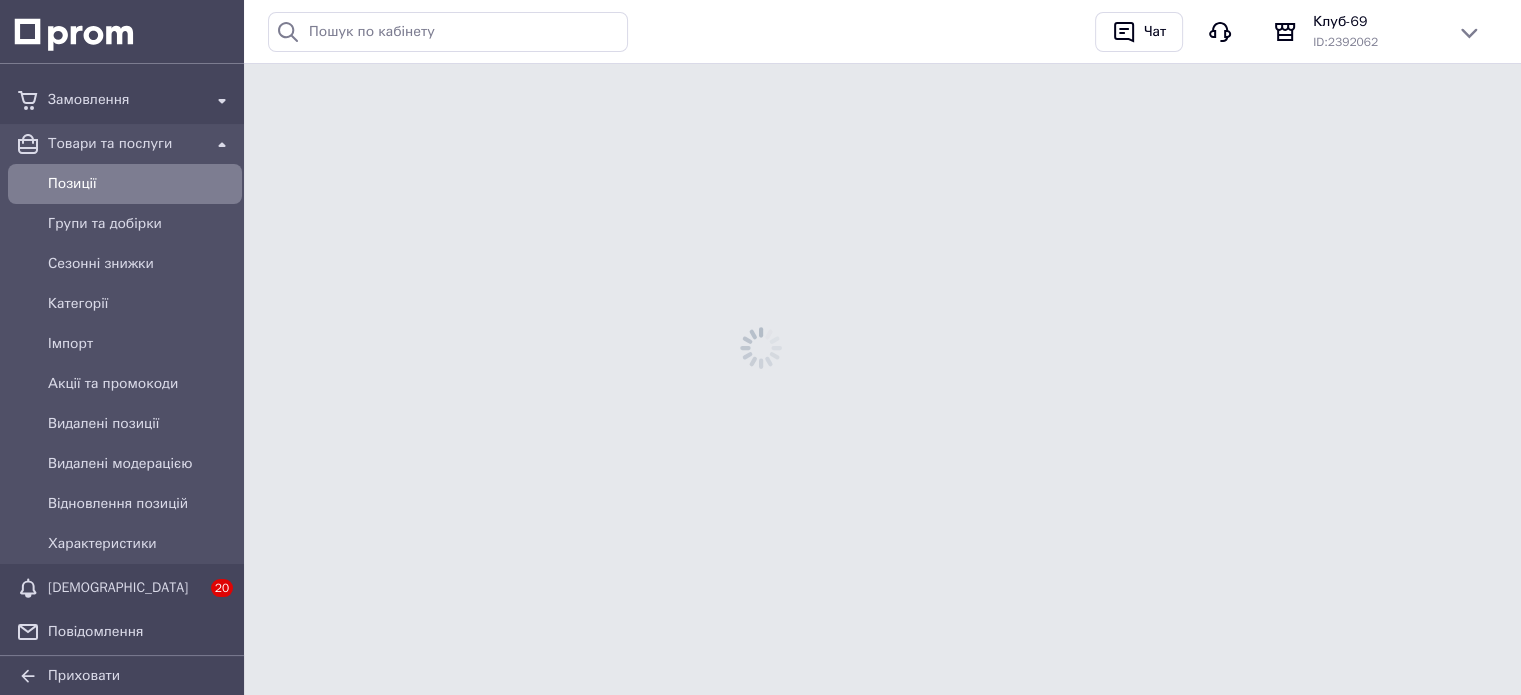 scroll, scrollTop: 0, scrollLeft: 0, axis: both 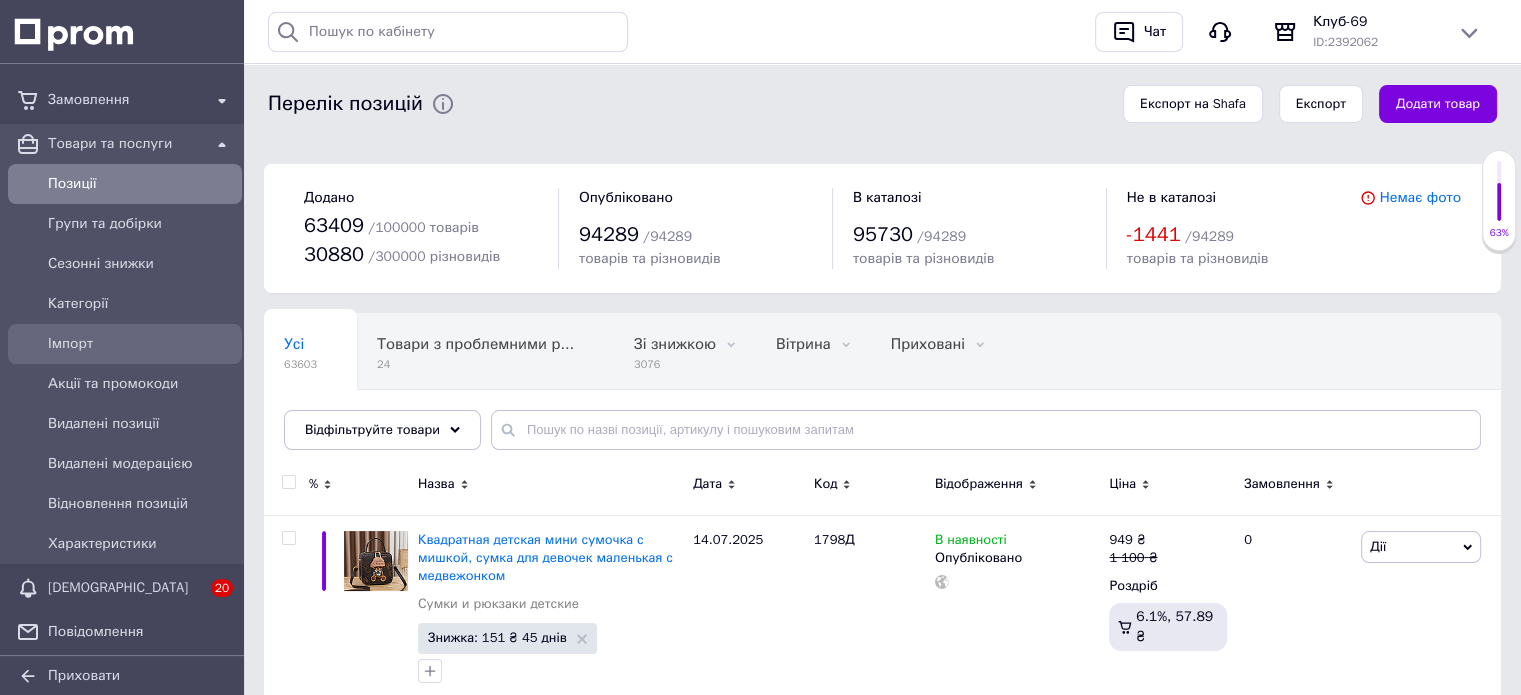 click on "Імпорт" at bounding box center [141, 344] 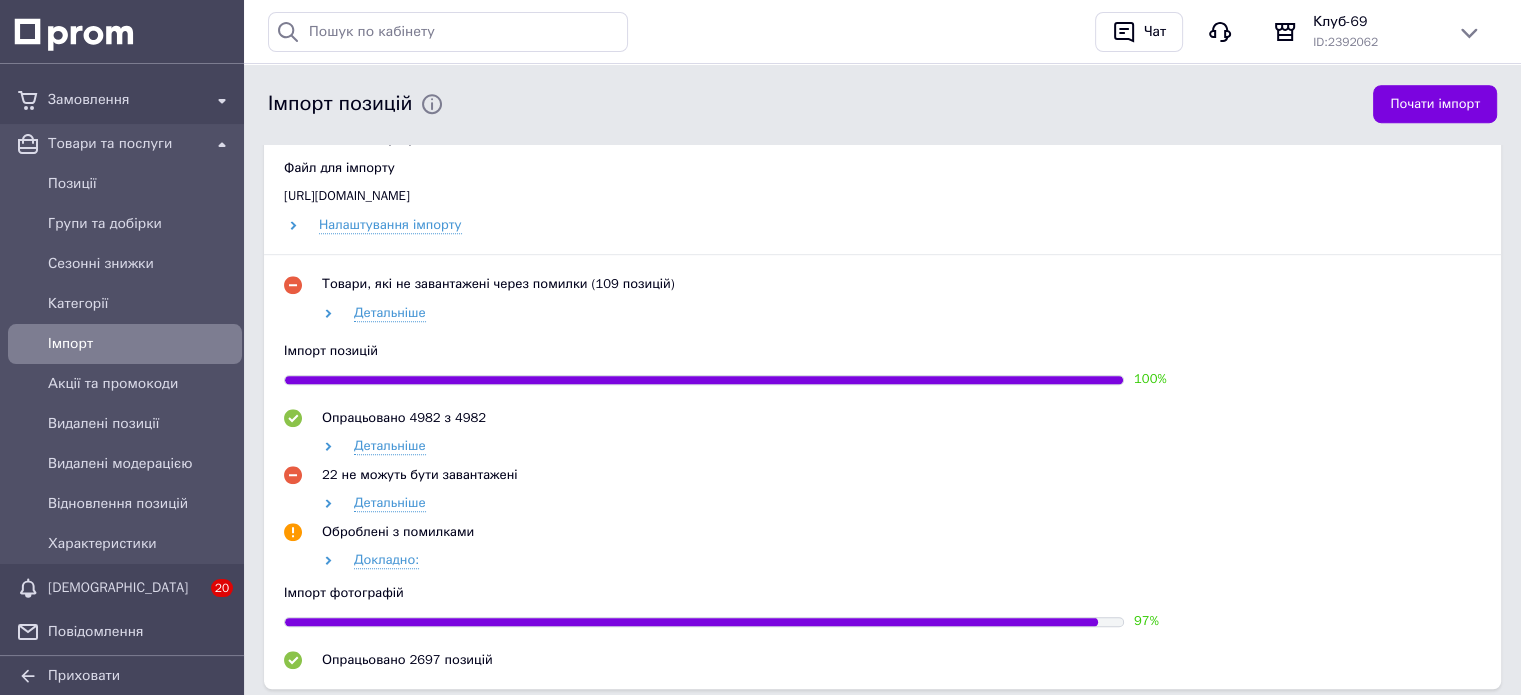 scroll, scrollTop: 1000, scrollLeft: 0, axis: vertical 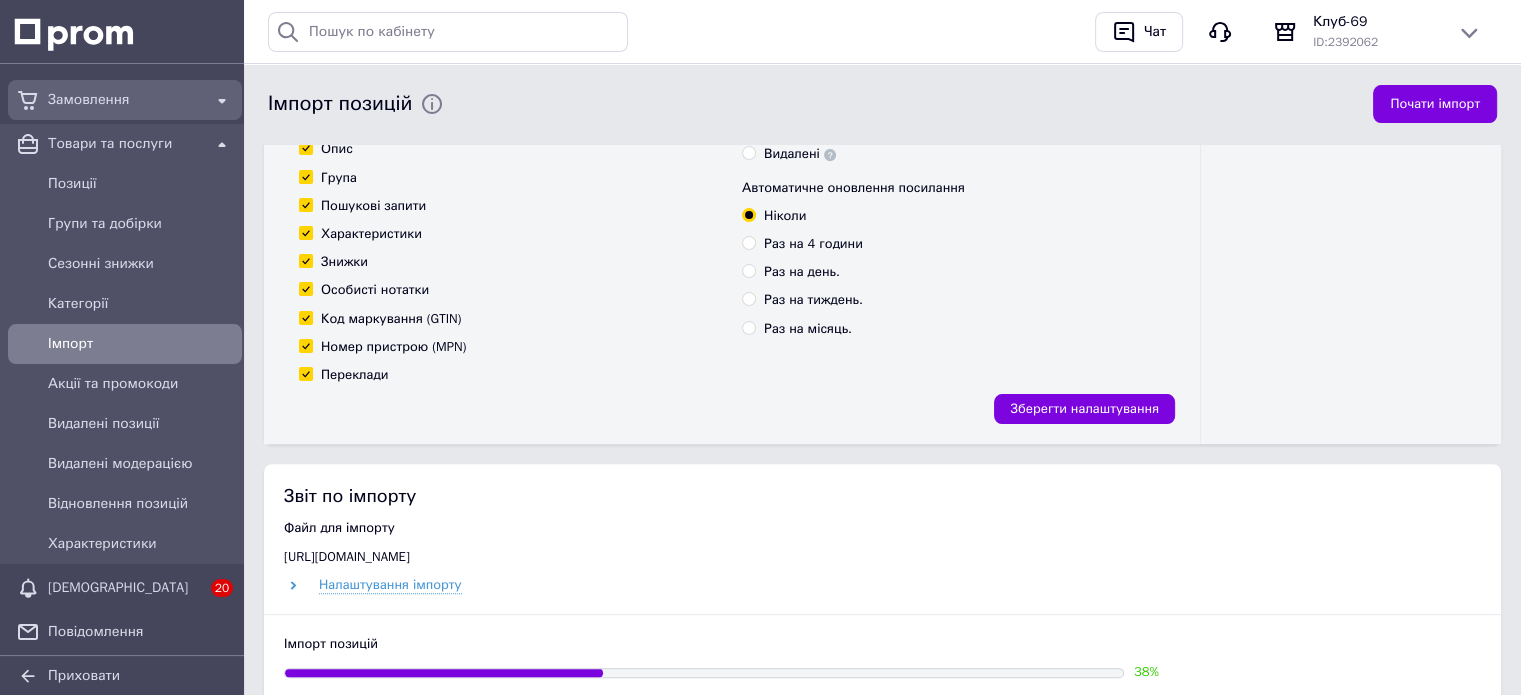 click on "Замовлення" at bounding box center [125, 100] 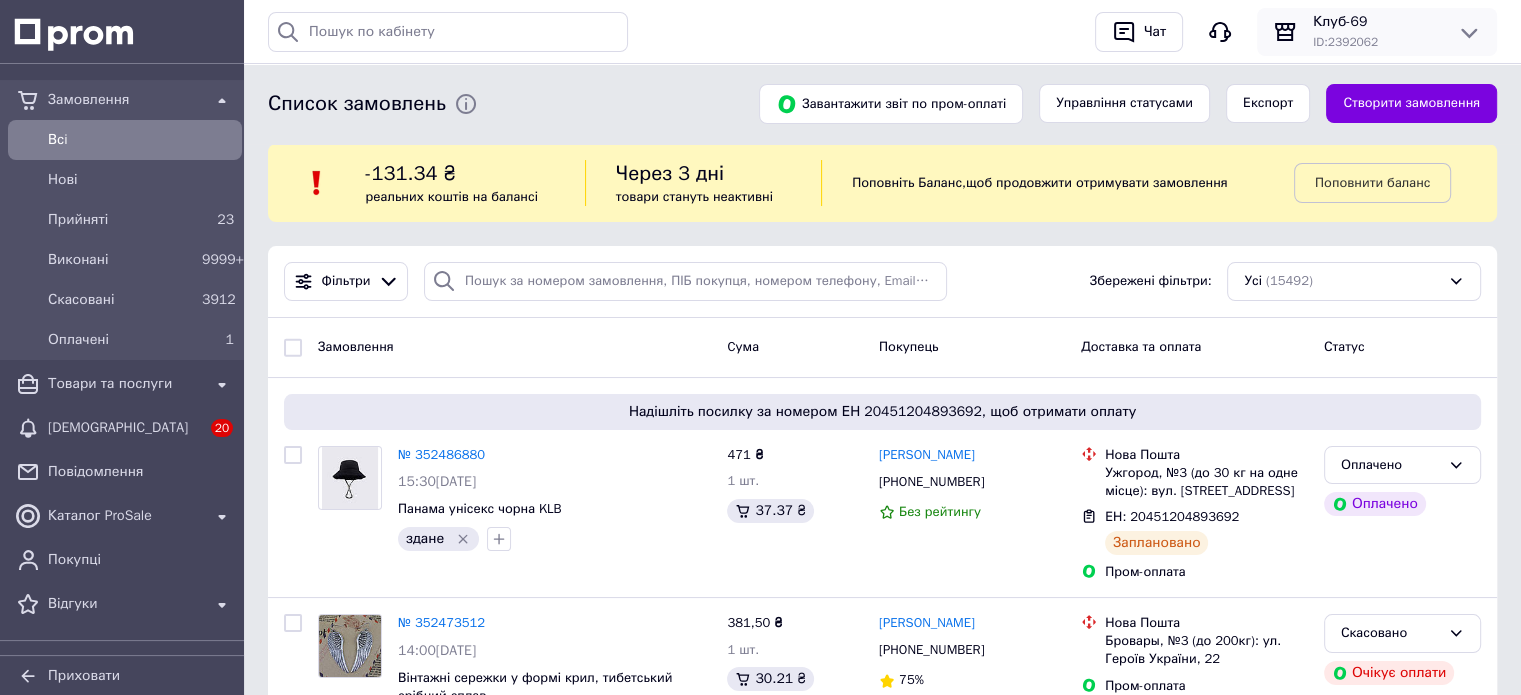 click on "ID:  2392062" at bounding box center (1377, 42) 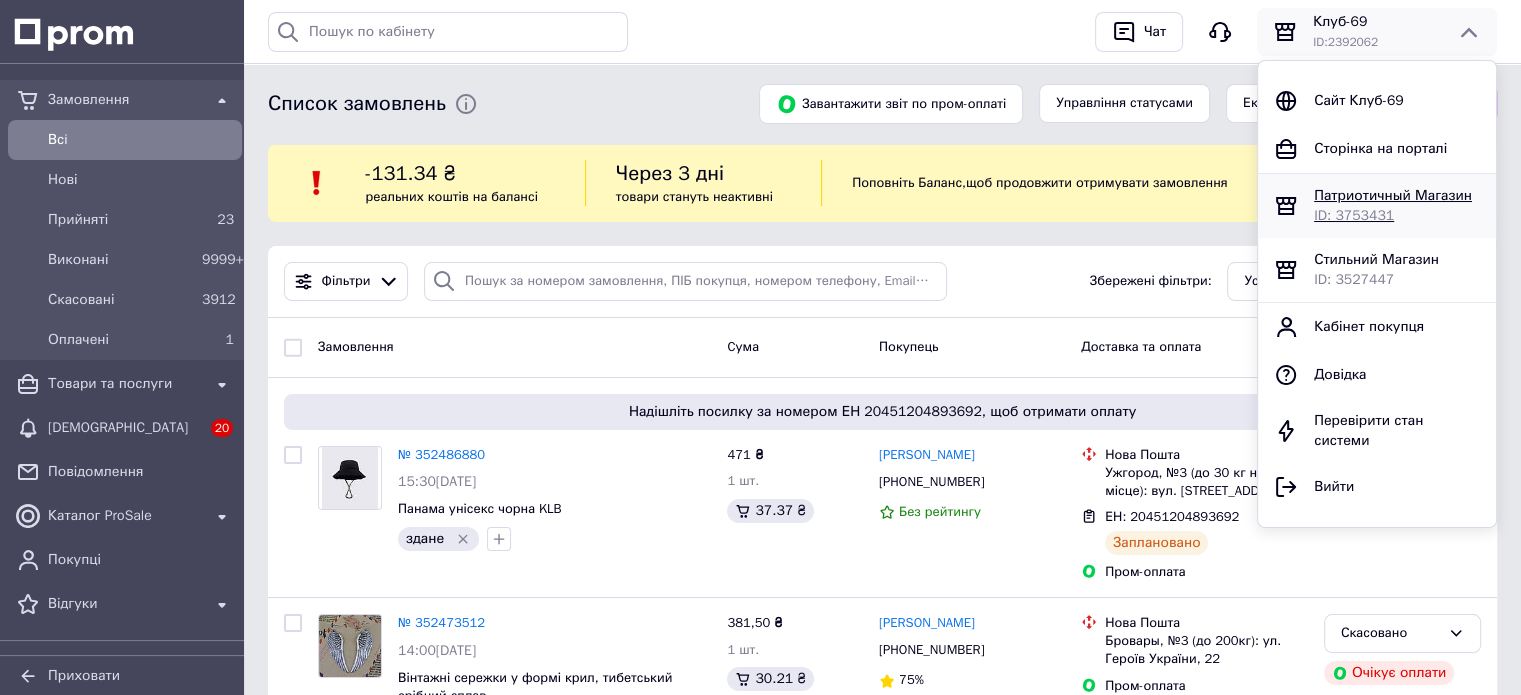 click on "Патриотичный Магазин" at bounding box center (1393, 195) 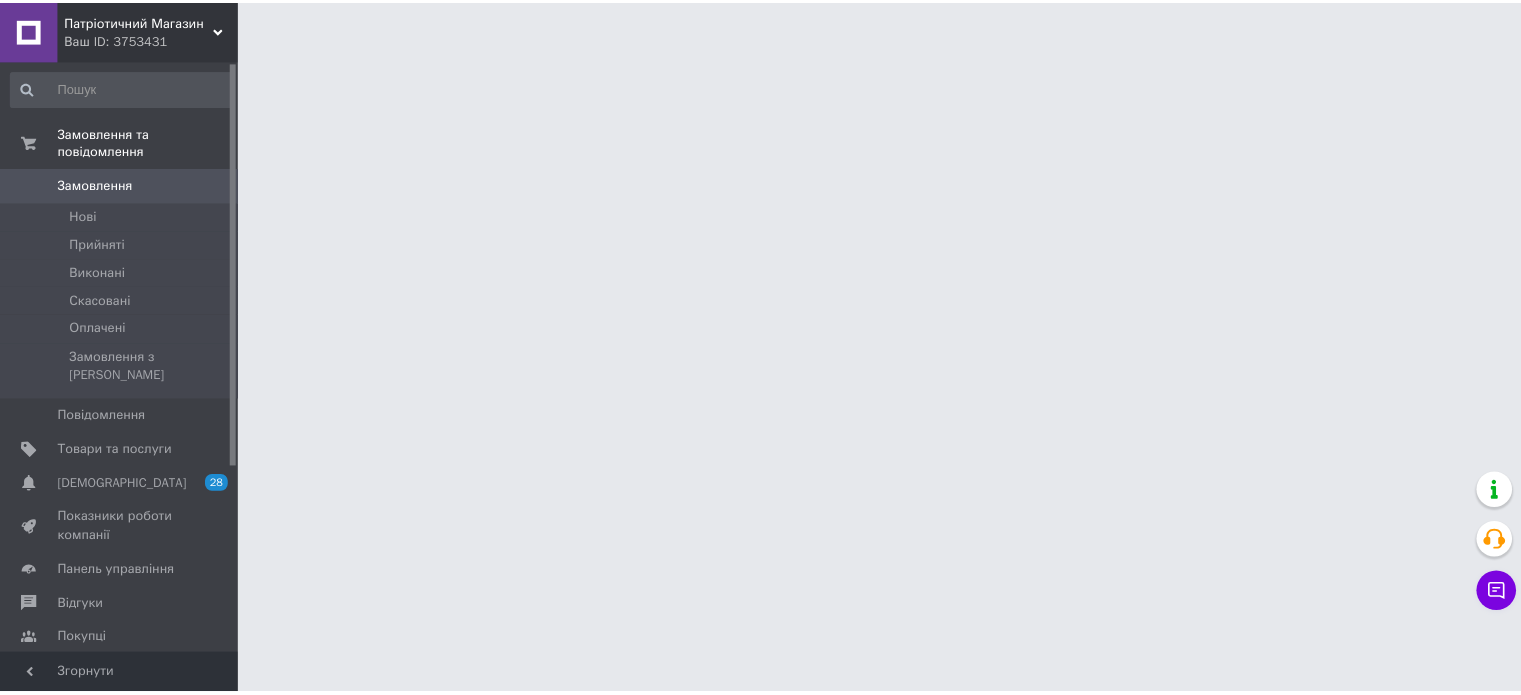scroll, scrollTop: 0, scrollLeft: 0, axis: both 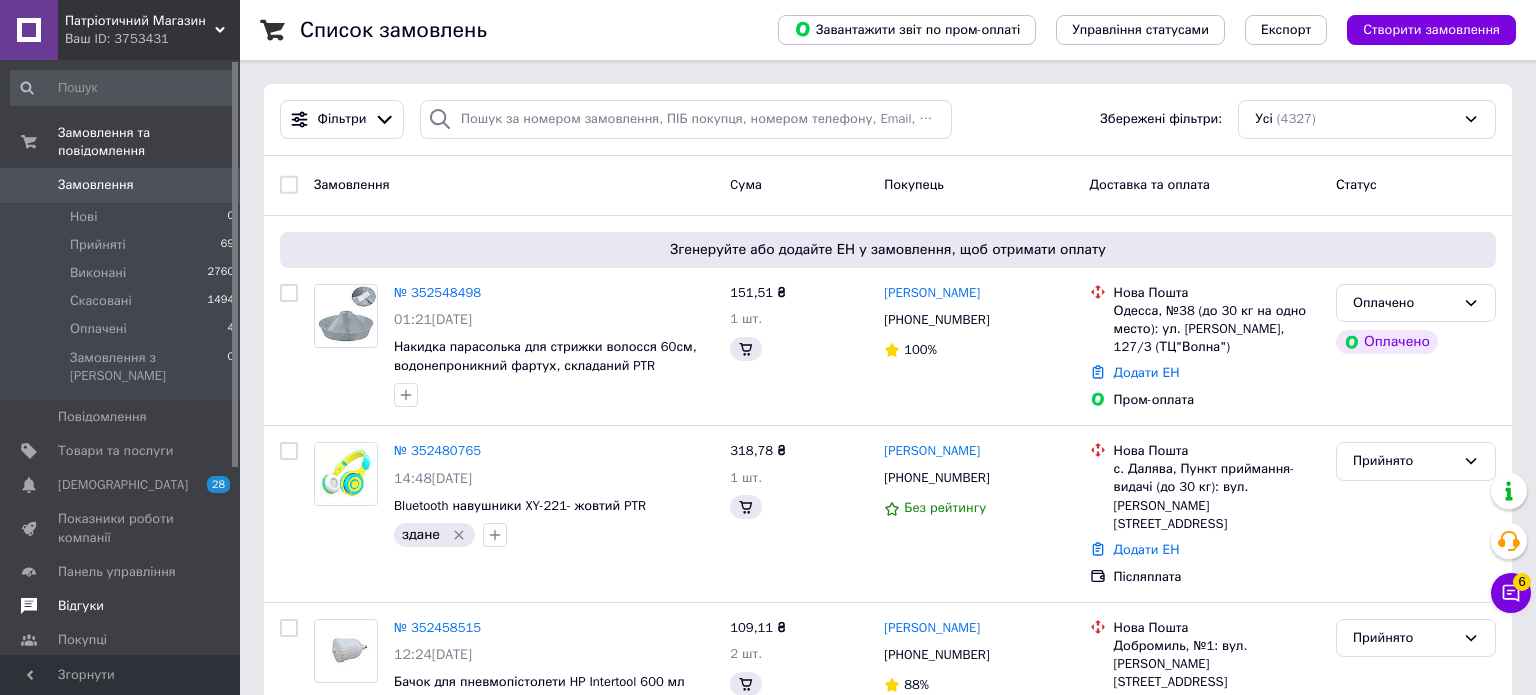 click on "Відгуки" at bounding box center [81, 606] 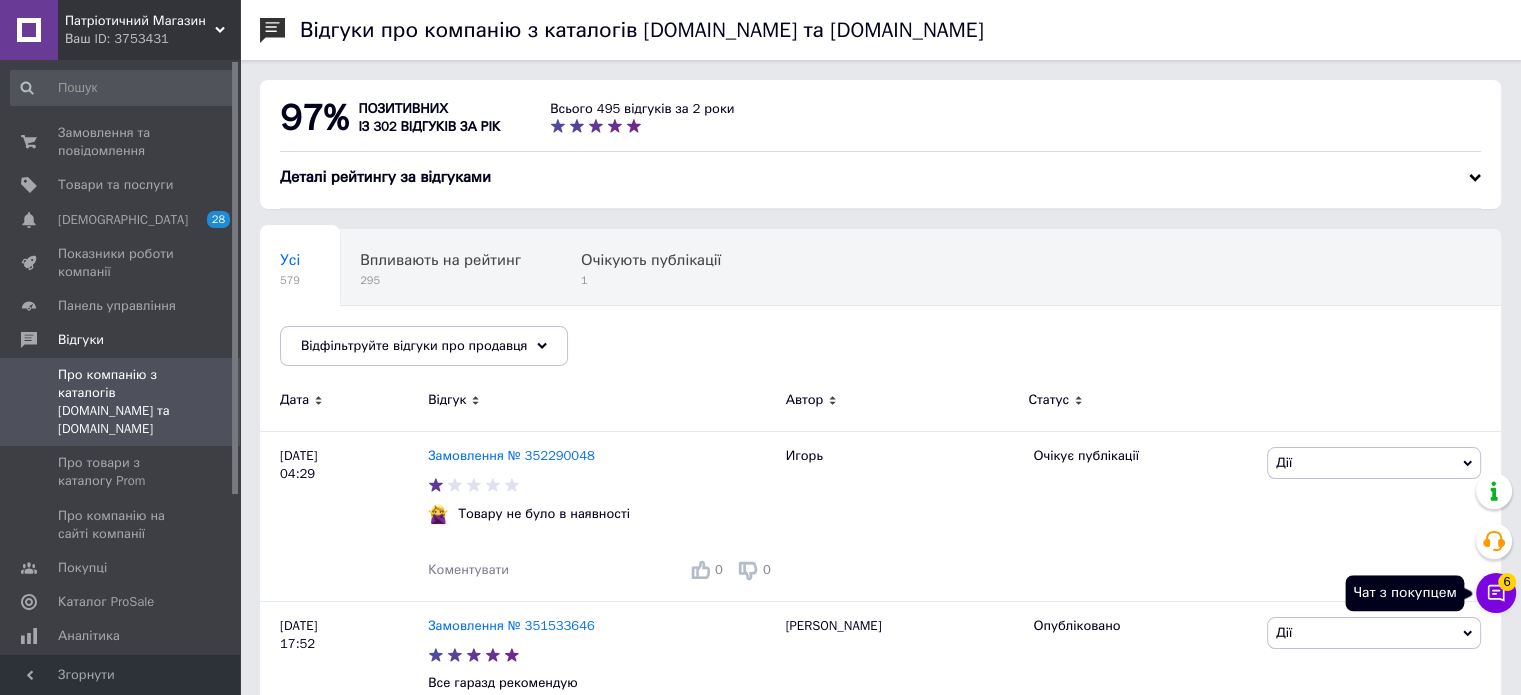 click on "Чат з покупцем 6" at bounding box center (1496, 593) 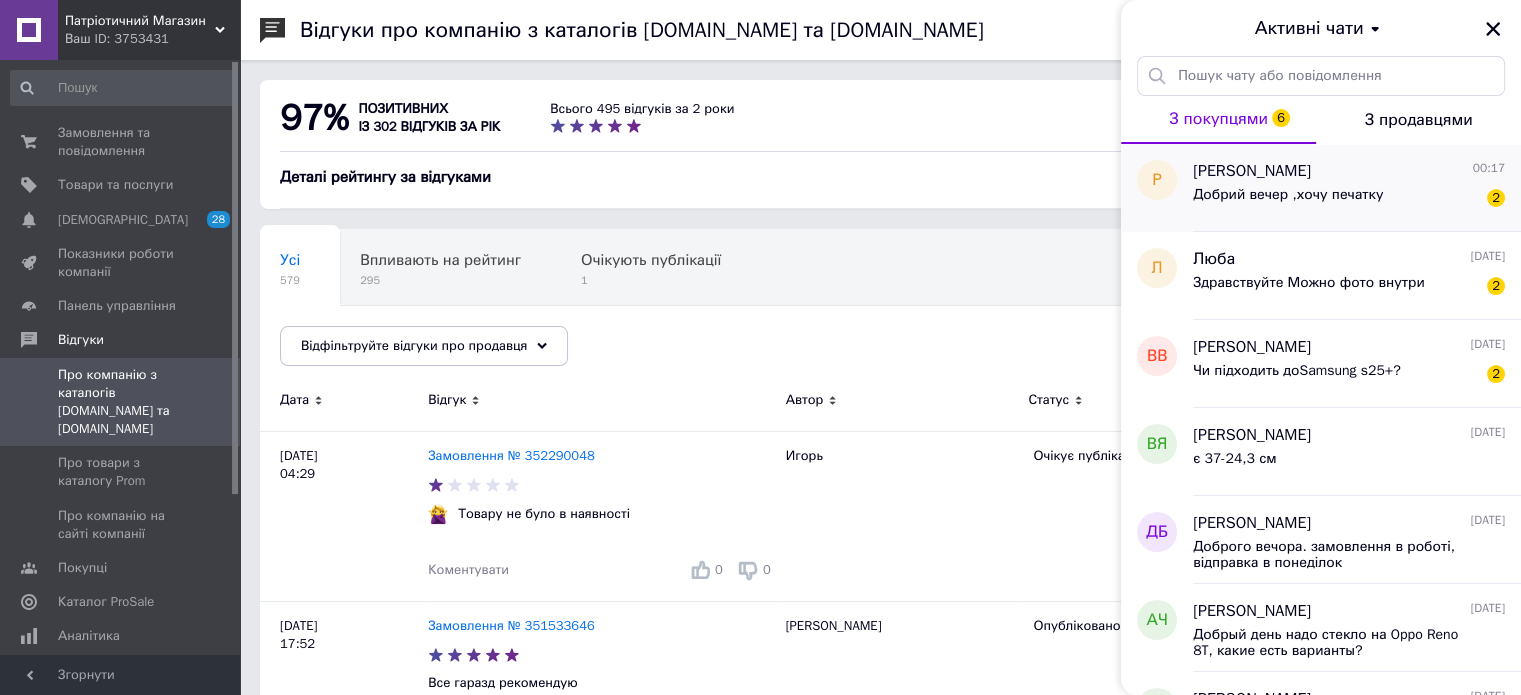 click on "Ростислав  Копылов 00:17 Добрий вечер ,хочу печатку 2" at bounding box center [1357, 188] 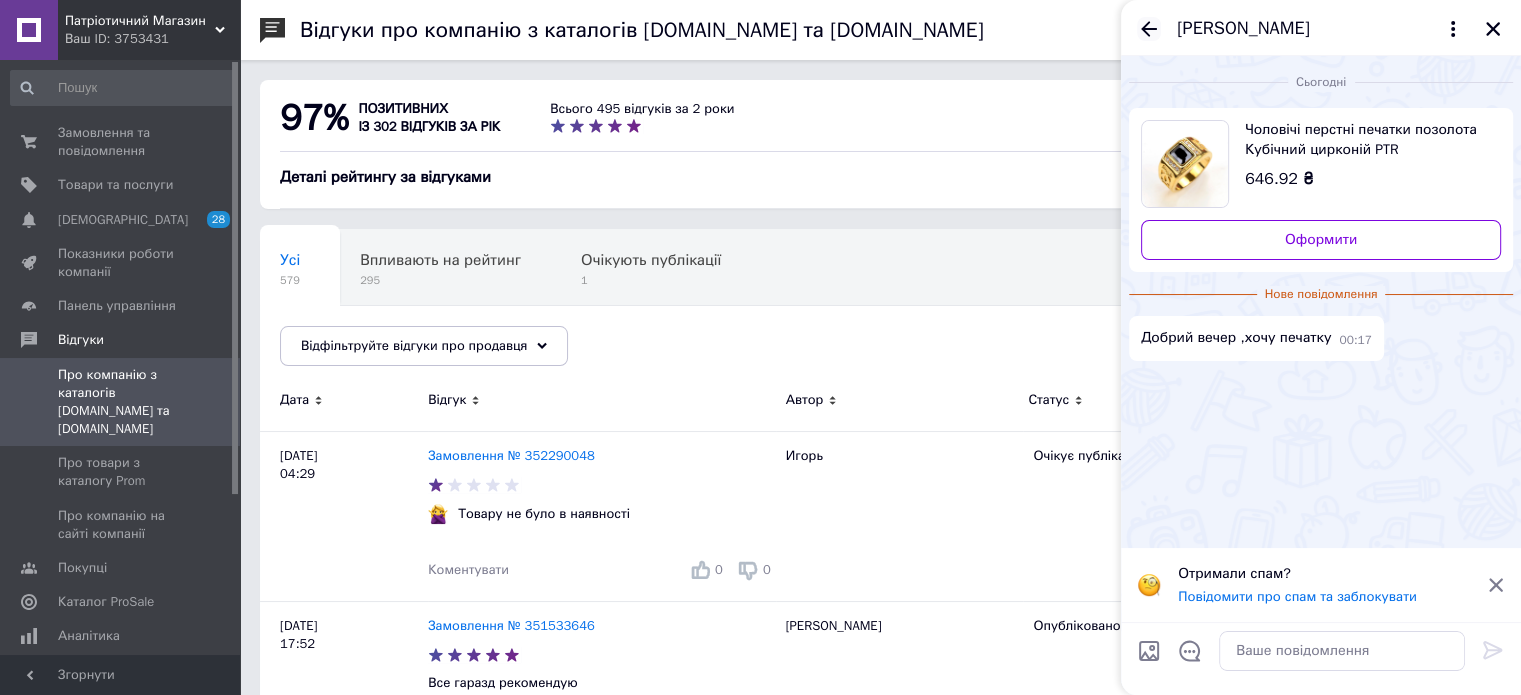 click 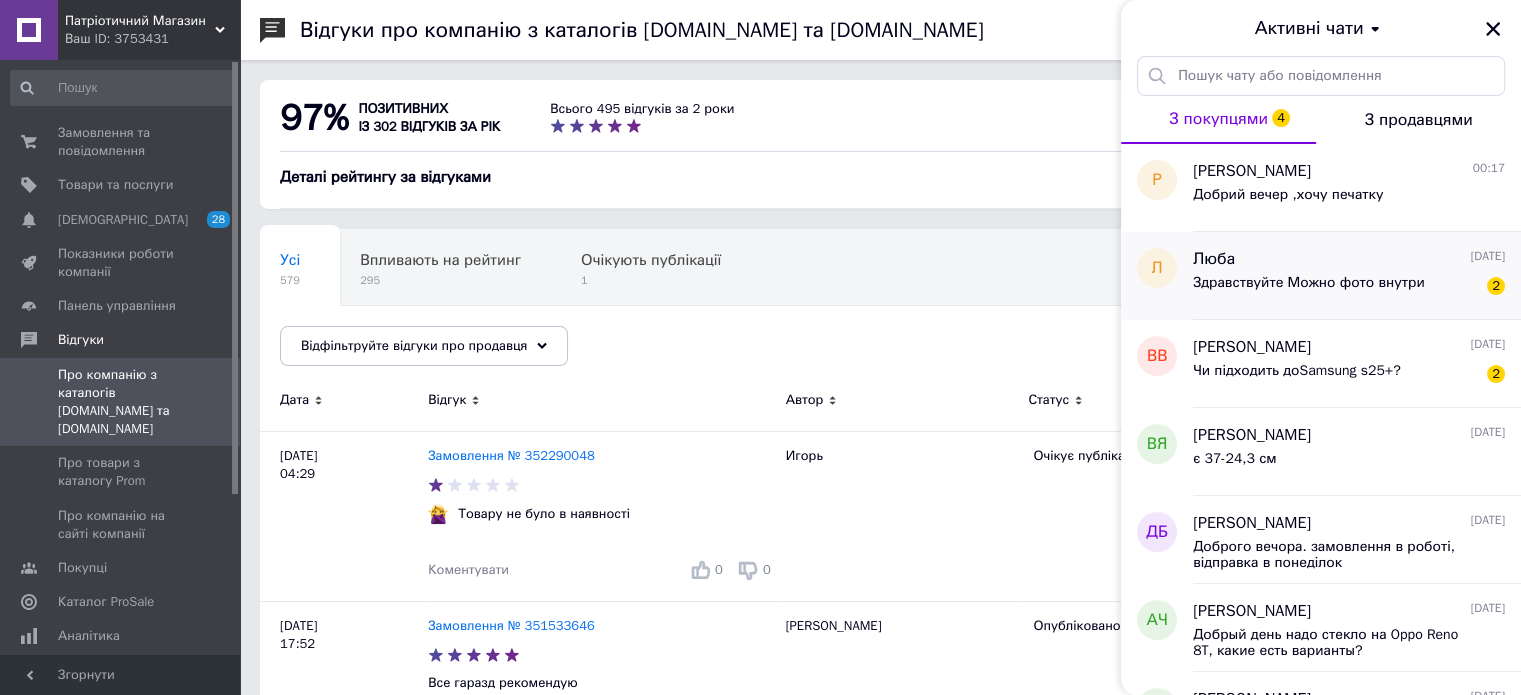 click on "Люба 13.07.2025" at bounding box center (1349, 259) 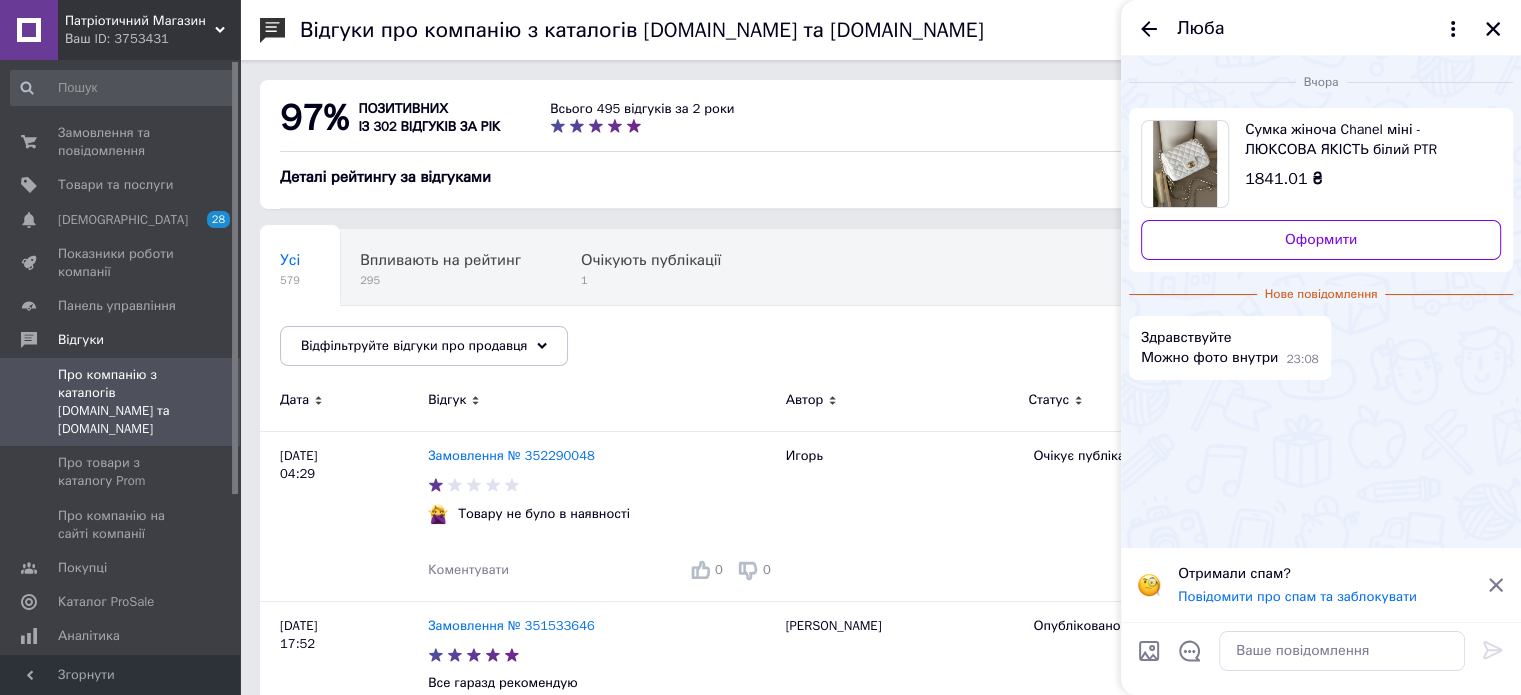 click on "Сумка жіноча Chanel міні - ЛЮКСОВА ЯКІСТЬ білий    PTR" at bounding box center (1365, 140) 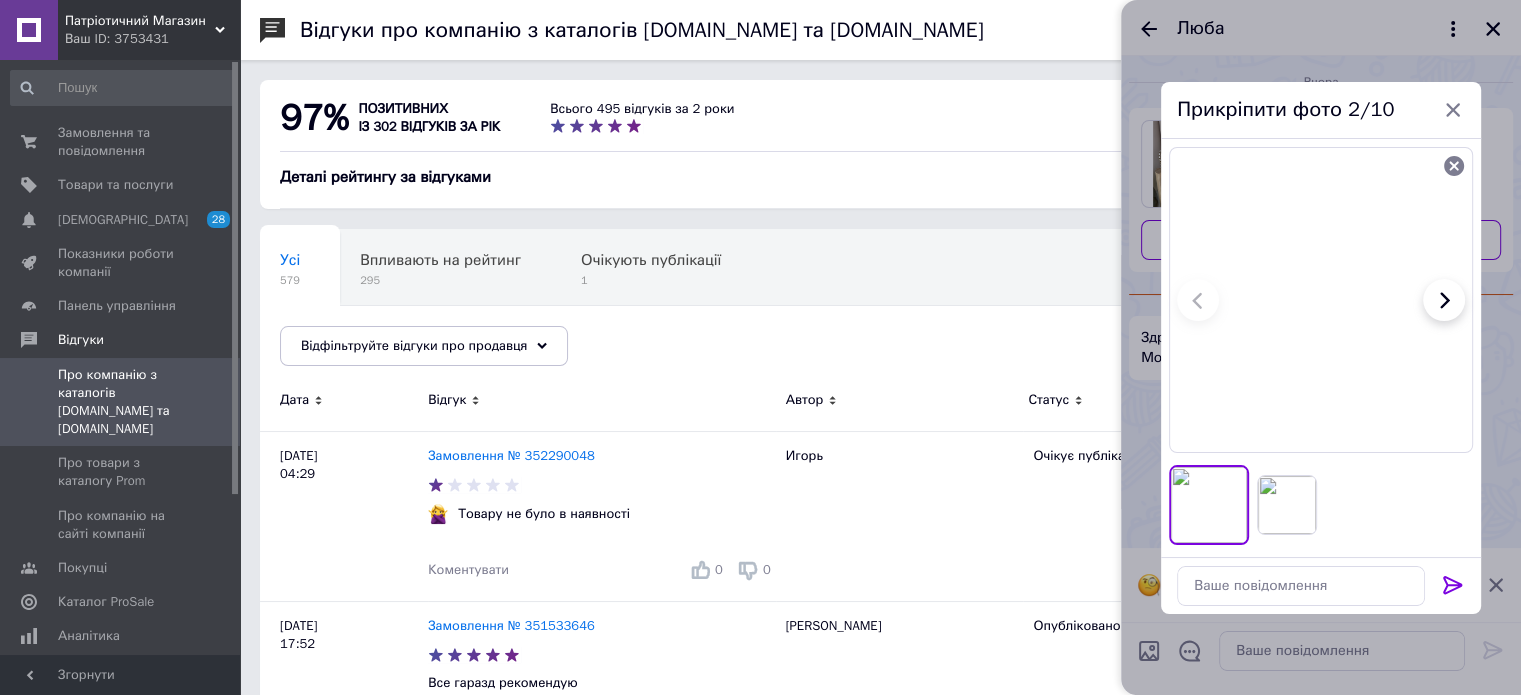 click 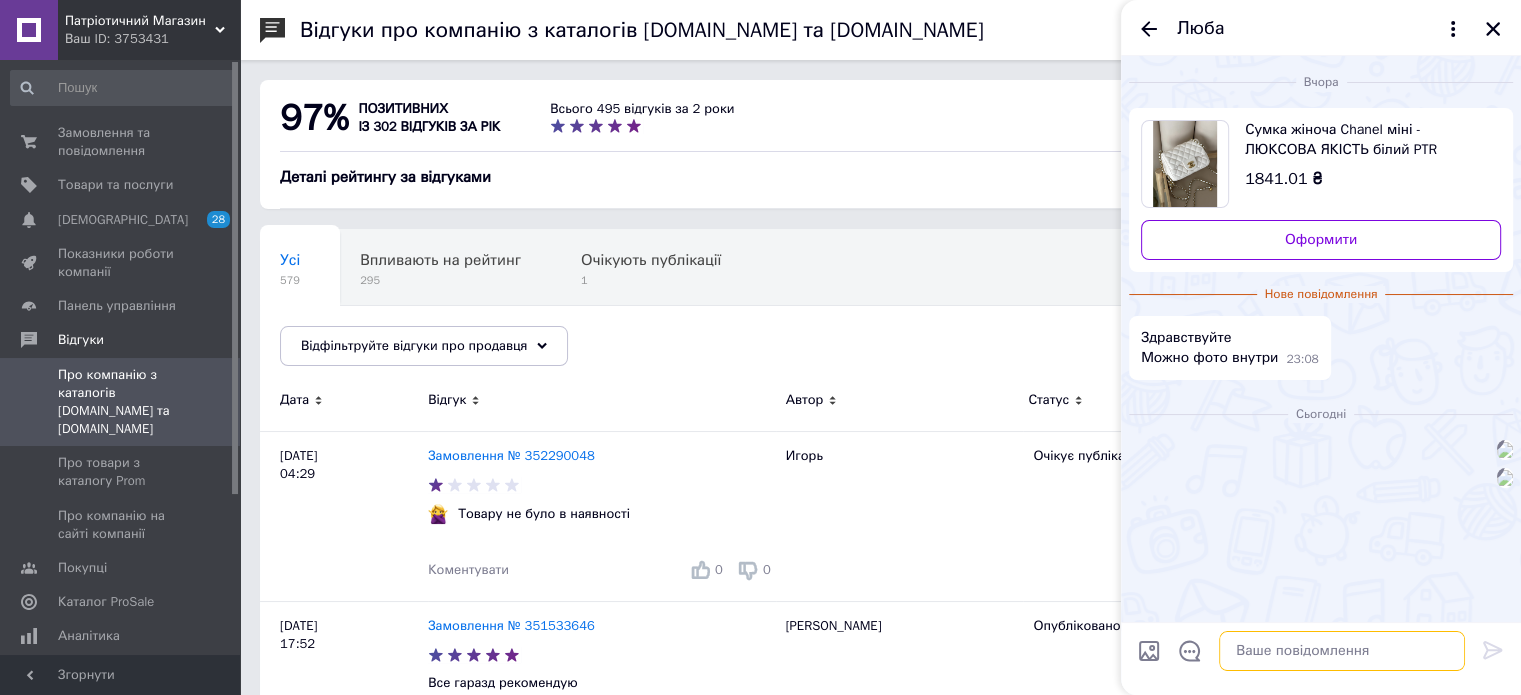 click at bounding box center [1342, 651] 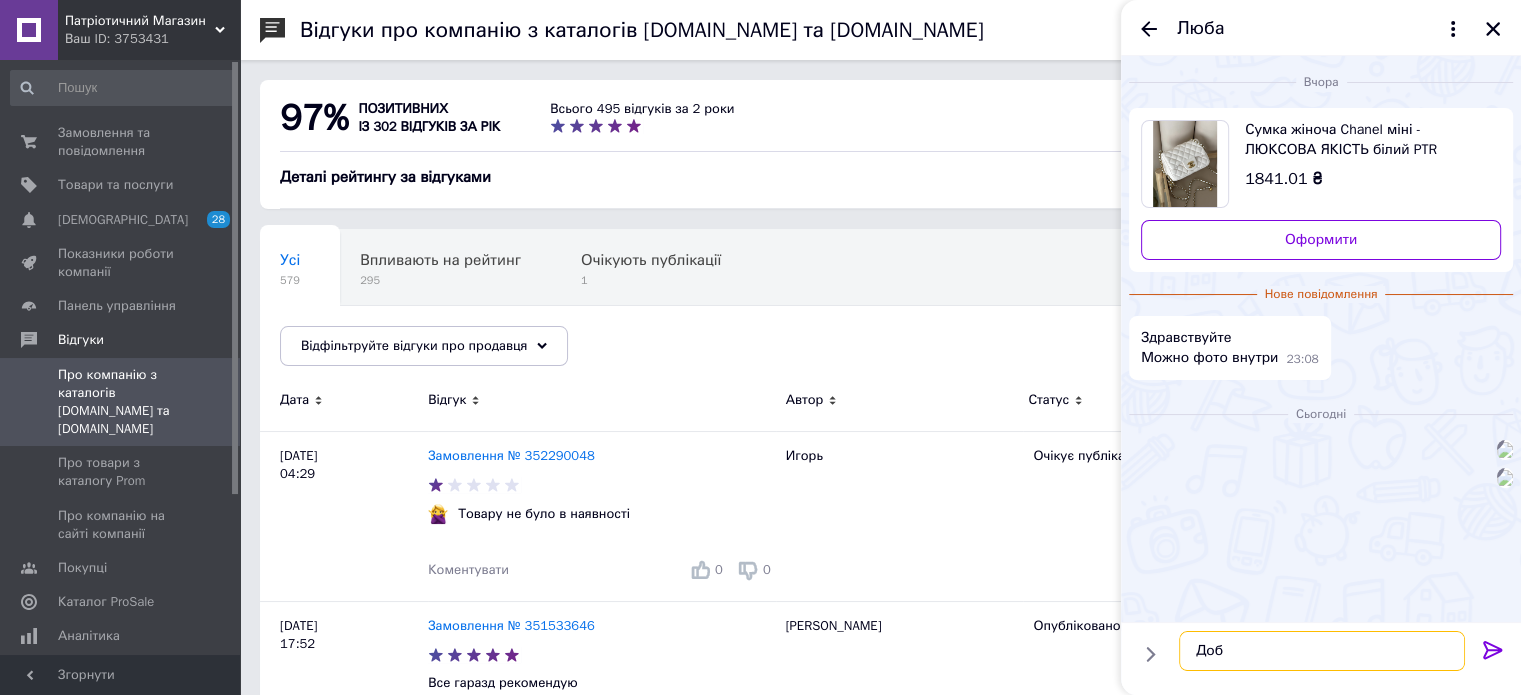 scroll, scrollTop: 186, scrollLeft: 0, axis: vertical 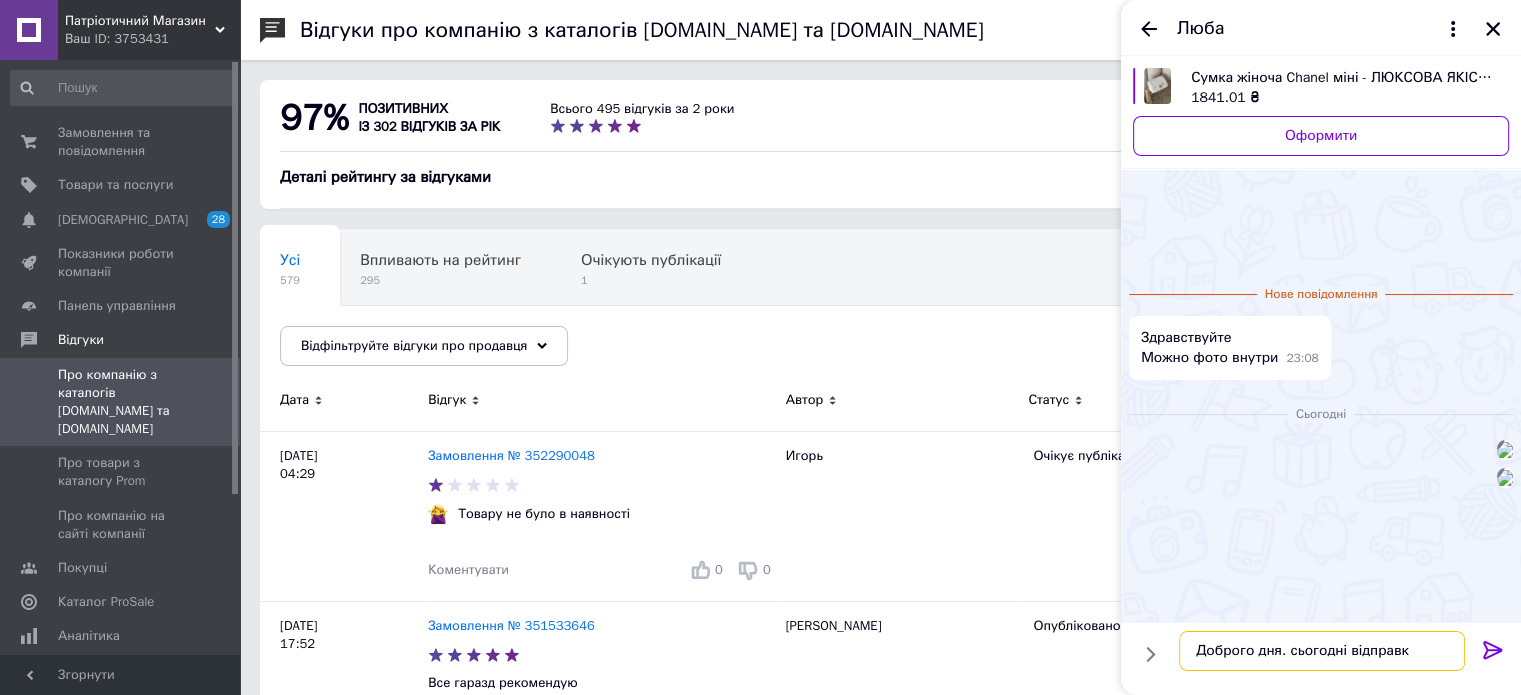 type on "Доброго дня. сьогодні відправка" 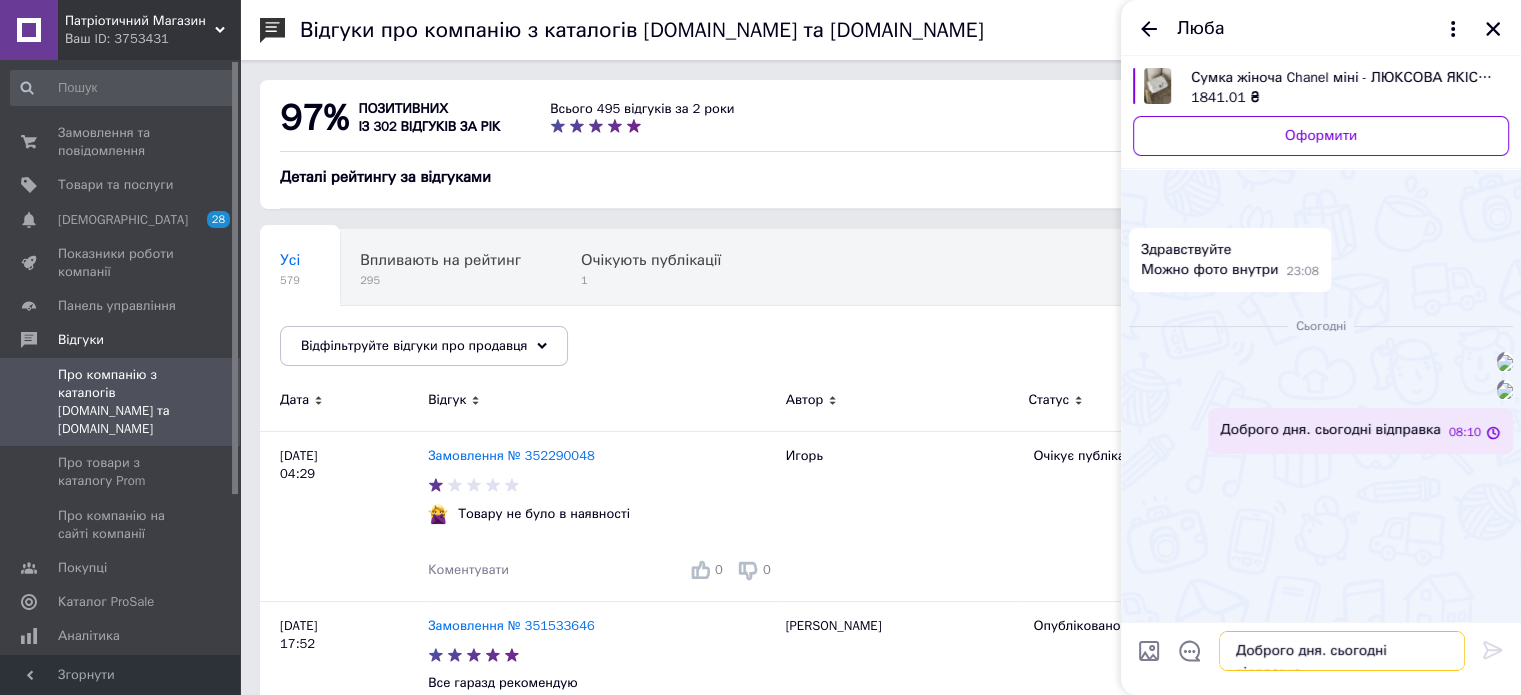 type 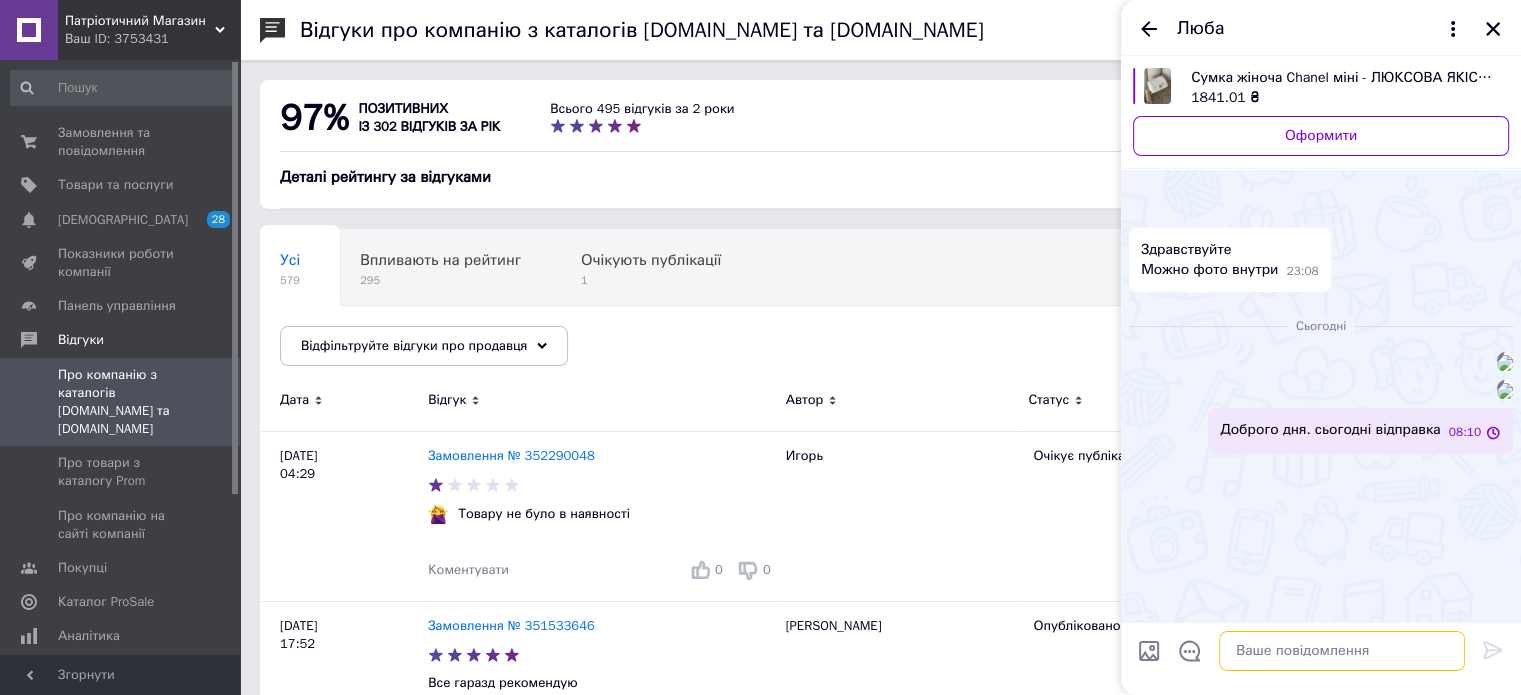 scroll, scrollTop: 99, scrollLeft: 0, axis: vertical 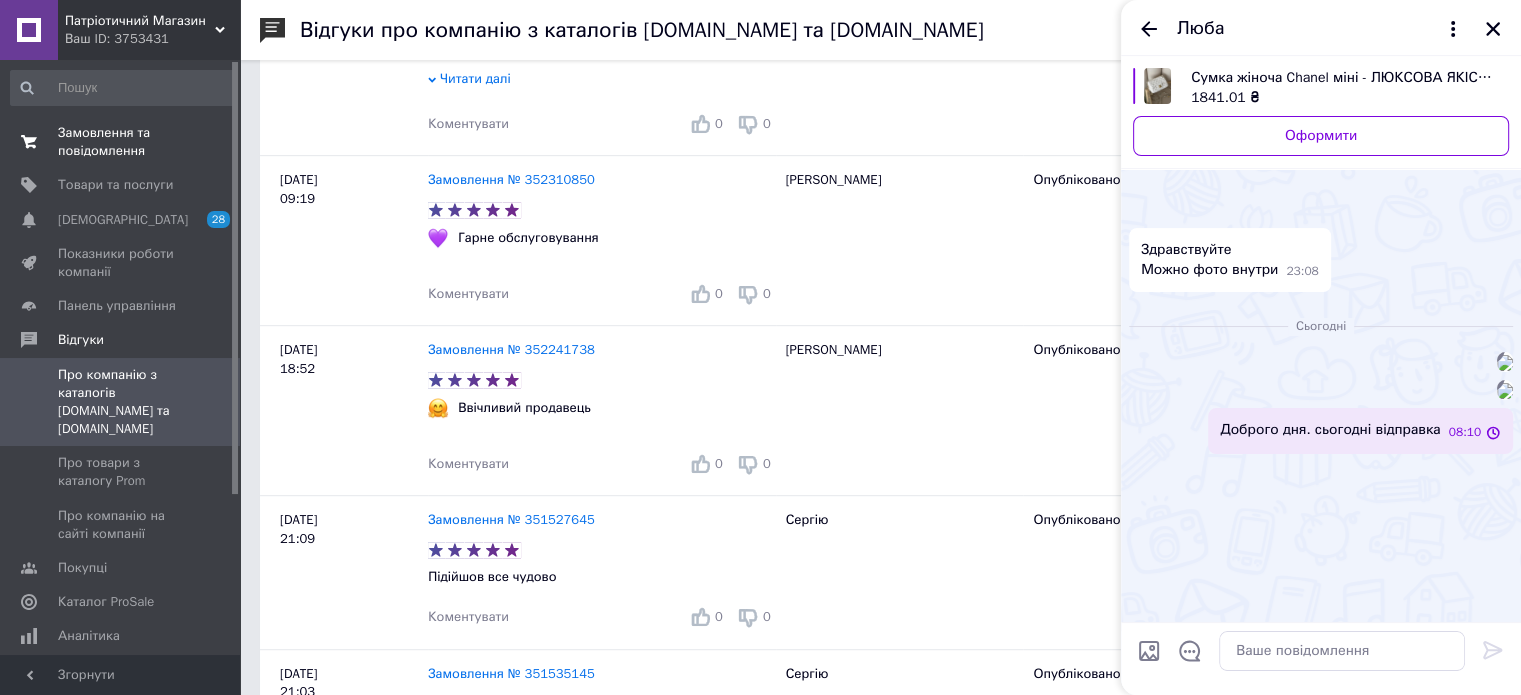 click on "Замовлення та повідомлення 0 0" at bounding box center [123, 142] 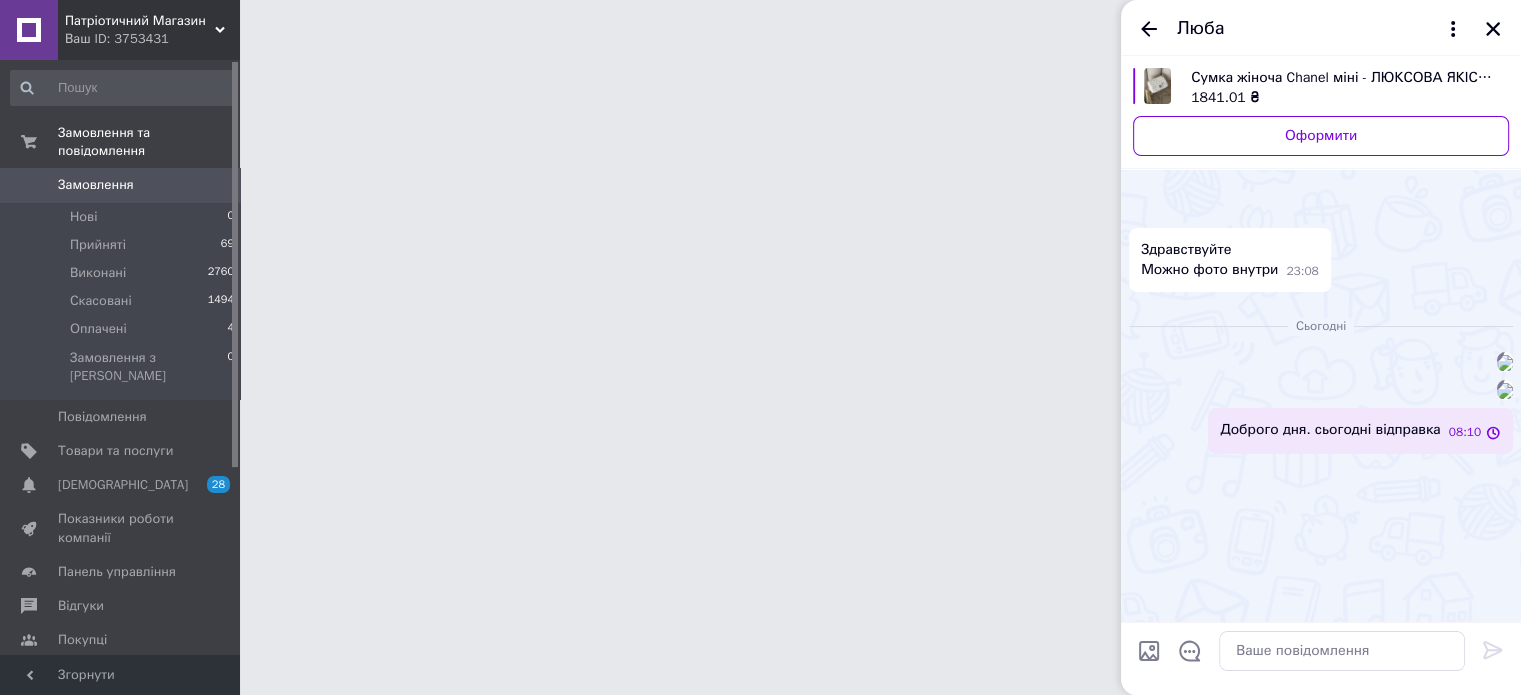 scroll, scrollTop: 0, scrollLeft: 0, axis: both 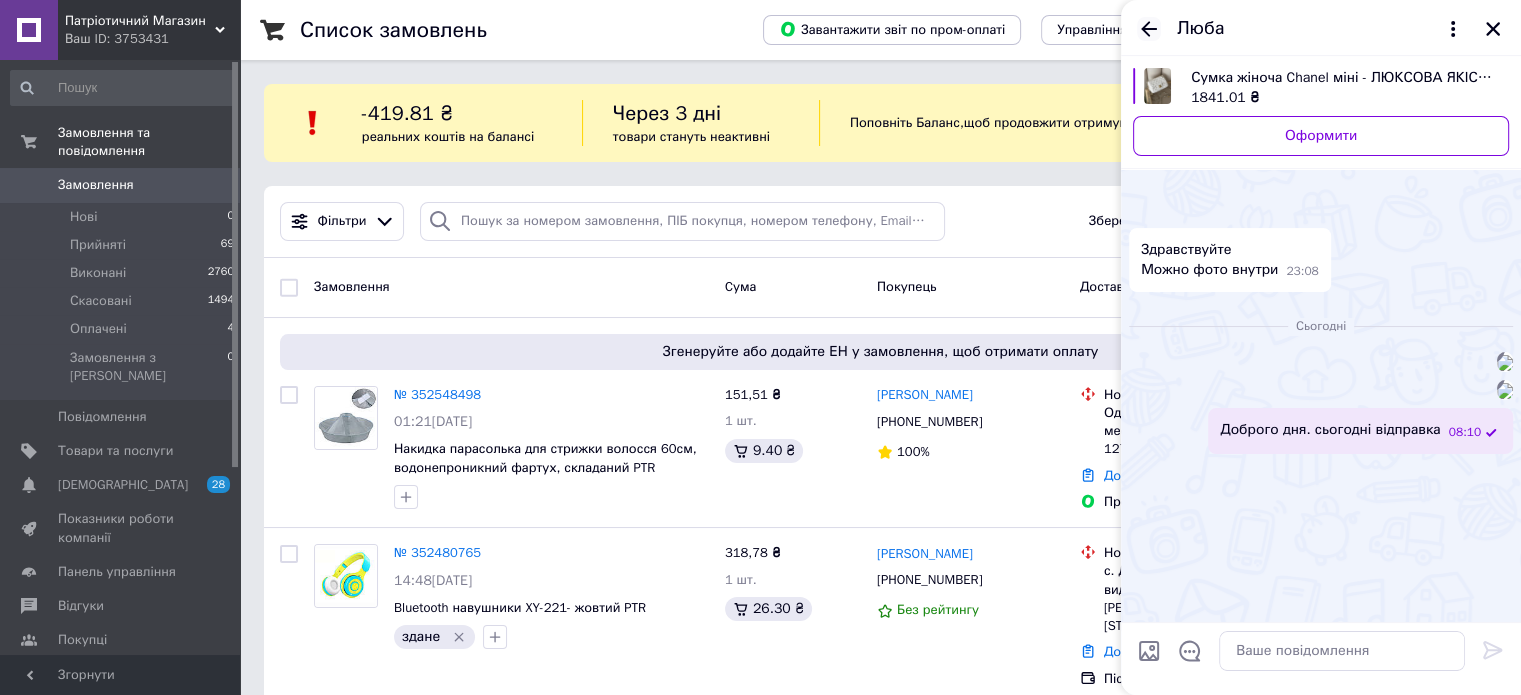 click 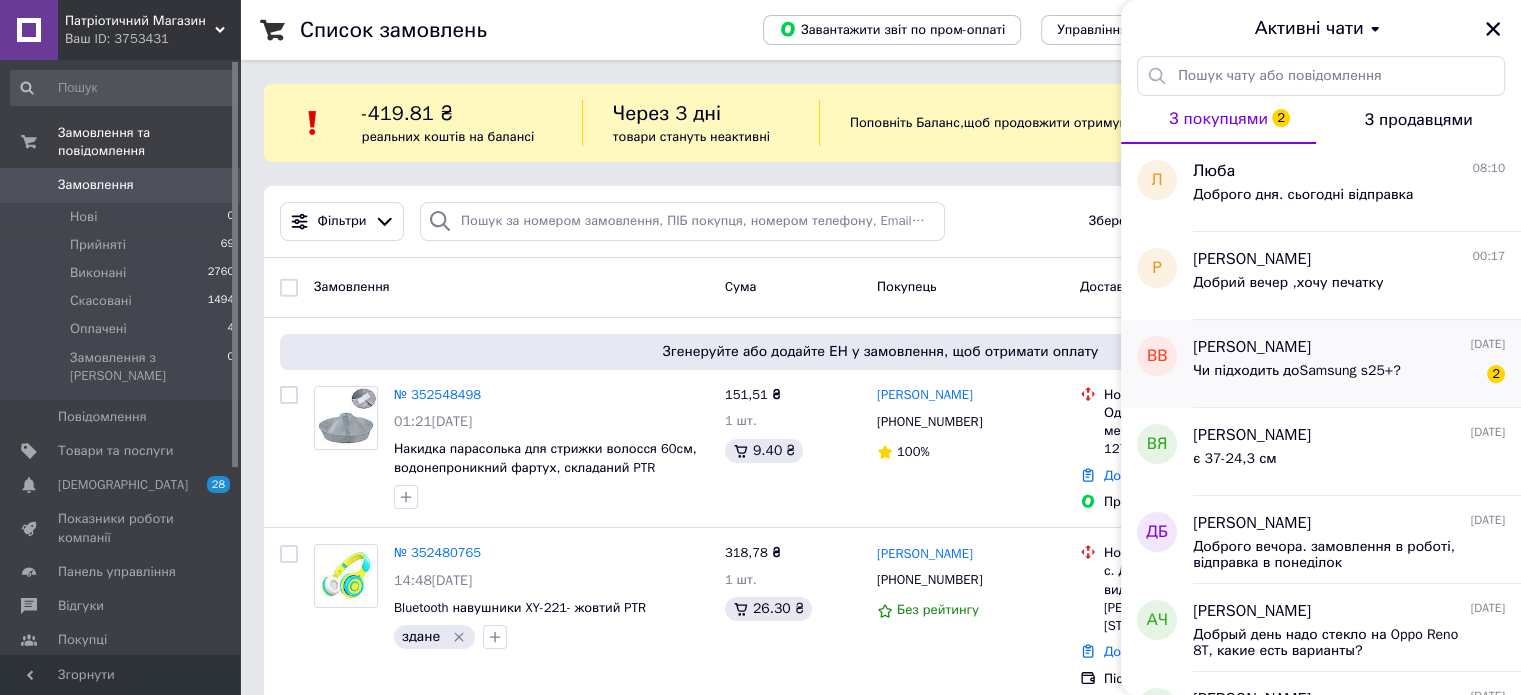 click on "Вікторія Власюк" at bounding box center (1252, 347) 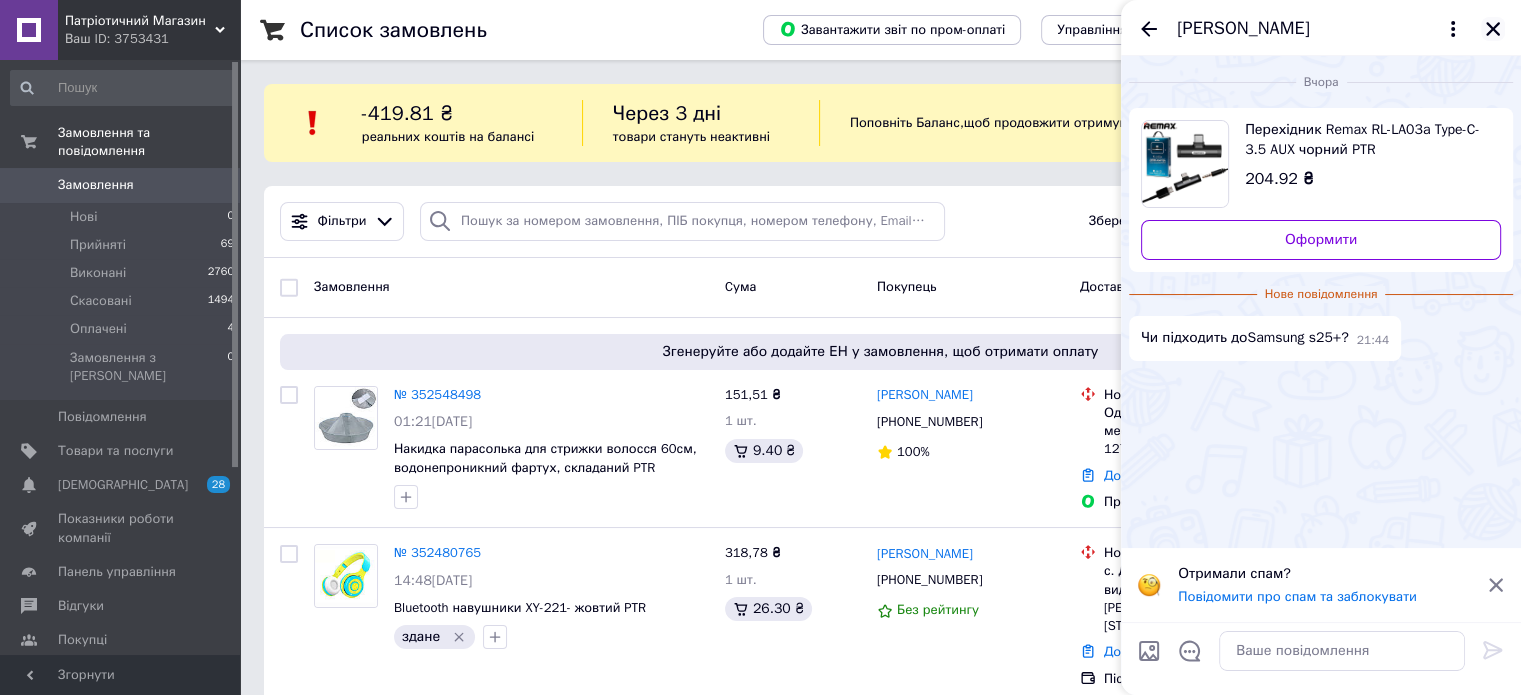 click 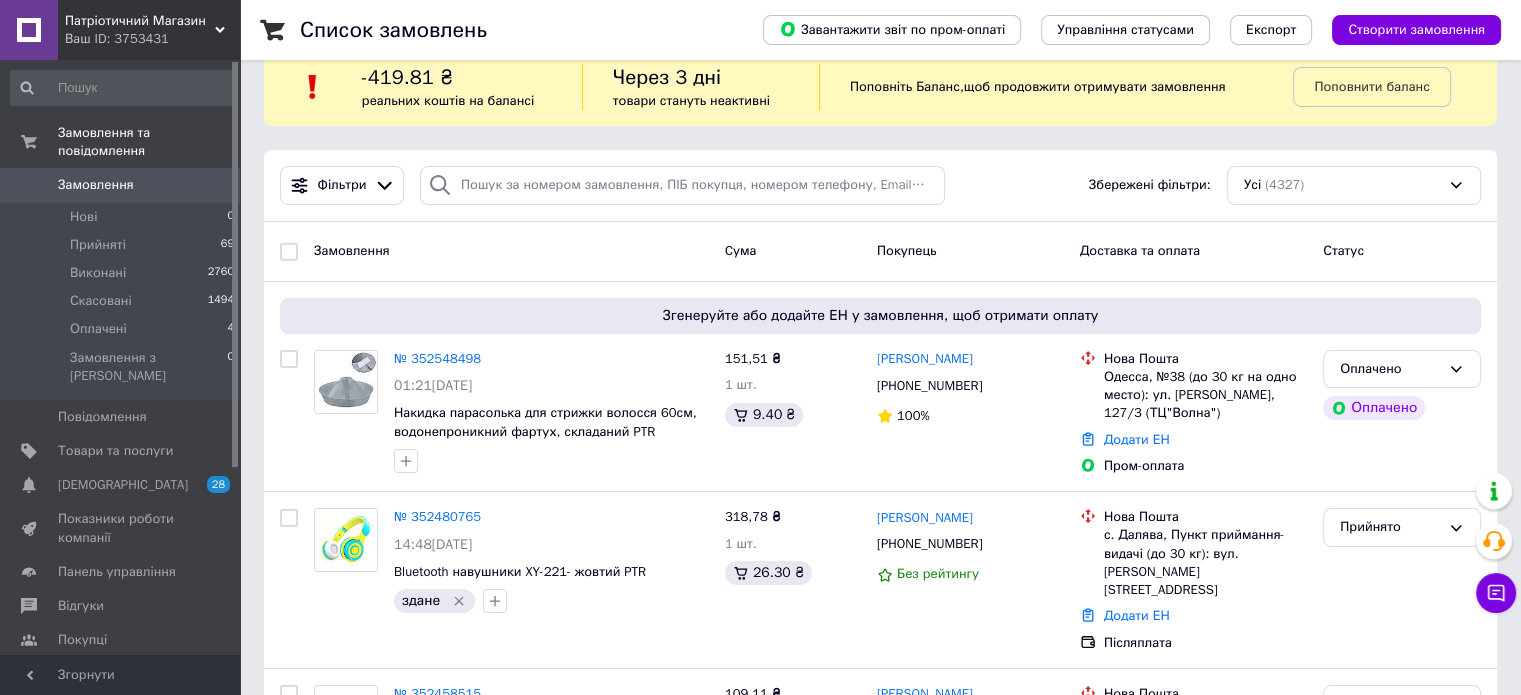 scroll, scrollTop: 0, scrollLeft: 0, axis: both 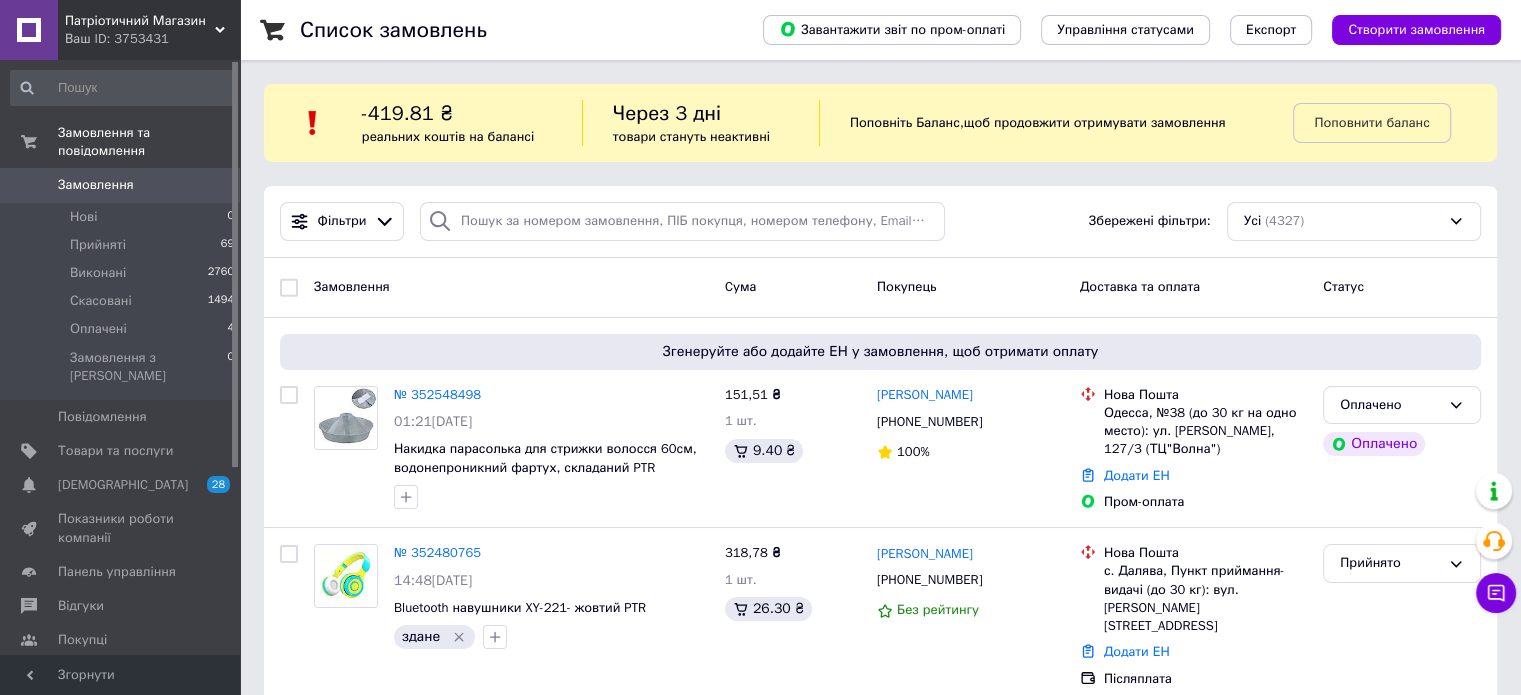 click on "Ваш ID: 3753431" at bounding box center [152, 39] 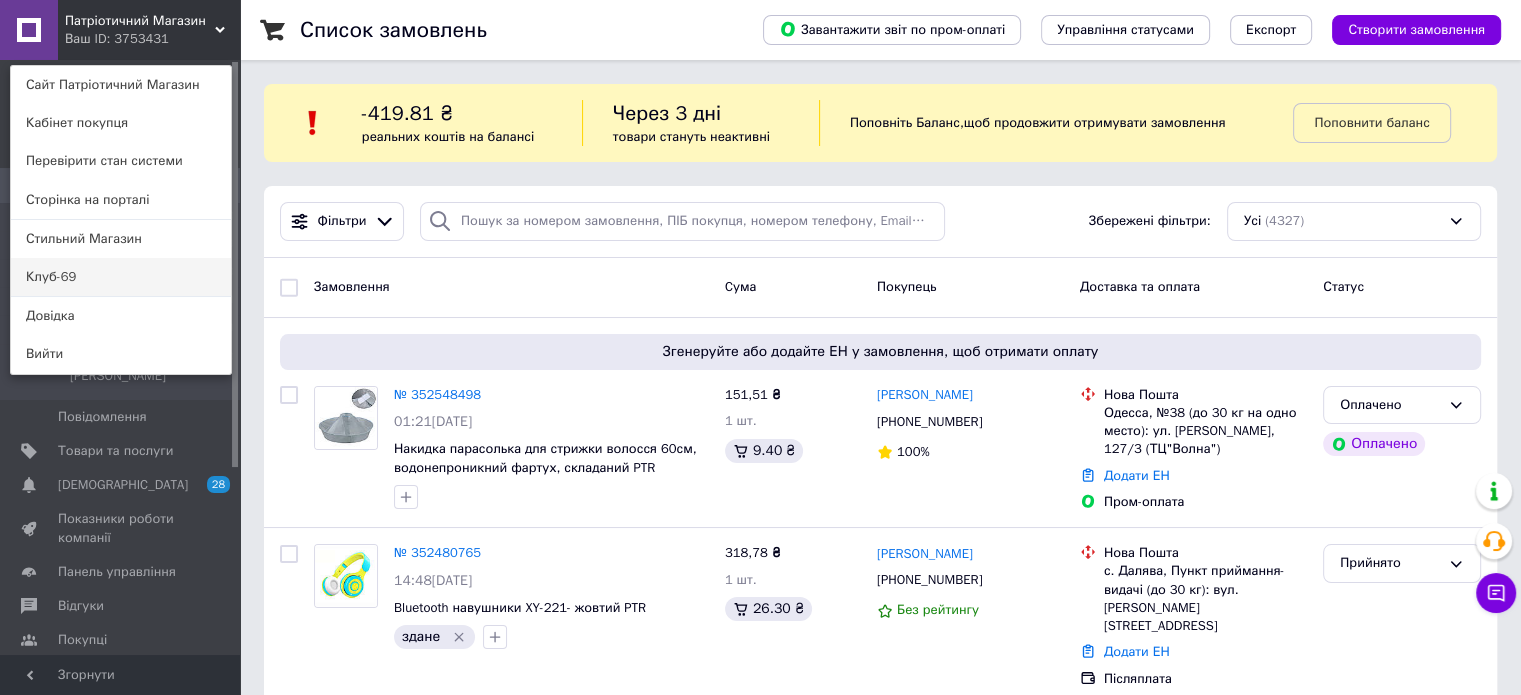 click on "Клуб-69" at bounding box center (121, 277) 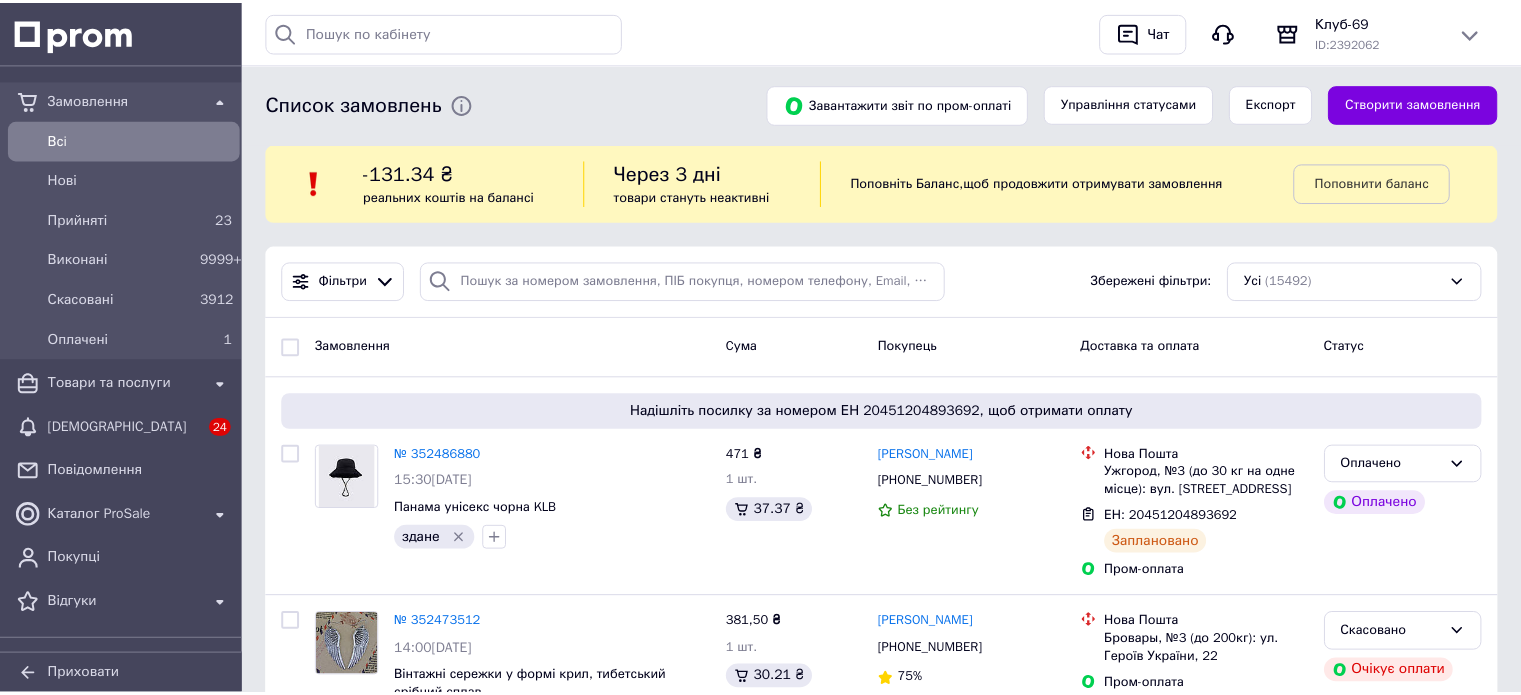 scroll, scrollTop: 0, scrollLeft: 0, axis: both 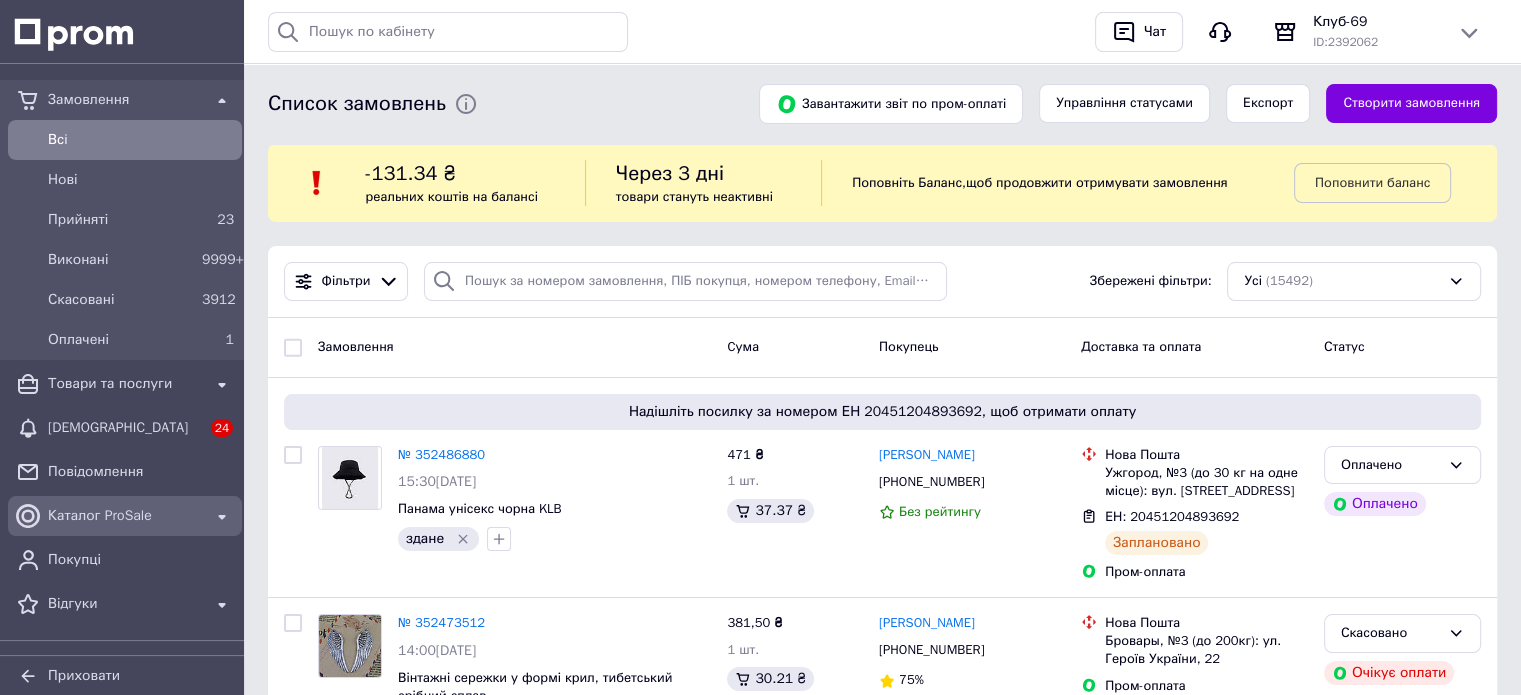 click on "Каталог ProSale" at bounding box center [125, 516] 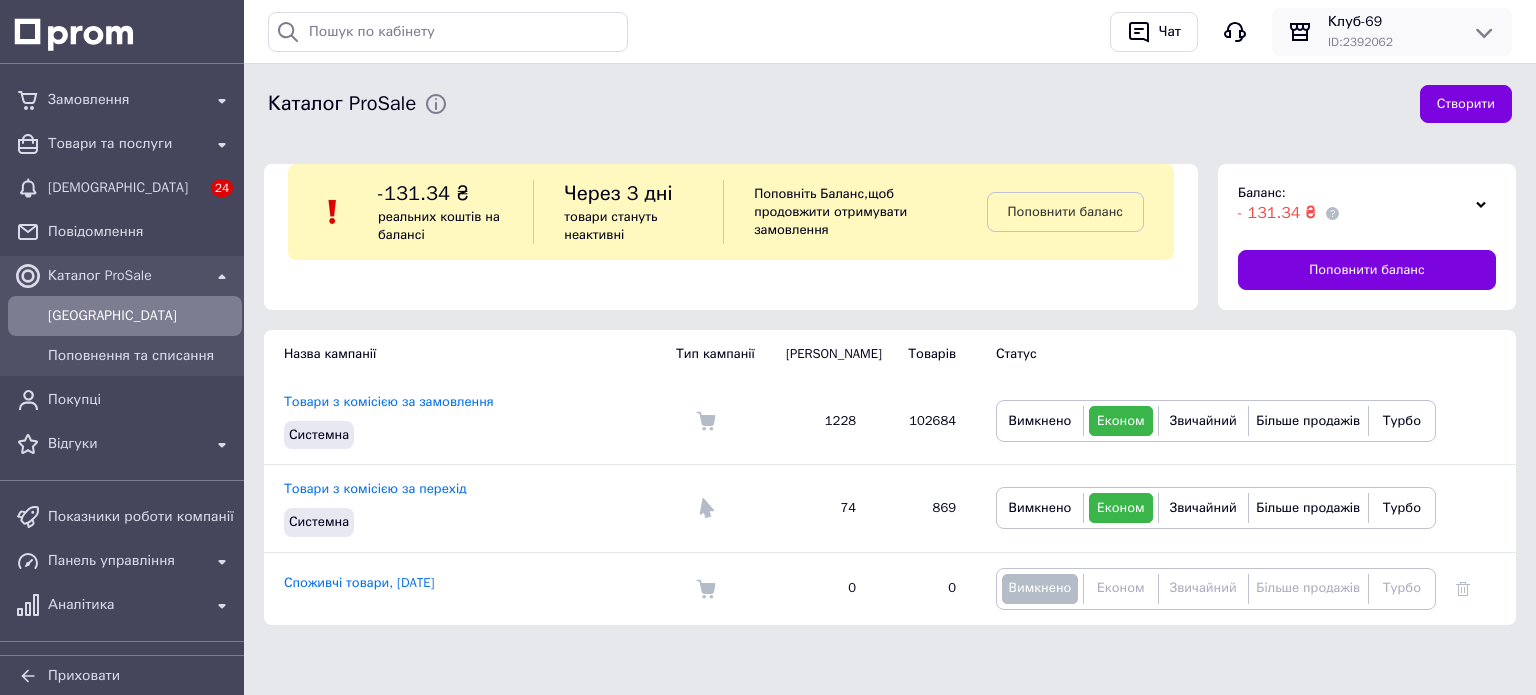 click on "Клуб-69" at bounding box center [1392, 22] 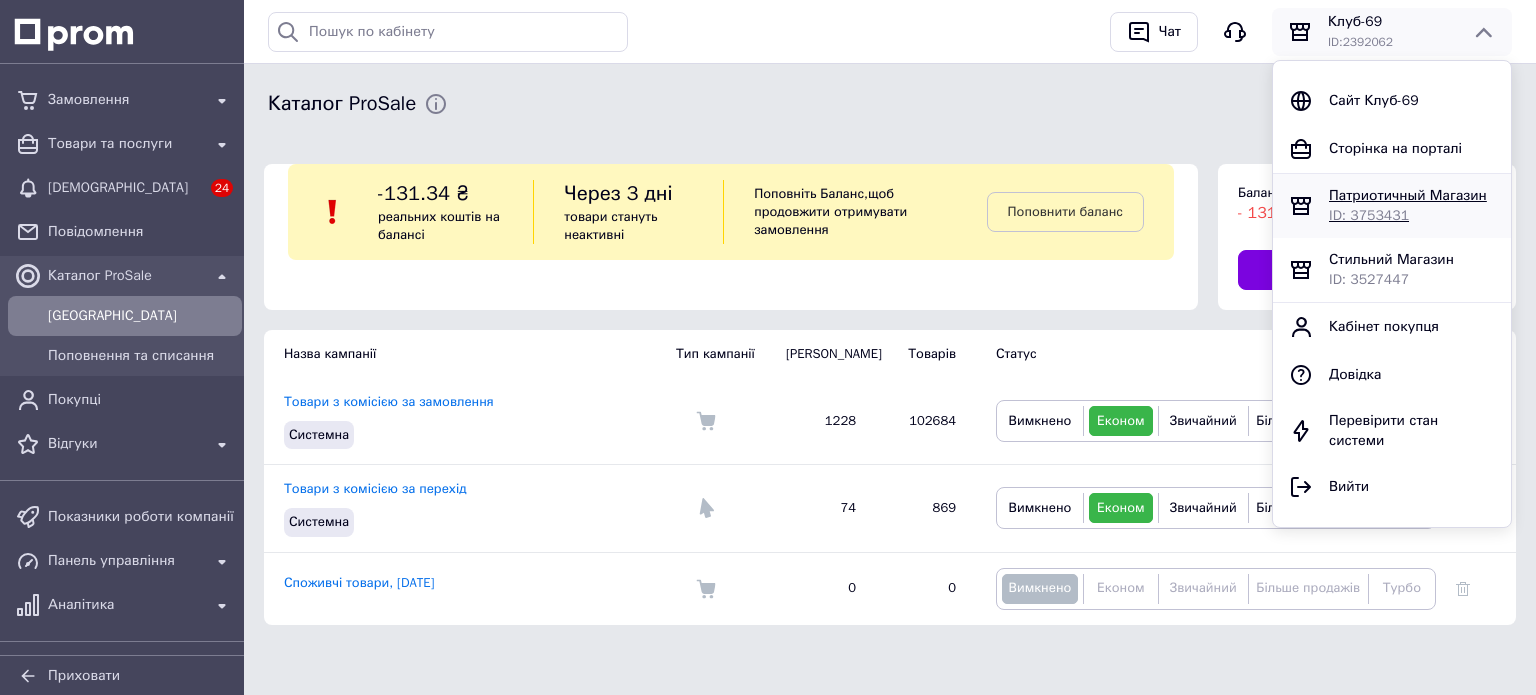 click on "Патриотичный Магазин ID: 3753431" at bounding box center [1392, 206] 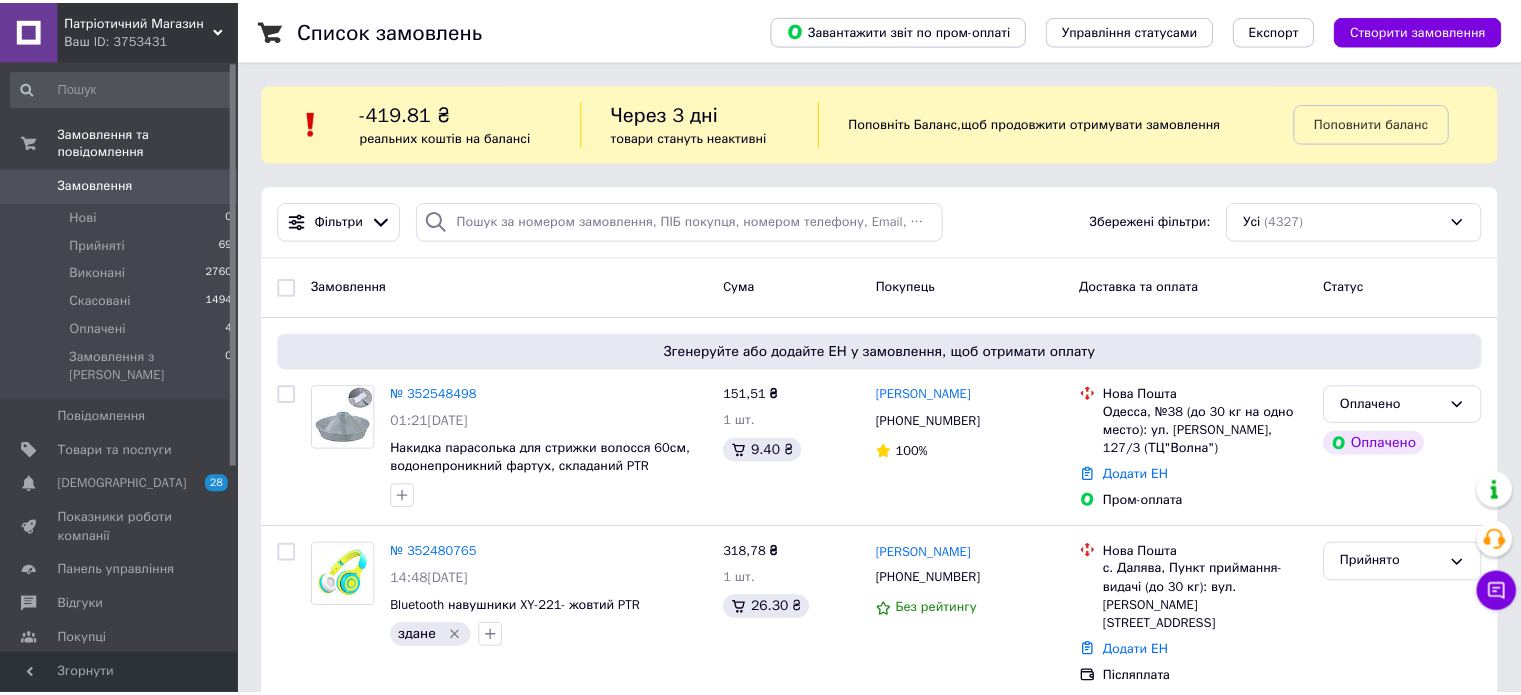 scroll, scrollTop: 0, scrollLeft: 0, axis: both 